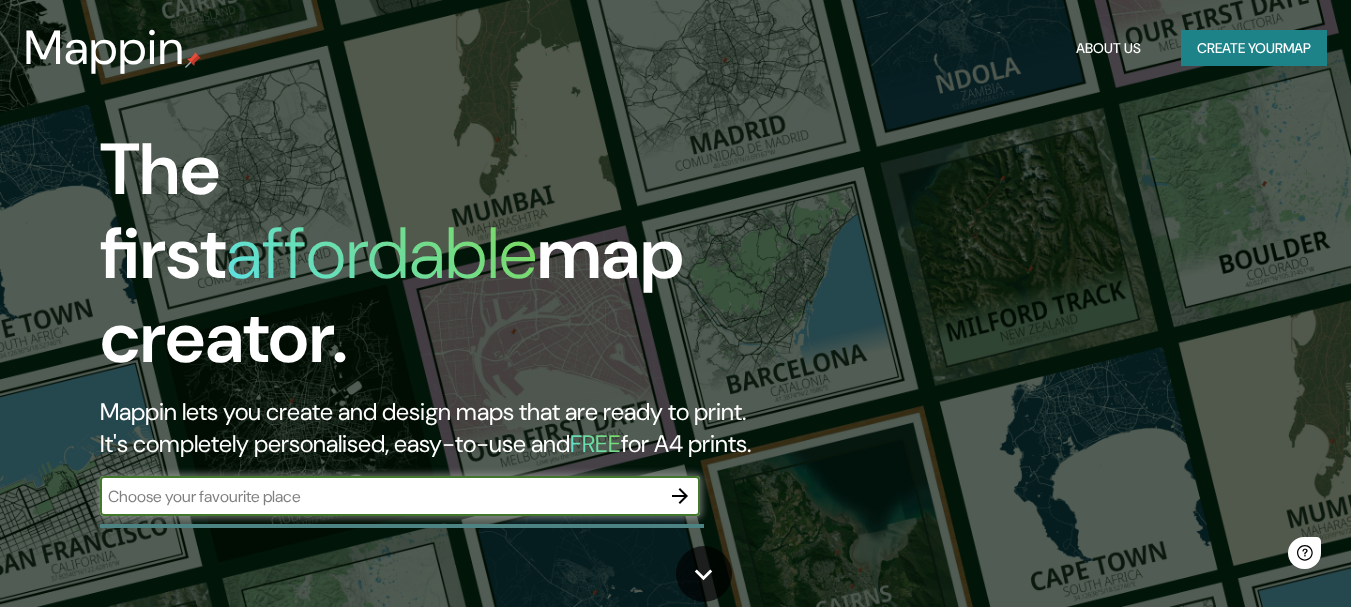 scroll, scrollTop: 0, scrollLeft: 0, axis: both 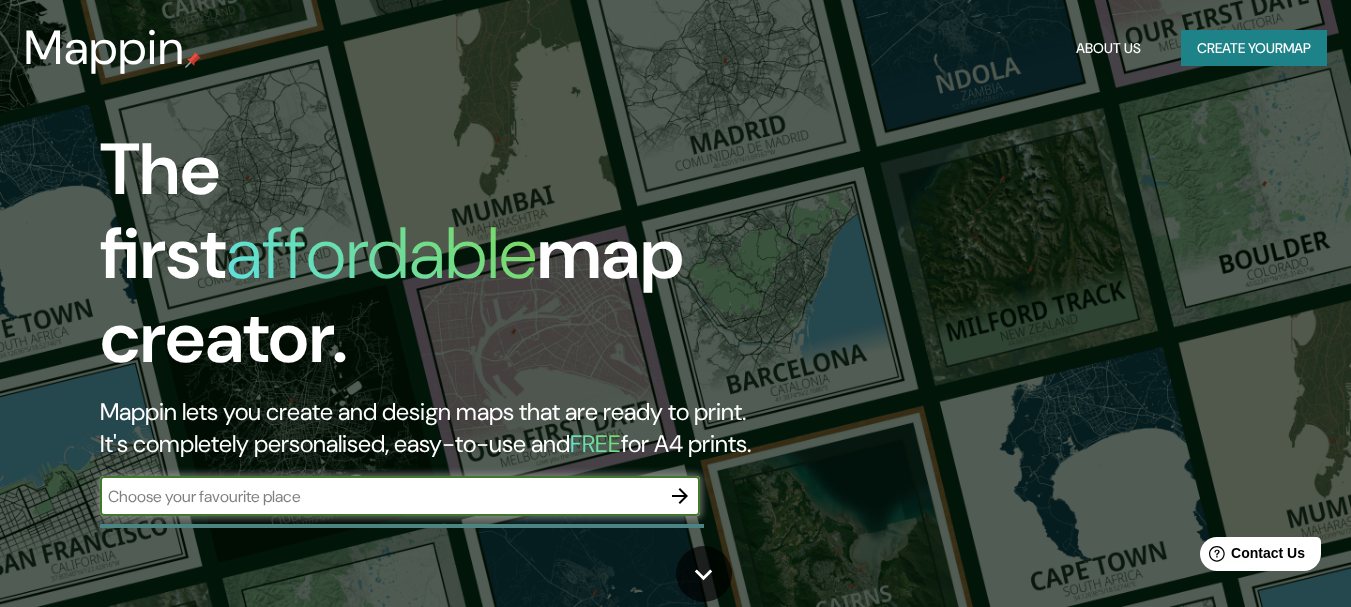 click on "Create your   map" at bounding box center (1254, 48) 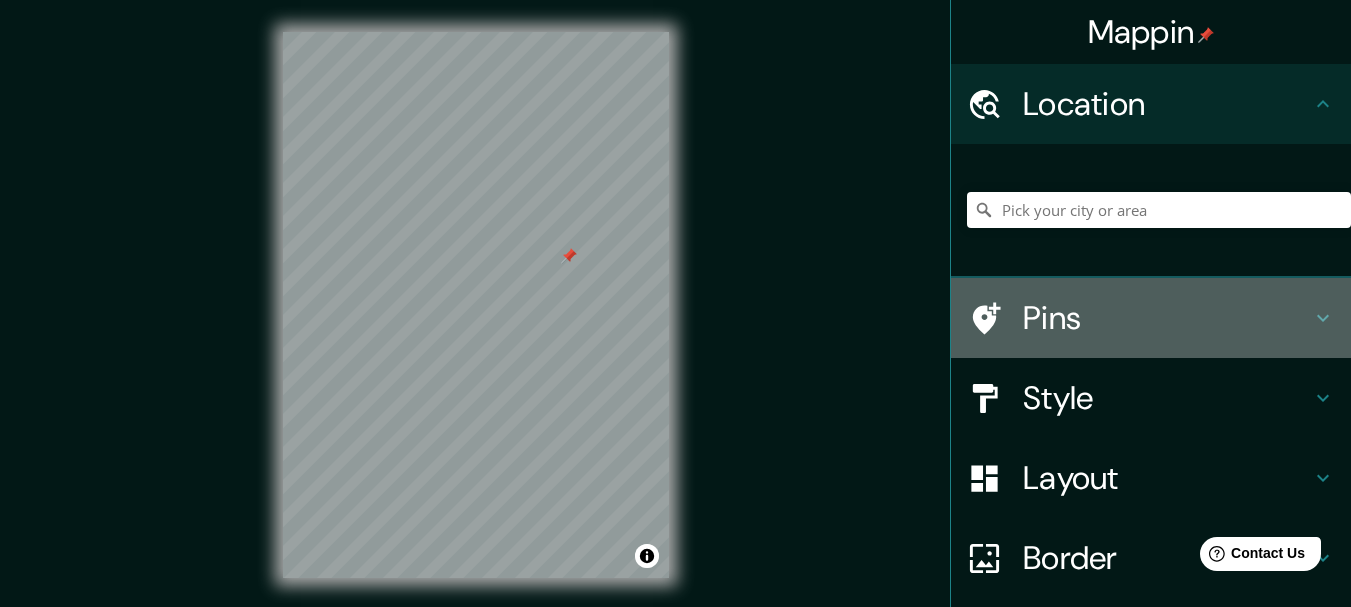 click on "Pins" at bounding box center (1167, 318) 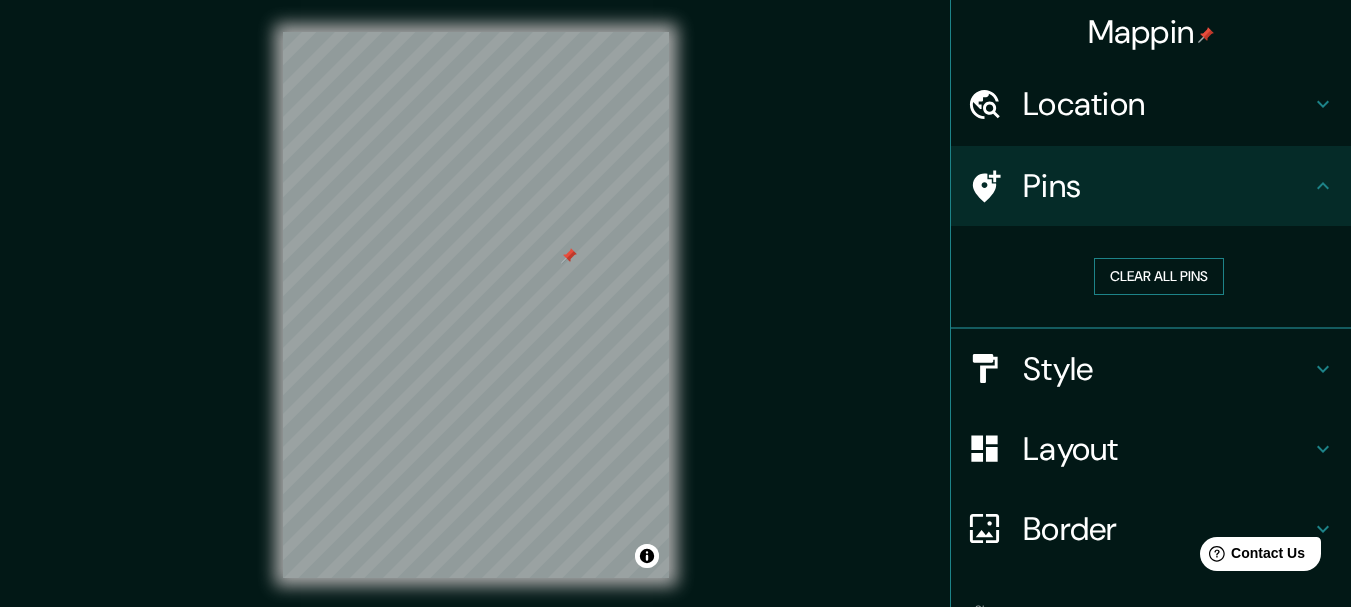 click on "Clear all pins" at bounding box center [1159, 276] 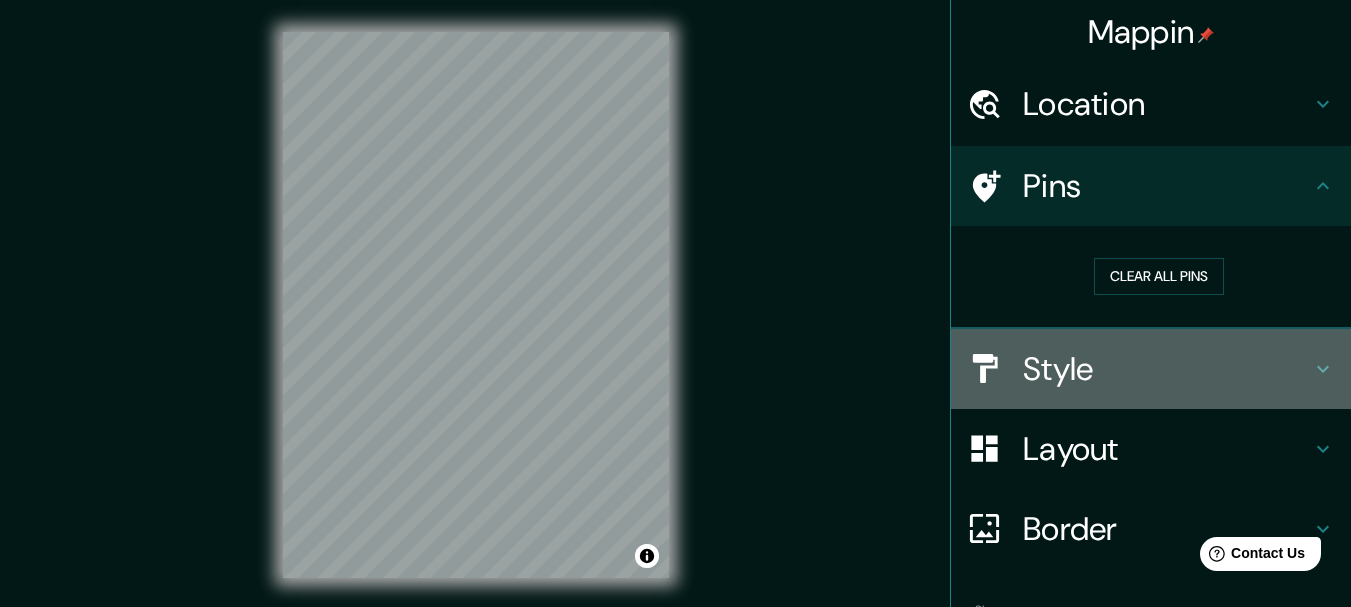 click on "Style" at bounding box center (1167, 369) 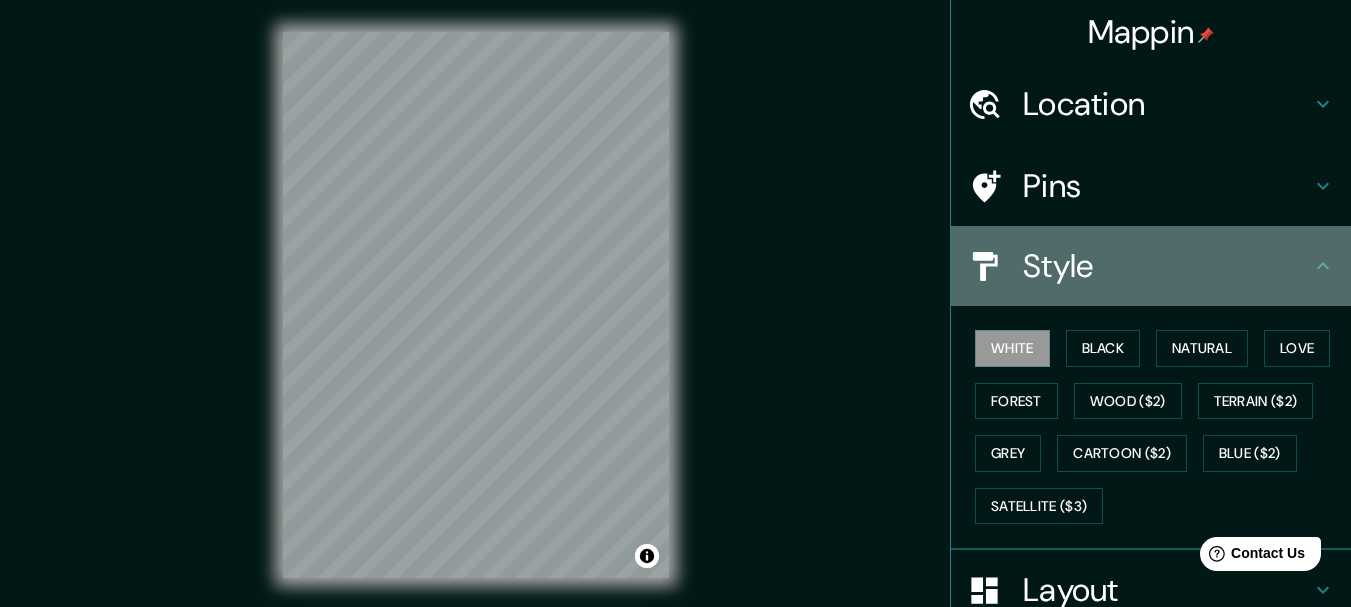 click on "Style" at bounding box center [1167, 266] 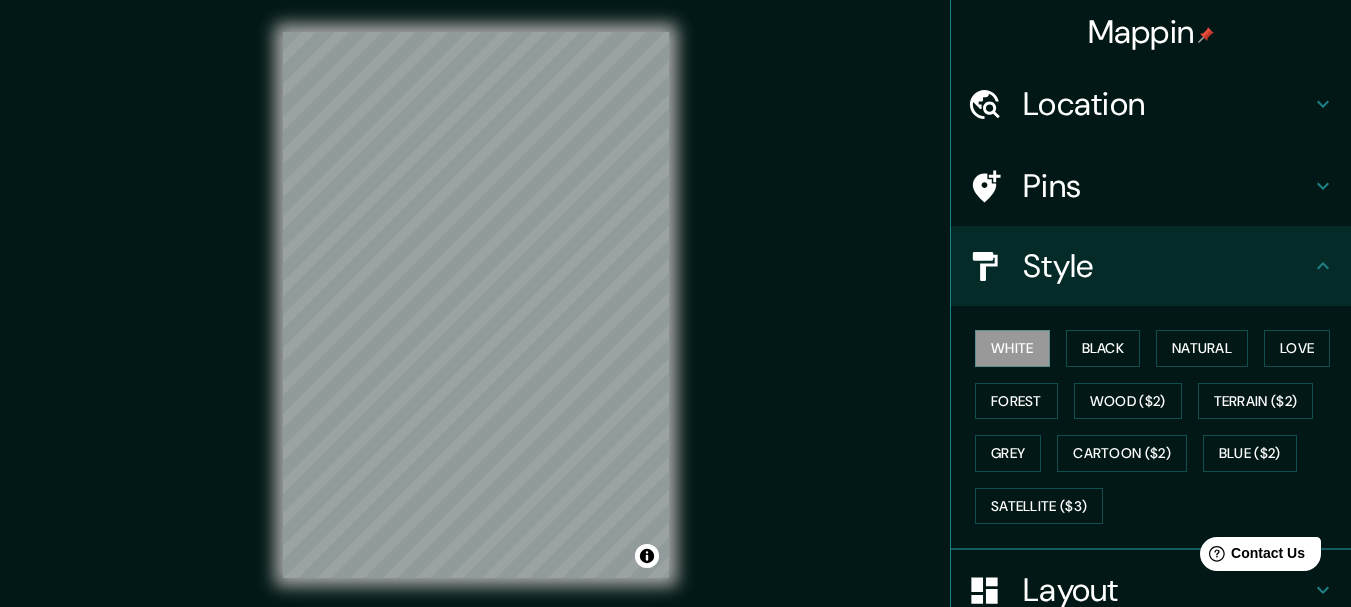 click on "Location" at bounding box center (1167, 104) 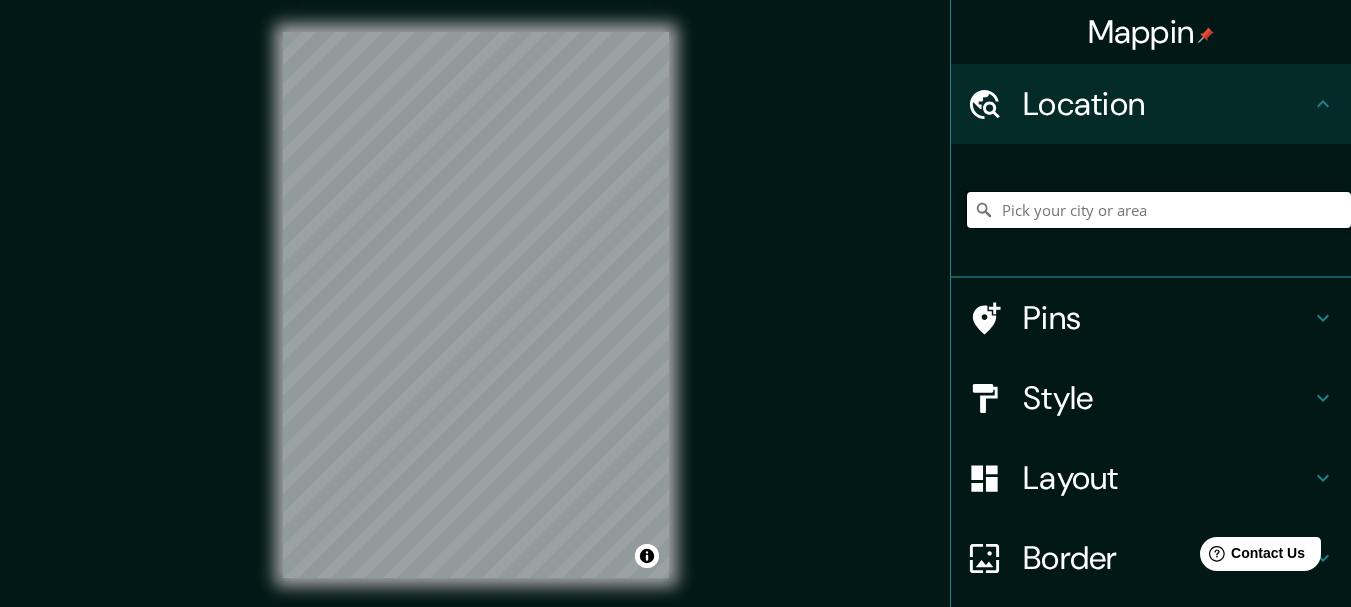 click at bounding box center (1159, 210) 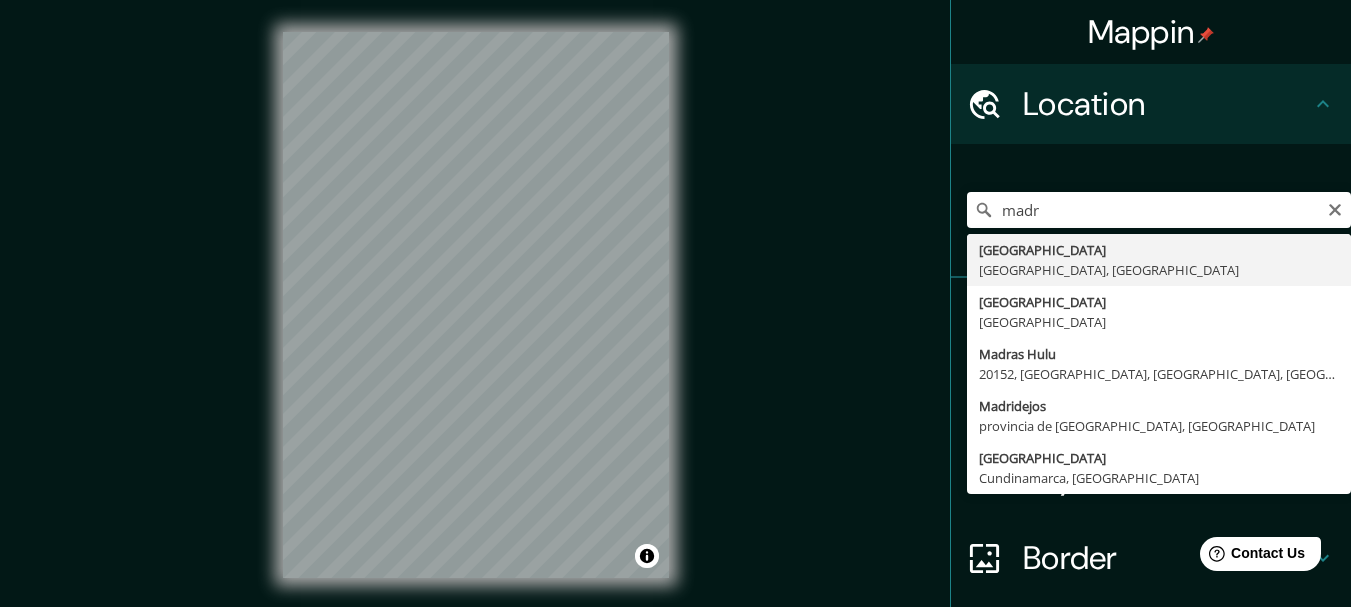 type on "[GEOGRAPHIC_DATA], [GEOGRAPHIC_DATA], [GEOGRAPHIC_DATA]" 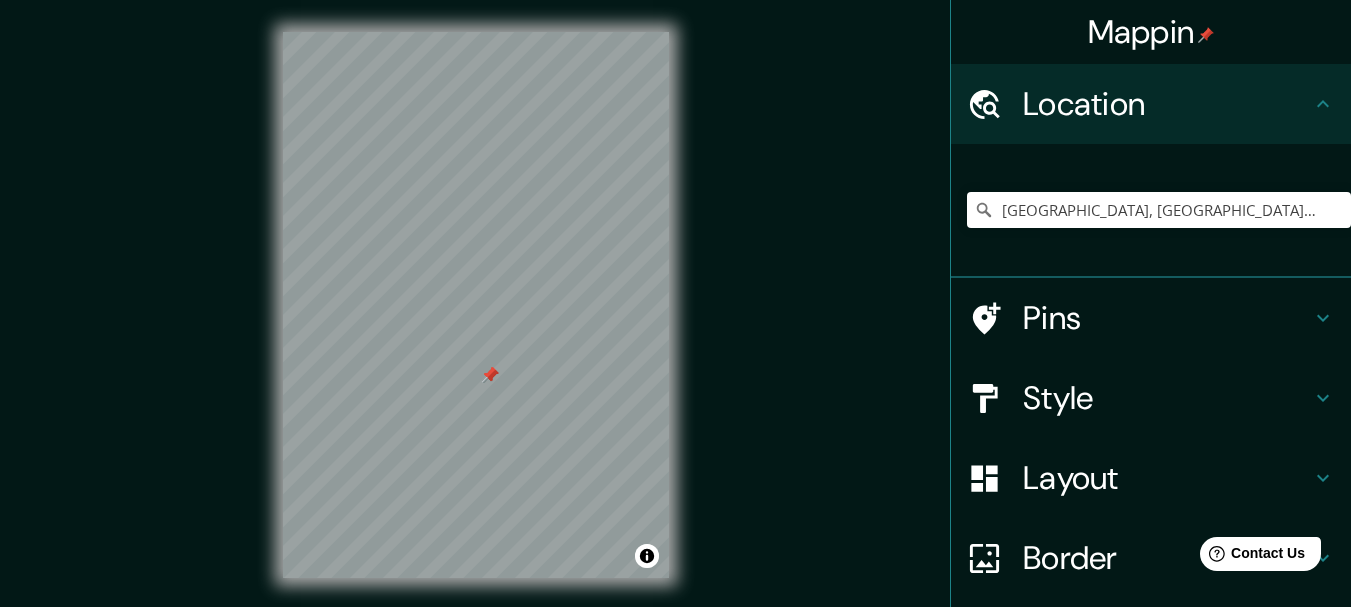click at bounding box center (490, 375) 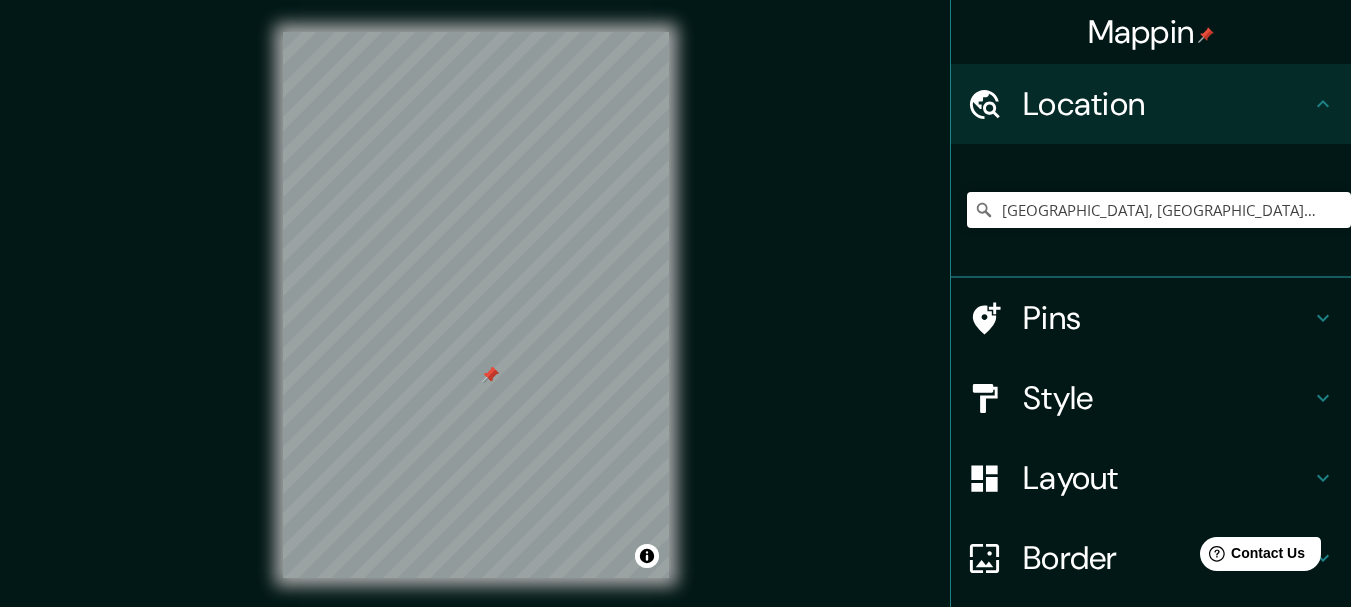 click at bounding box center (490, 375) 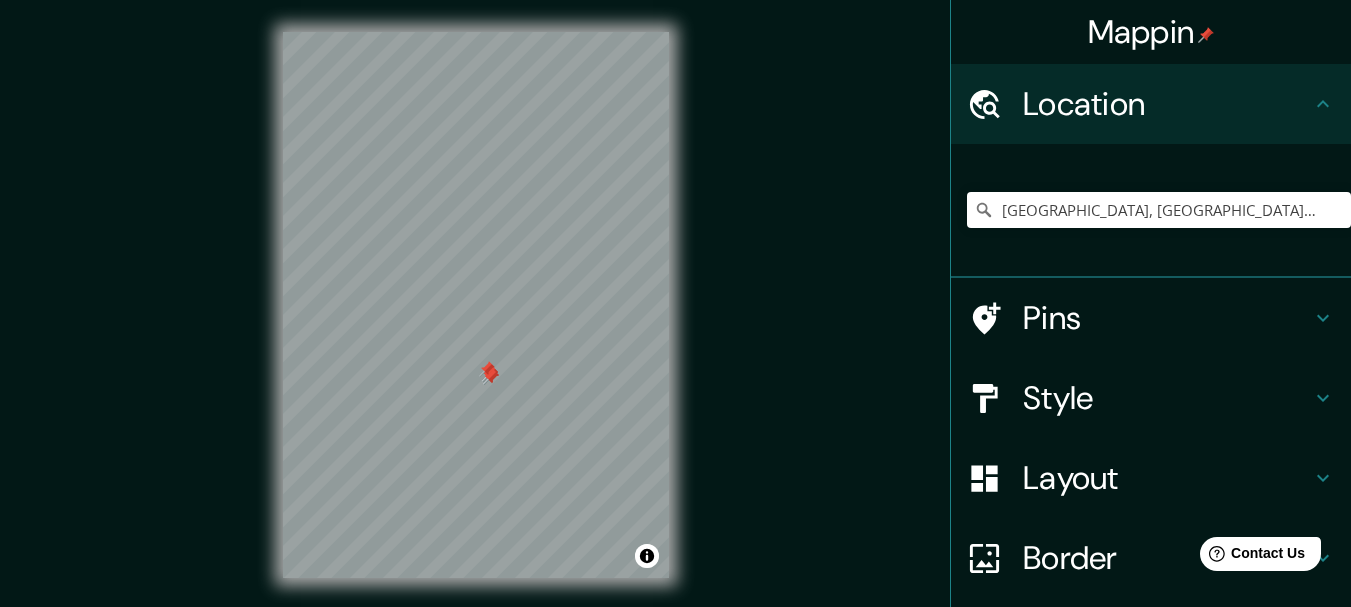 click at bounding box center [491, 377] 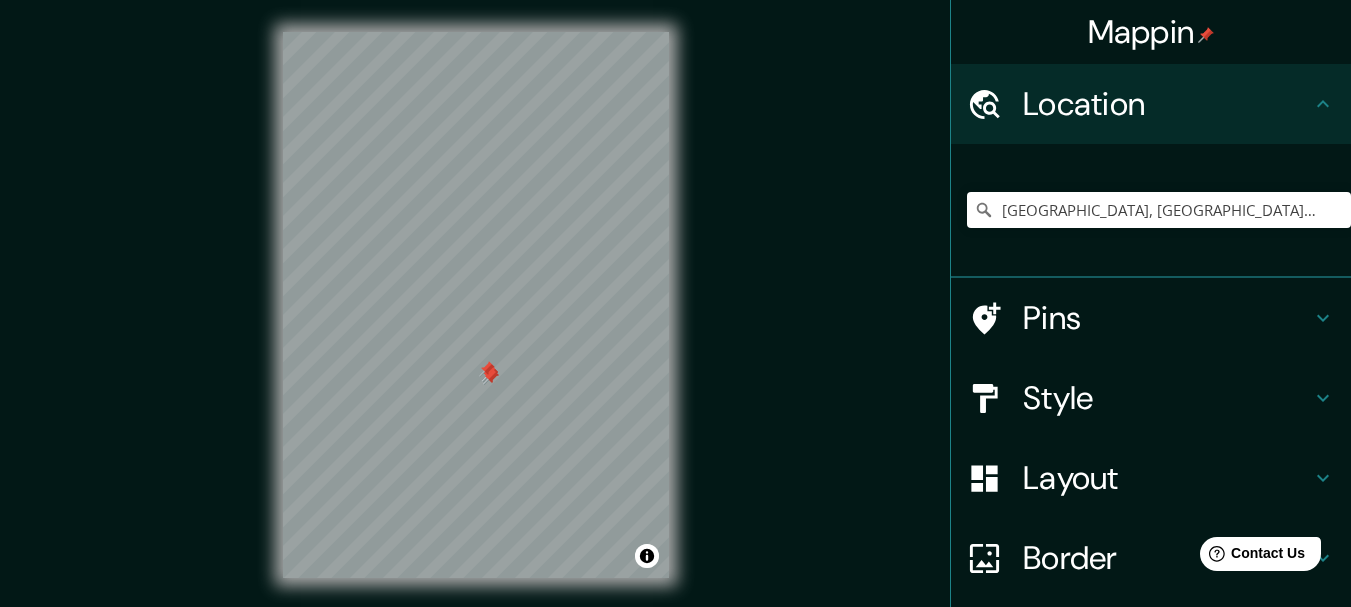 click on "Pins" at bounding box center (1167, 318) 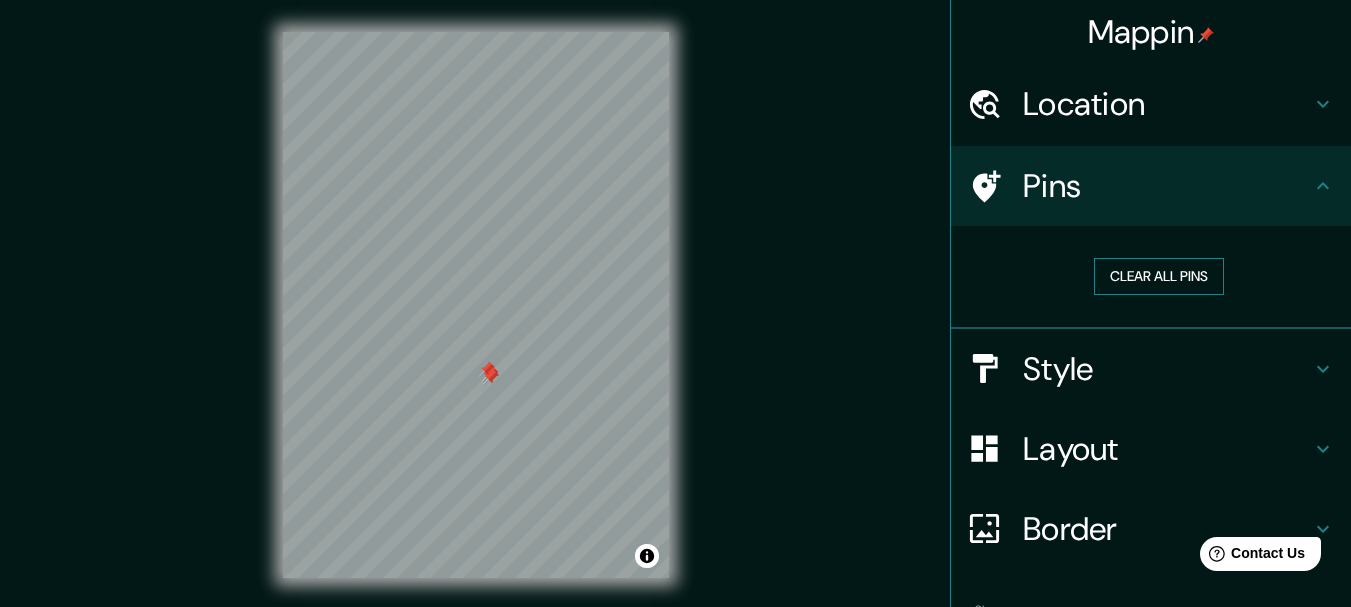 click on "Clear all pins" at bounding box center (1159, 276) 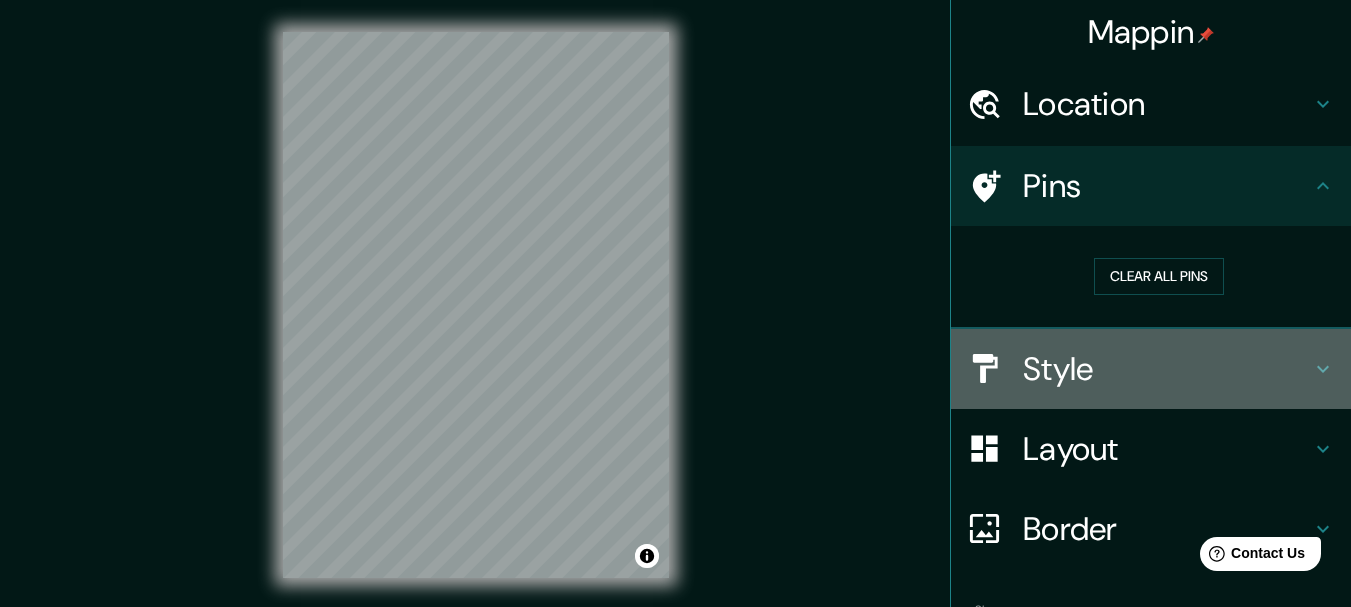 click on "Style" at bounding box center (1167, 369) 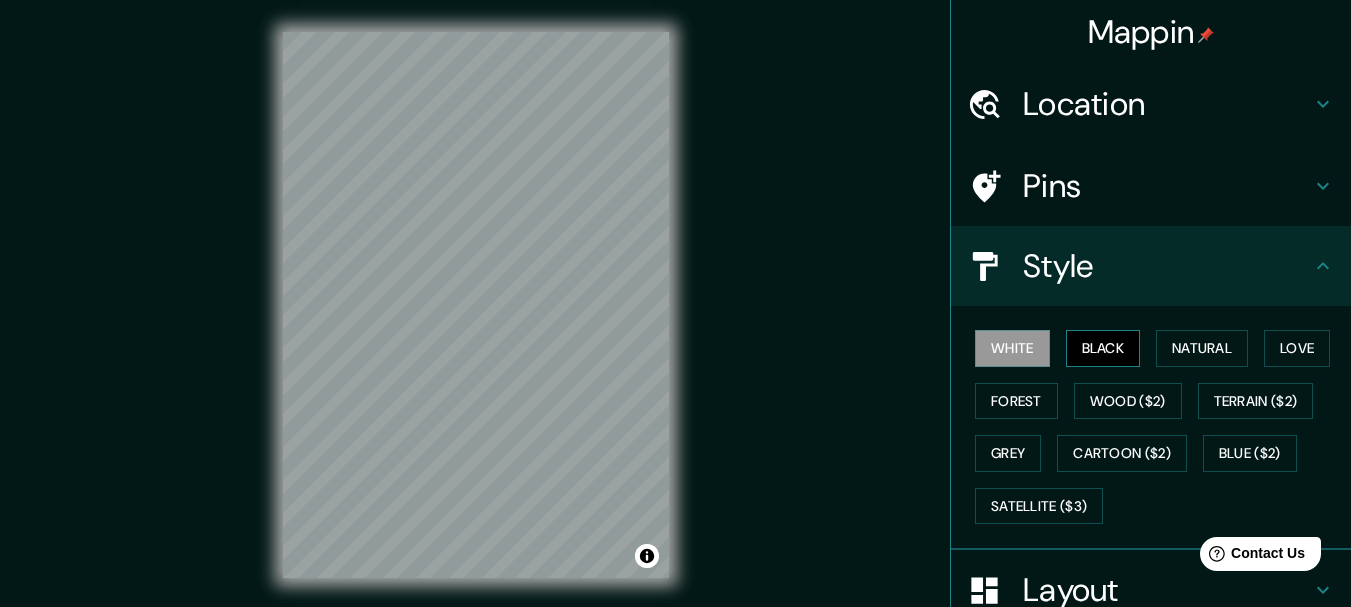 click on "Black" at bounding box center (1103, 348) 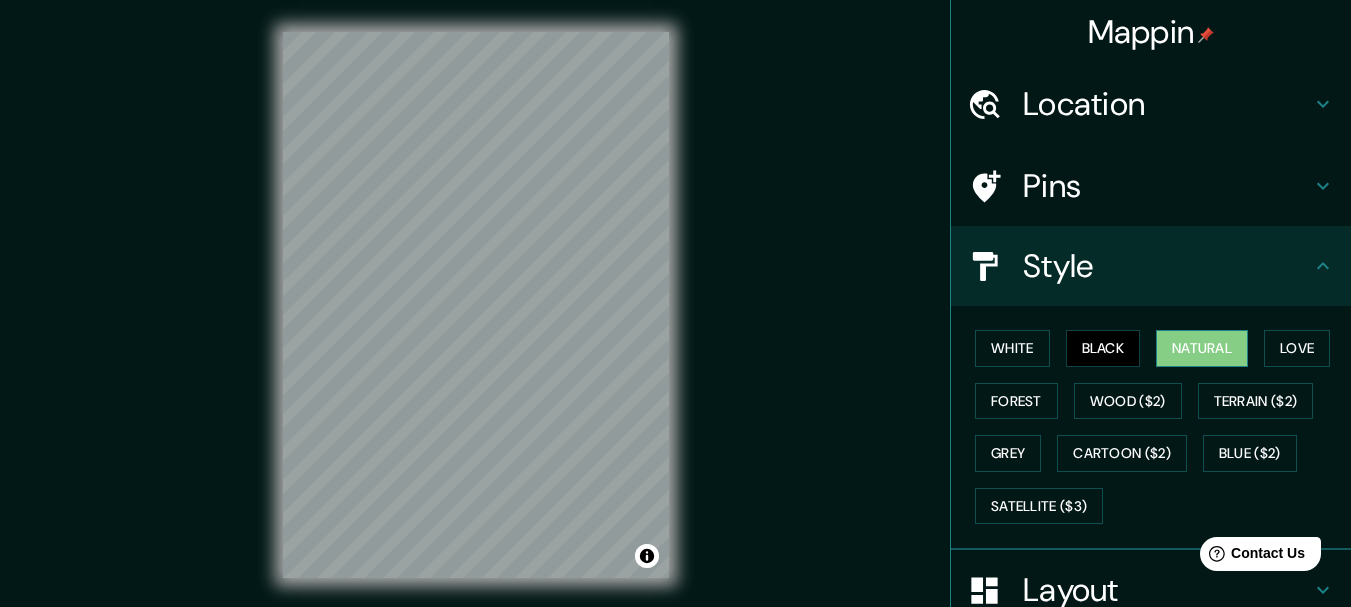 click on "Natural" at bounding box center (1202, 348) 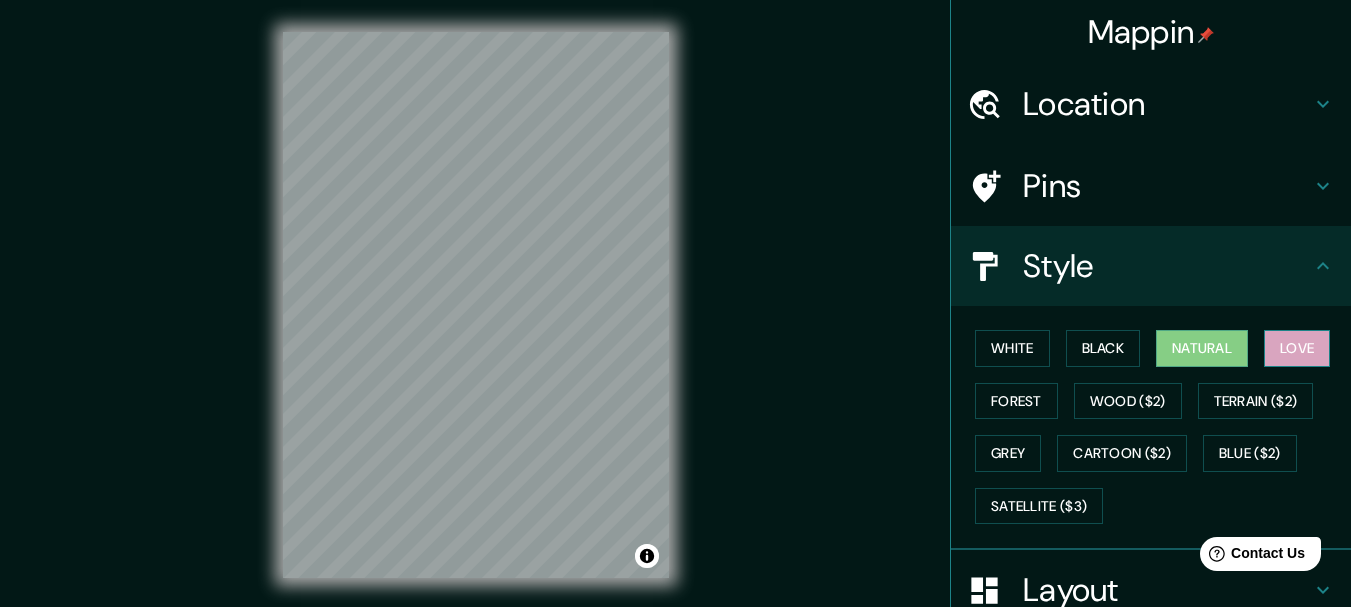 click on "Love" at bounding box center (1297, 348) 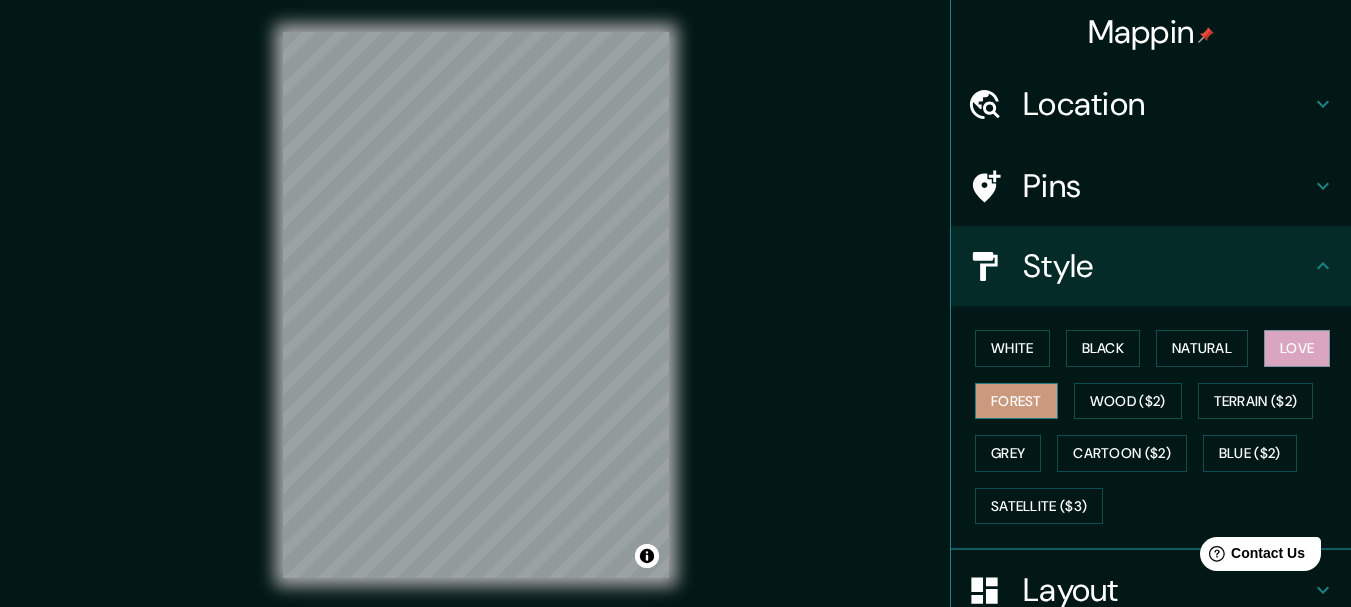 click on "Forest" at bounding box center [1016, 401] 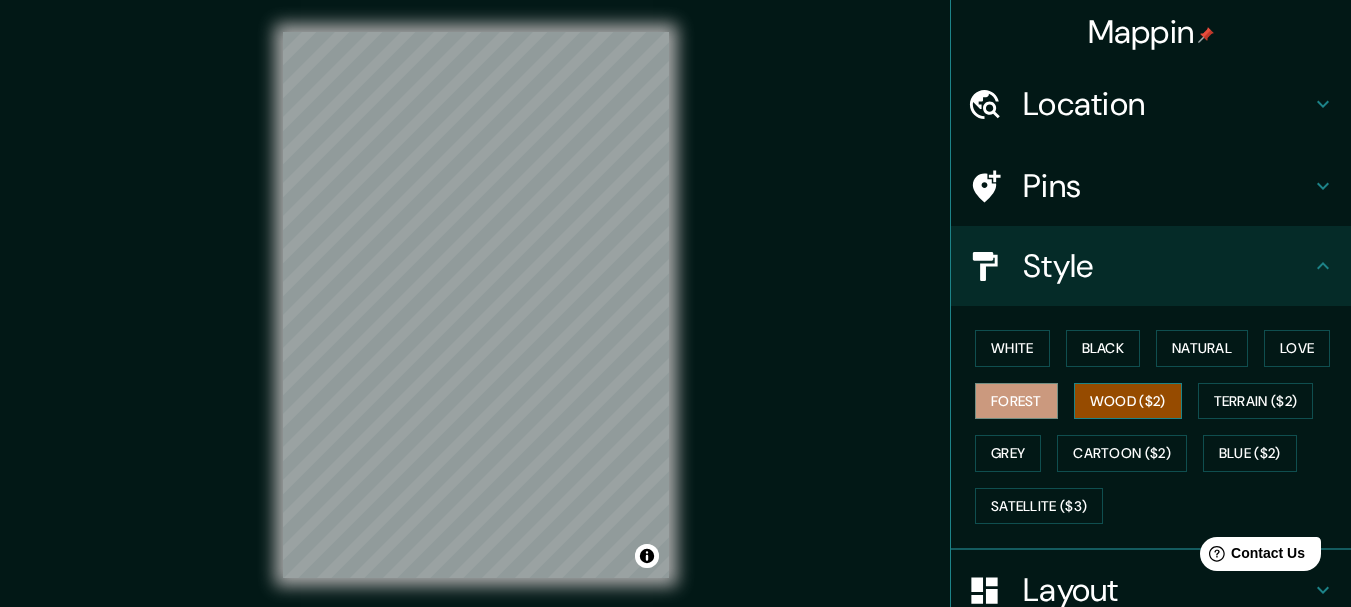 click on "Wood ($2)" at bounding box center (1128, 401) 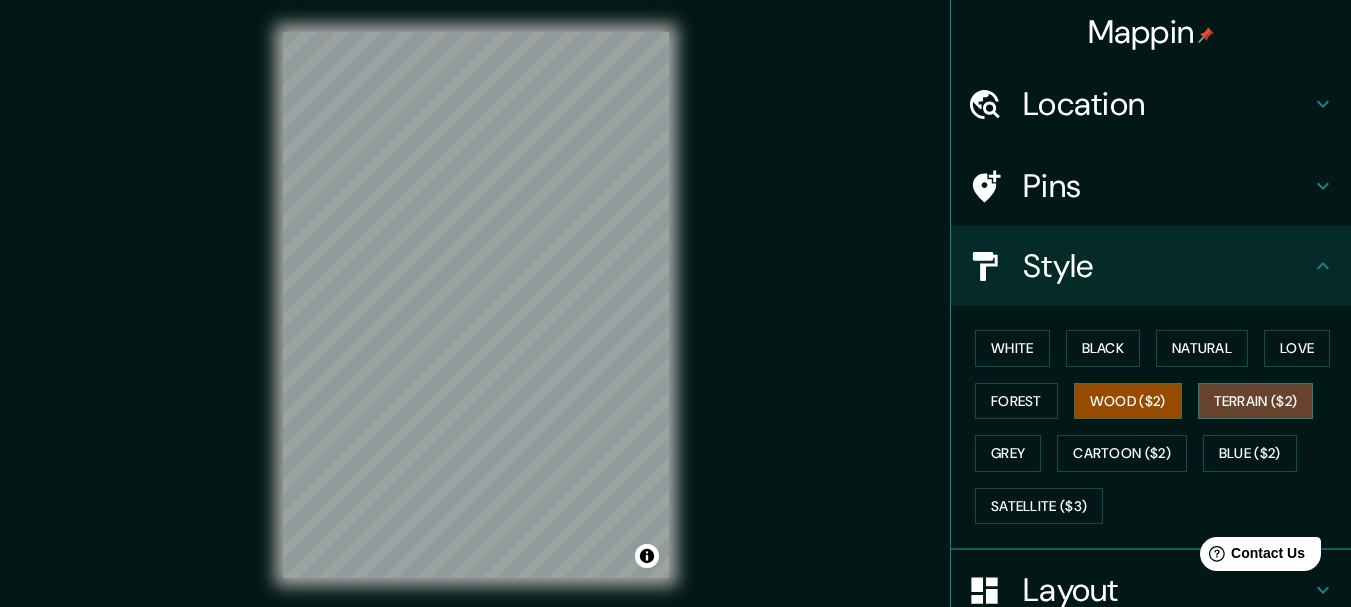 click on "Terrain ($2)" at bounding box center (1256, 401) 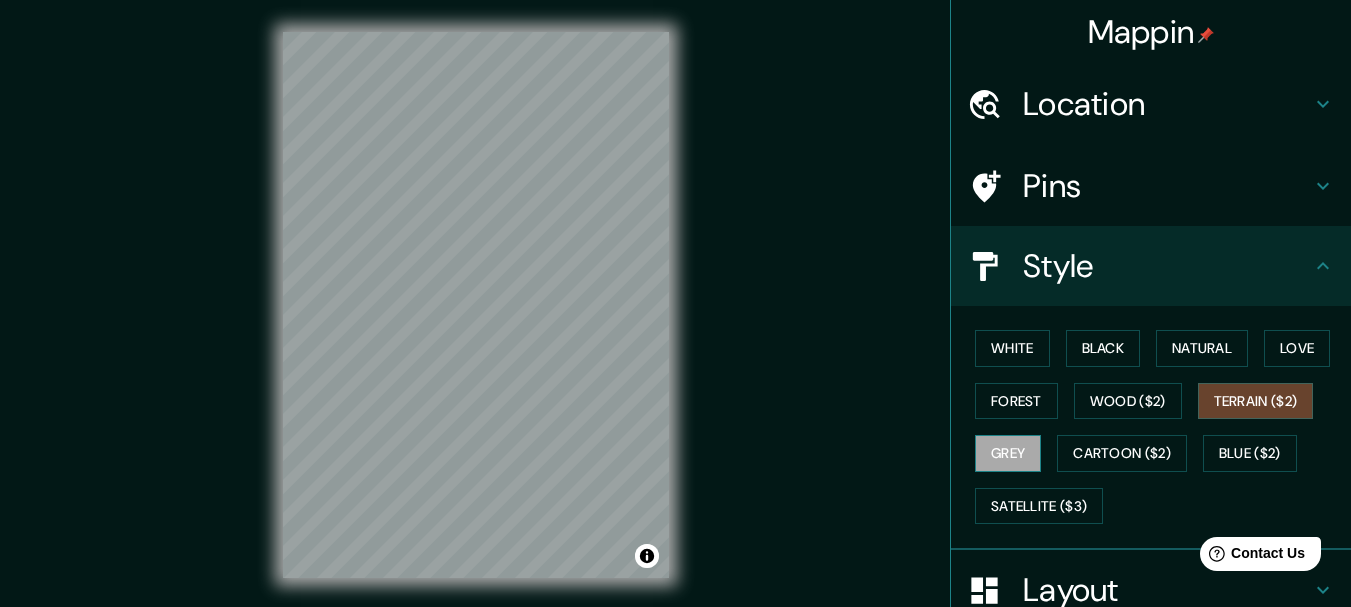 click on "Grey" at bounding box center [1008, 453] 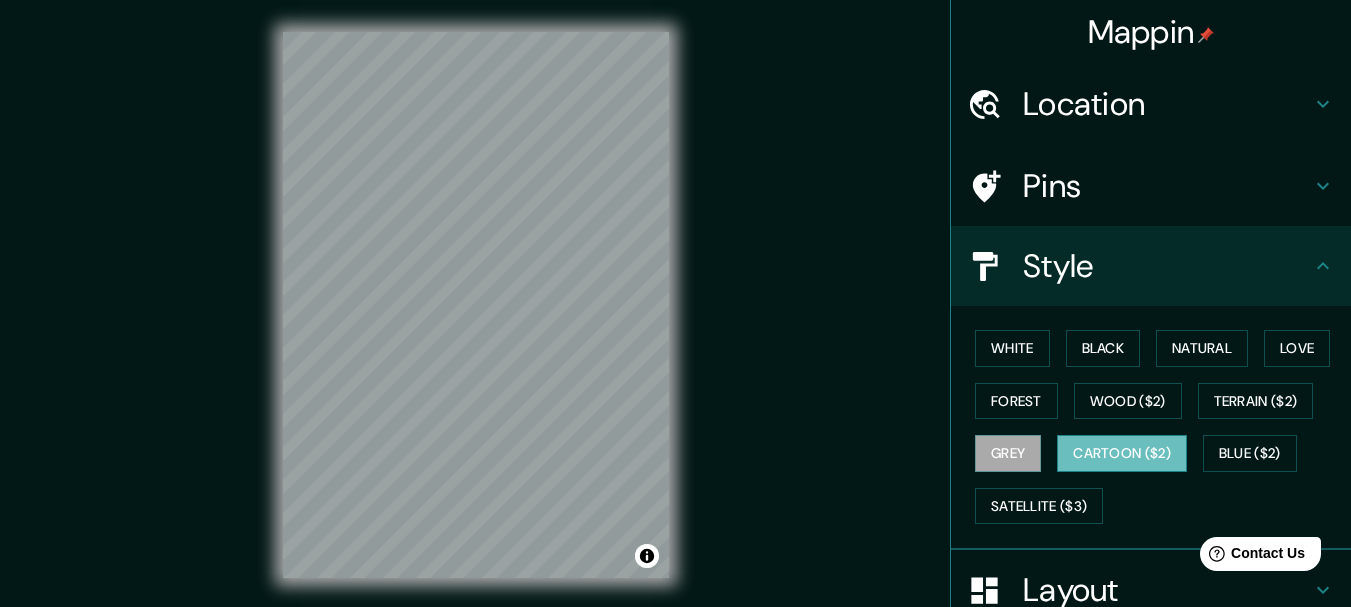click on "Cartoon ($2)" at bounding box center [1122, 453] 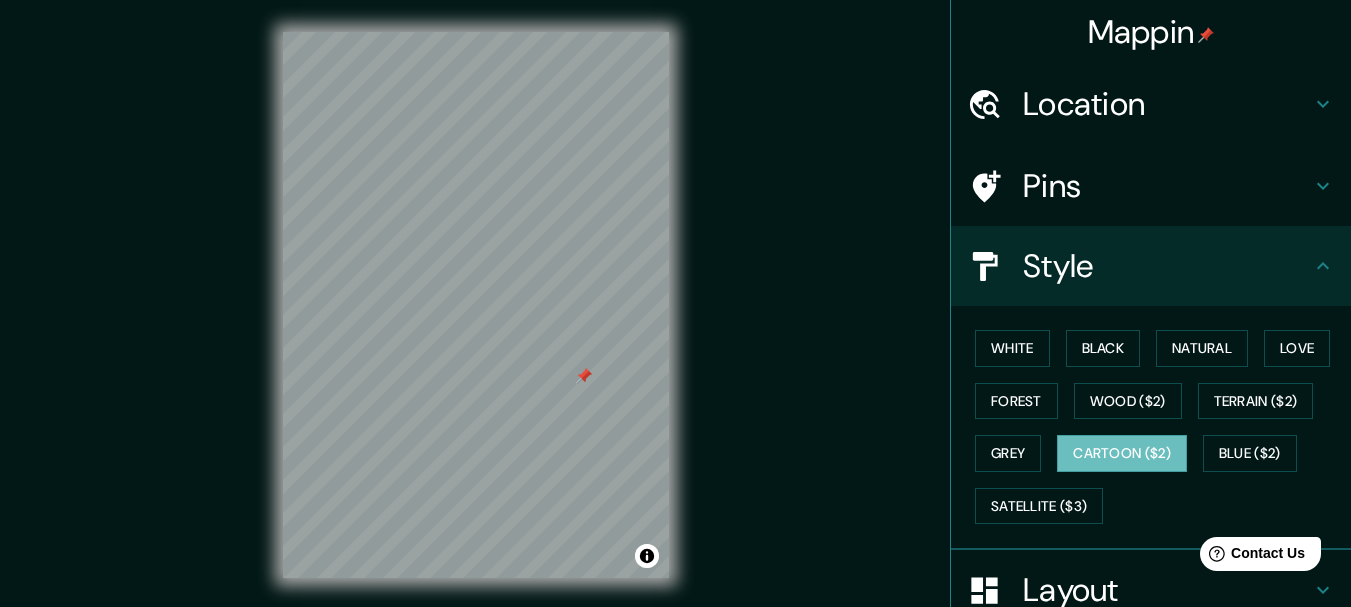 click at bounding box center [584, 376] 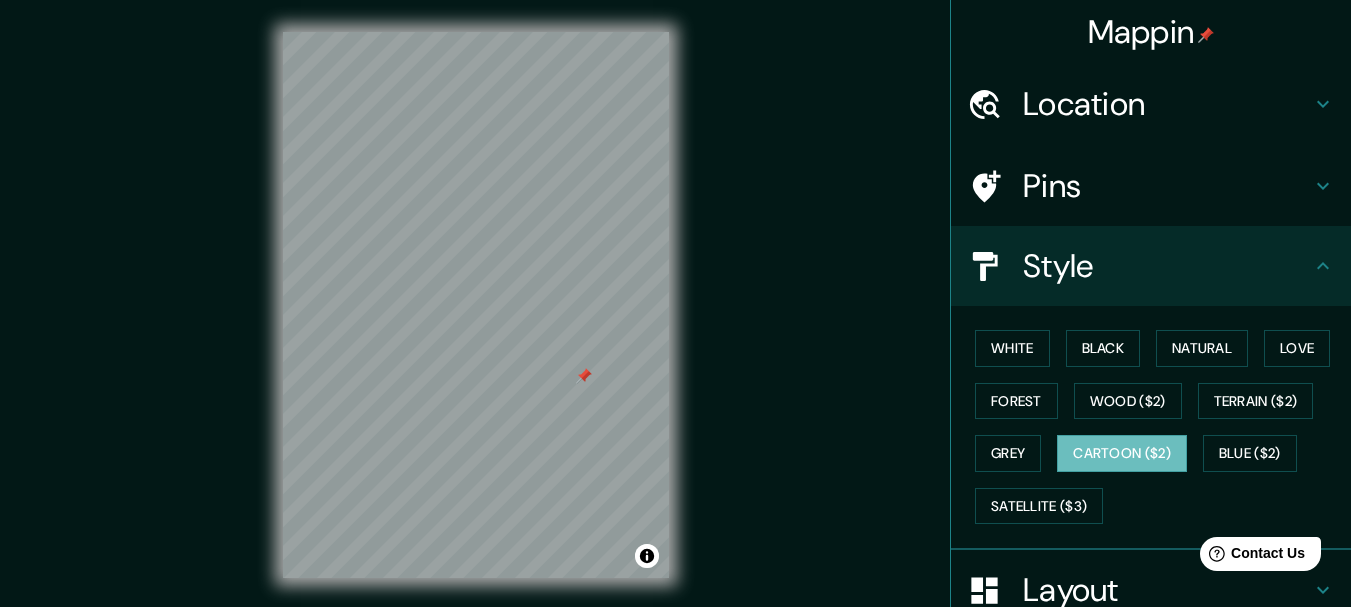 click at bounding box center (584, 376) 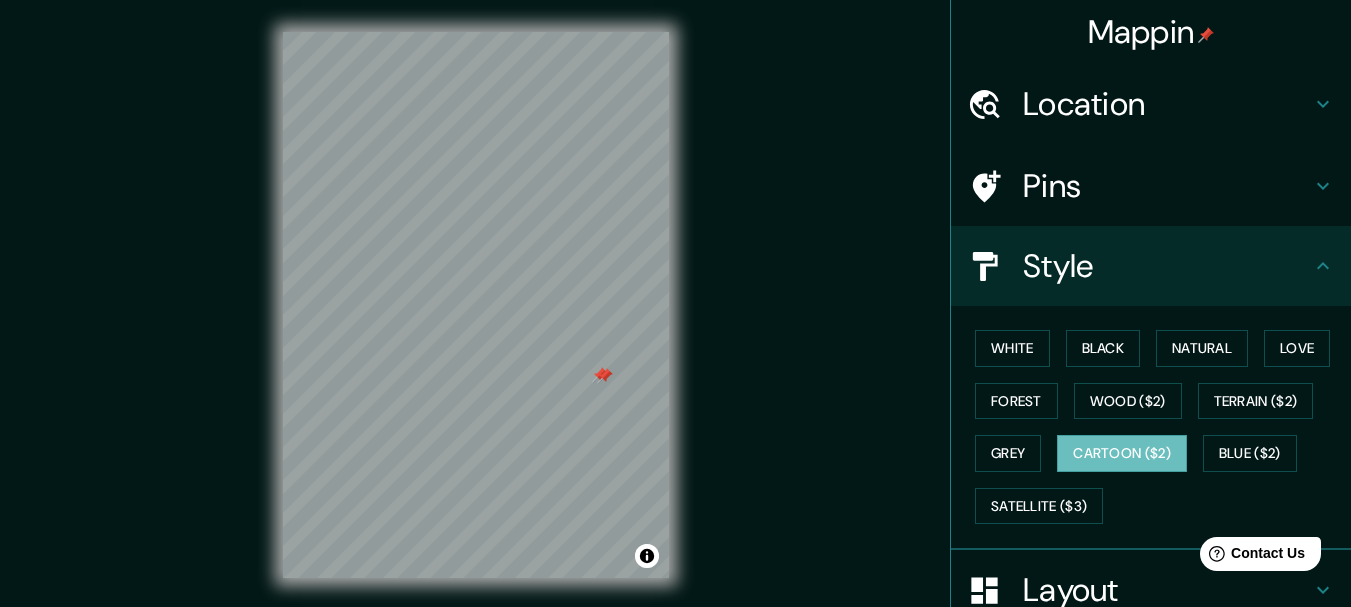 click at bounding box center [605, 376] 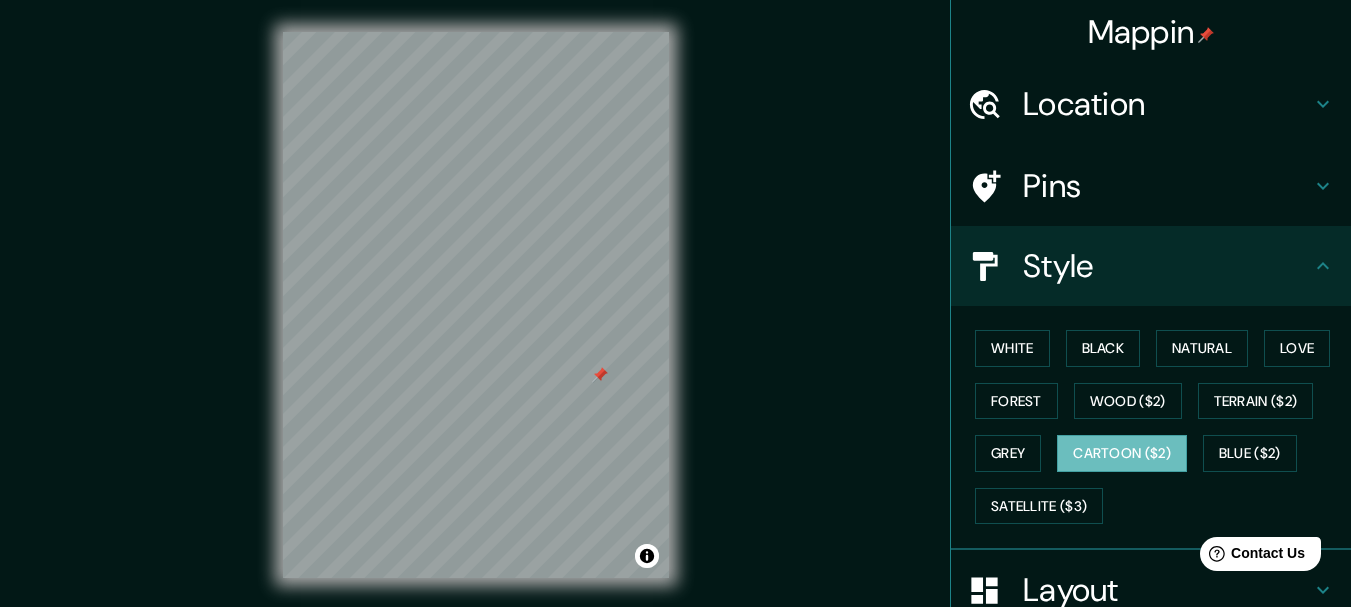 click at bounding box center (600, 375) 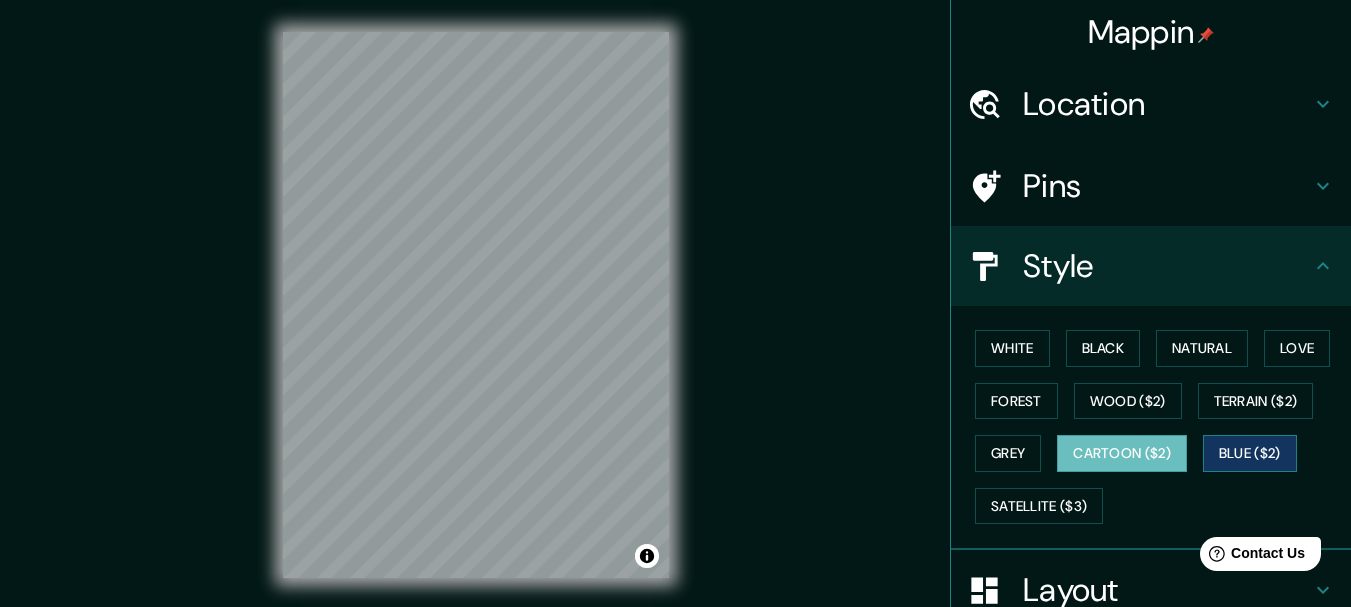 click on "Blue ($2)" at bounding box center [1250, 453] 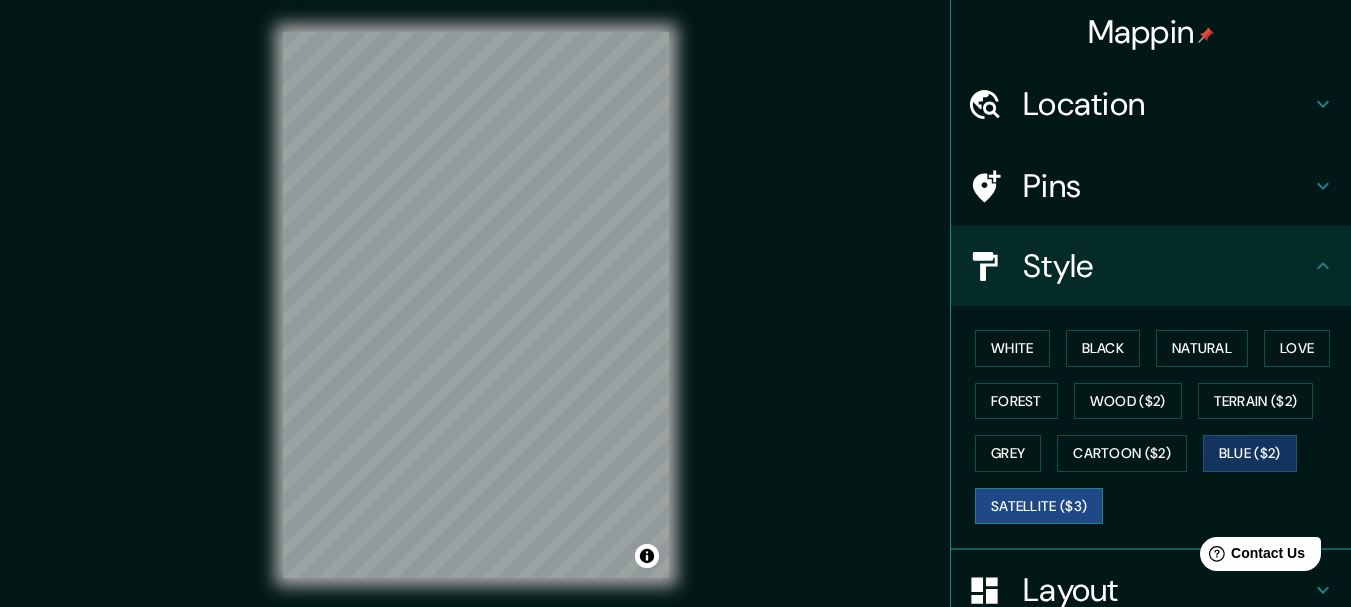 click on "Satellite ($3)" at bounding box center (1039, 506) 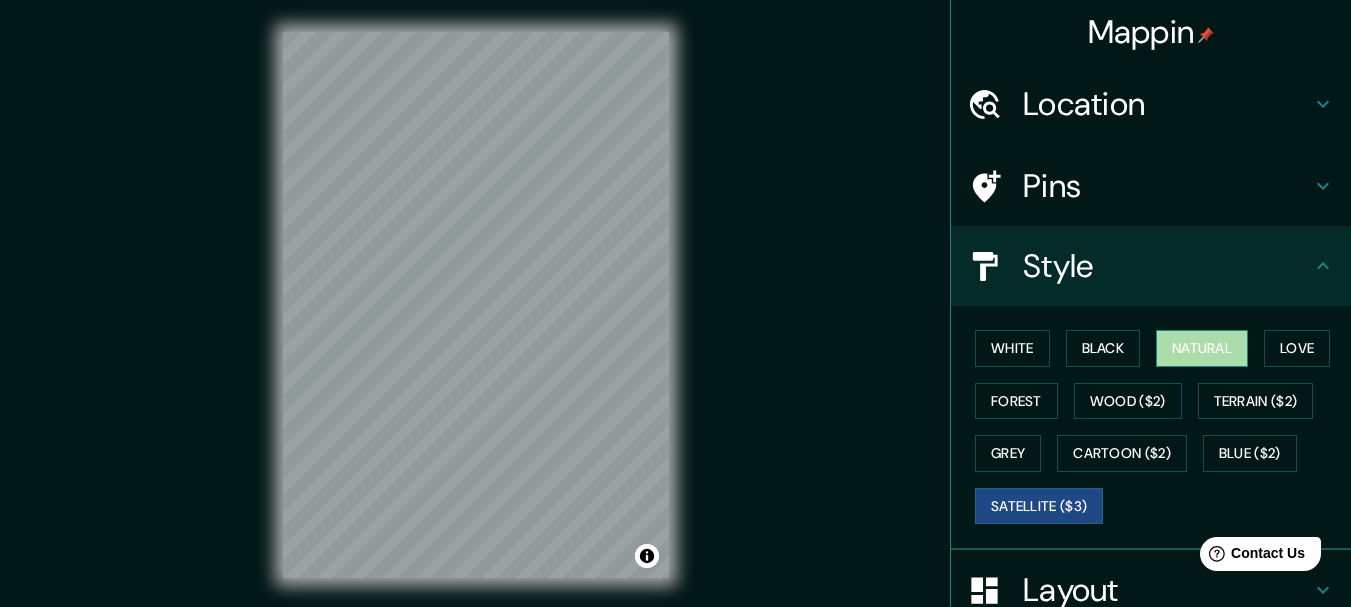click on "Natural" at bounding box center (1202, 348) 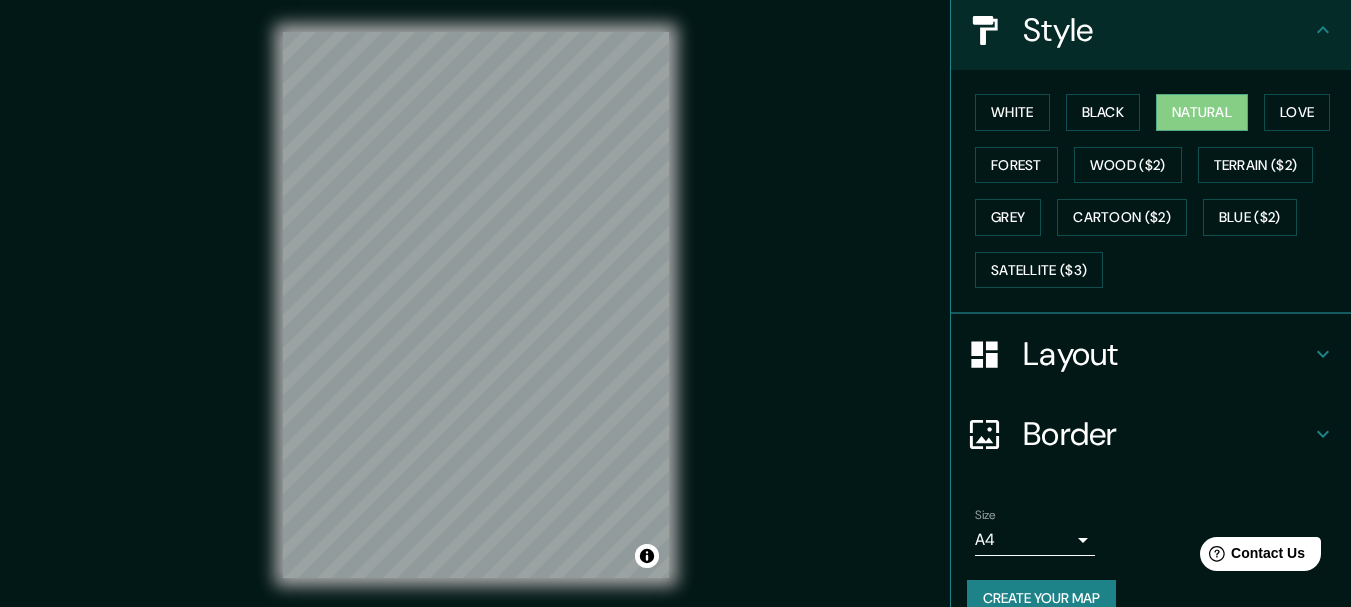 scroll, scrollTop: 270, scrollLeft: 0, axis: vertical 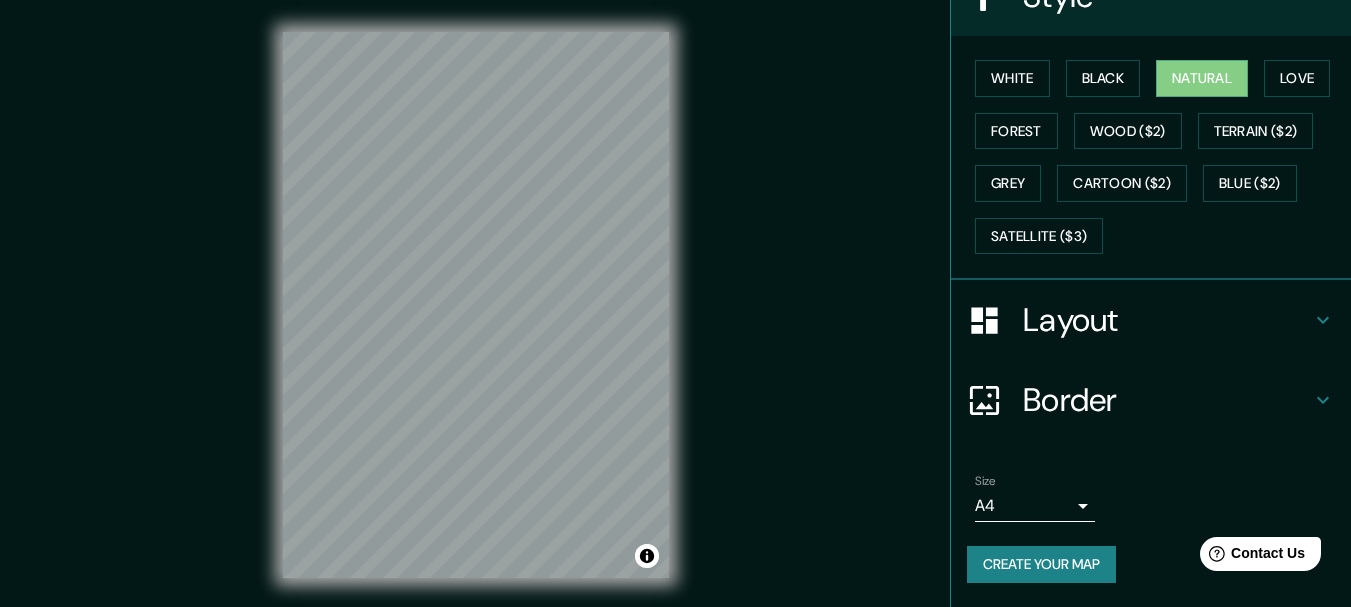 click on "Layout" at bounding box center (1167, 320) 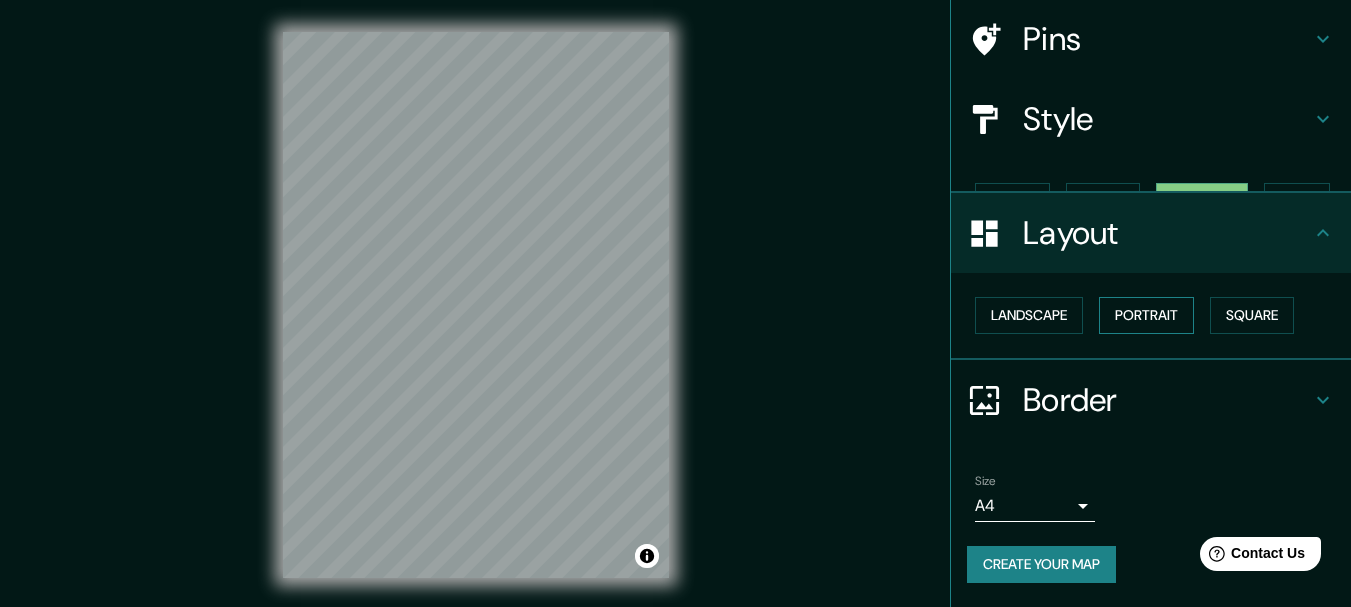 scroll, scrollTop: 112, scrollLeft: 0, axis: vertical 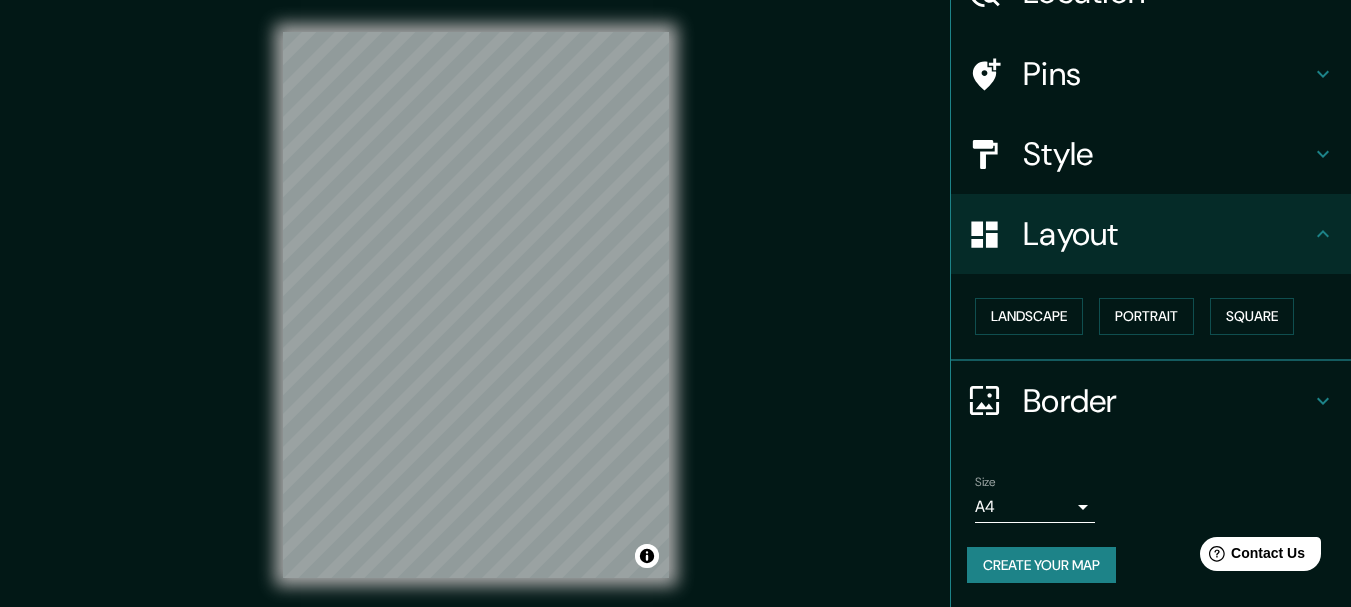 click on "Landscape Portrait Square" at bounding box center [1159, 316] 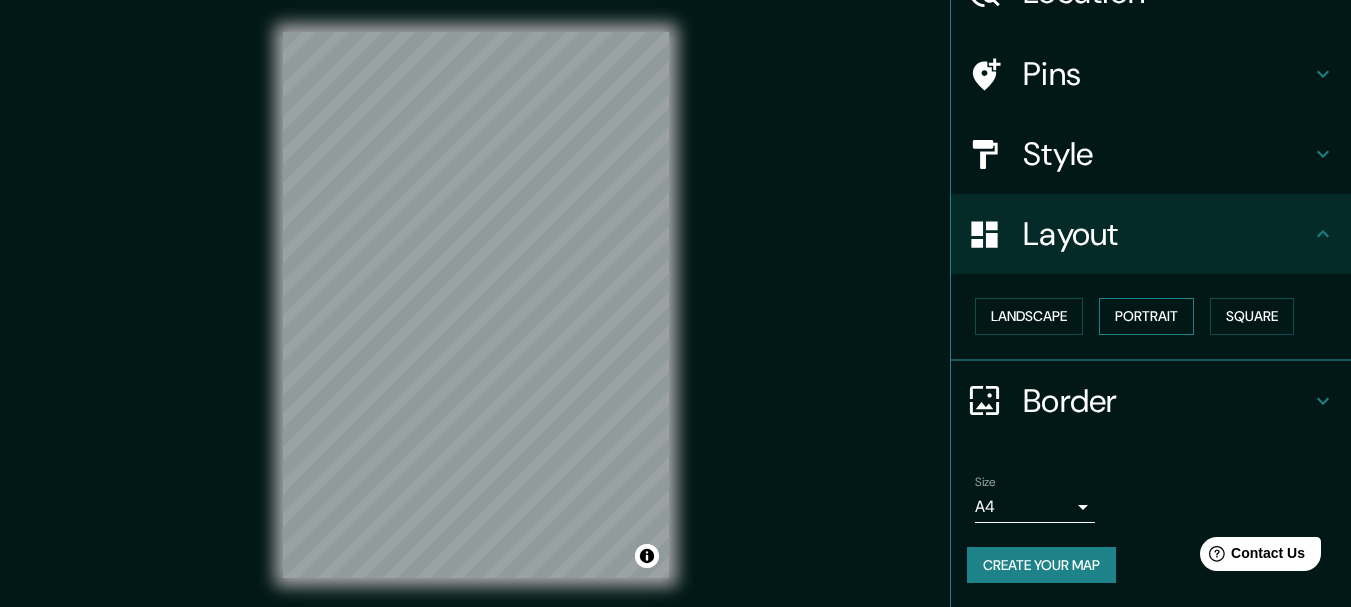 click on "Portrait" at bounding box center [1146, 316] 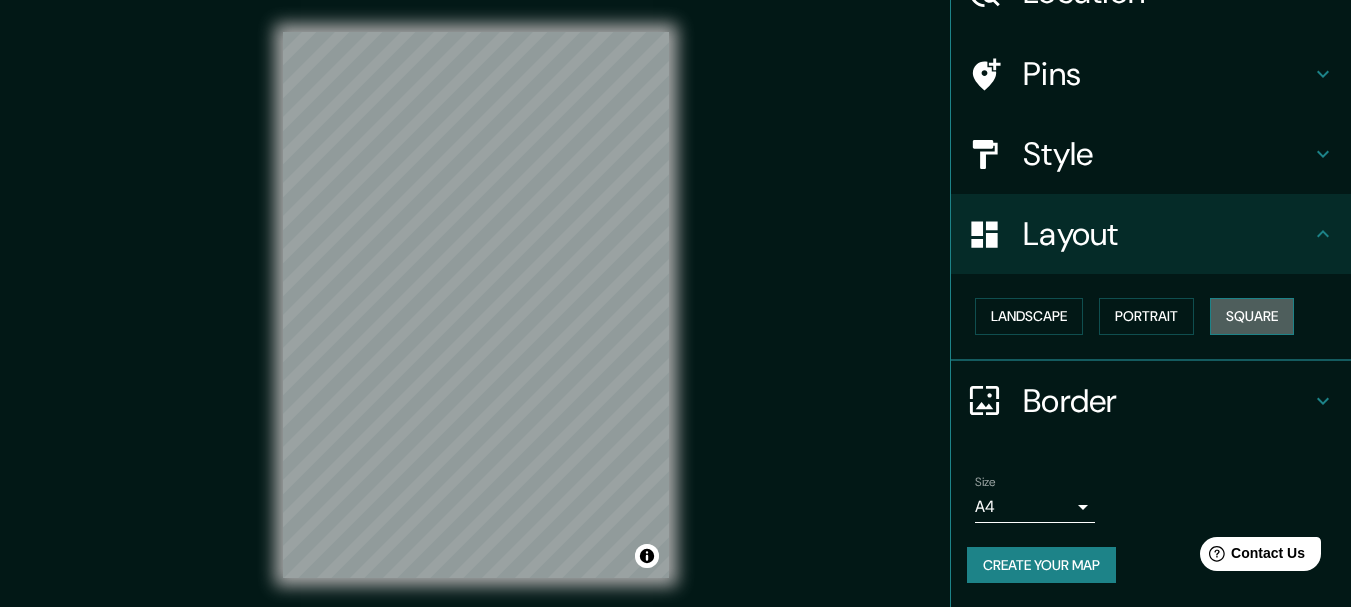click on "Square" at bounding box center (1252, 316) 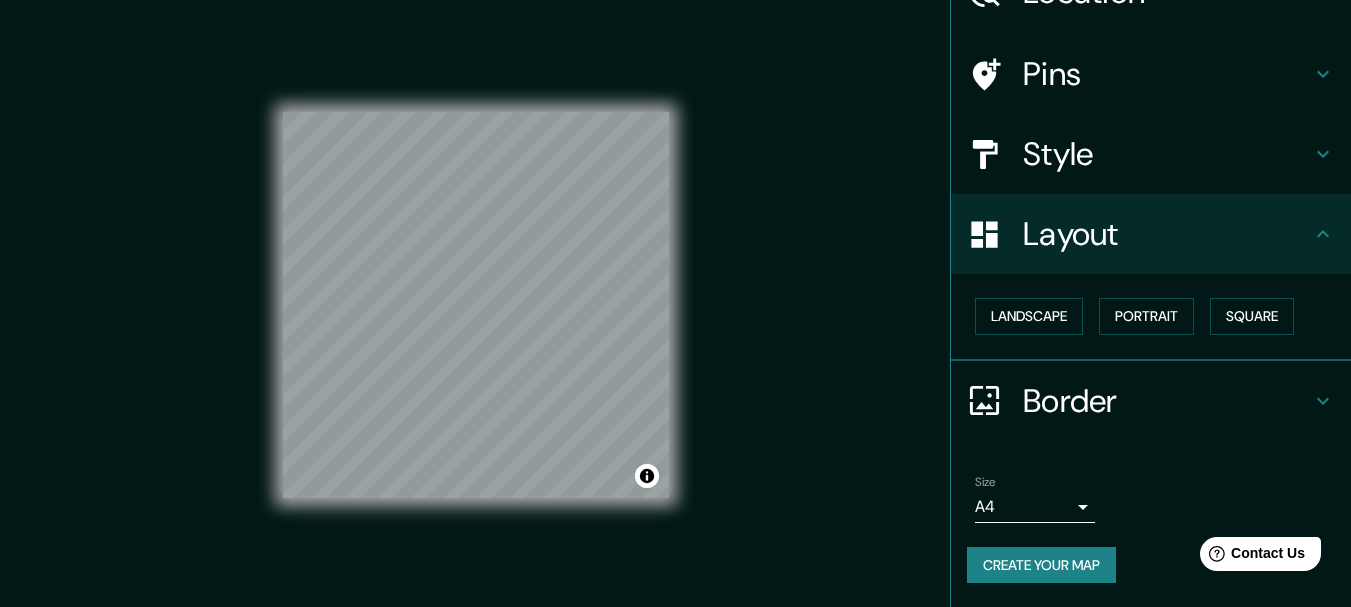 click on "Mappin Location Madrid, Madrid, España Pins Style Layout Landscape Portrait Square Border Choose a border.  Hint : you can make layers of the frame opaque to create some cool effects. None Simple Transparent Fancy Size A4 single Create your map © Mapbox   © OpenStreetMap   Improve this map Any problems, suggestions, or concerns please email    help@mappin.pro . . ." at bounding box center [675, 303] 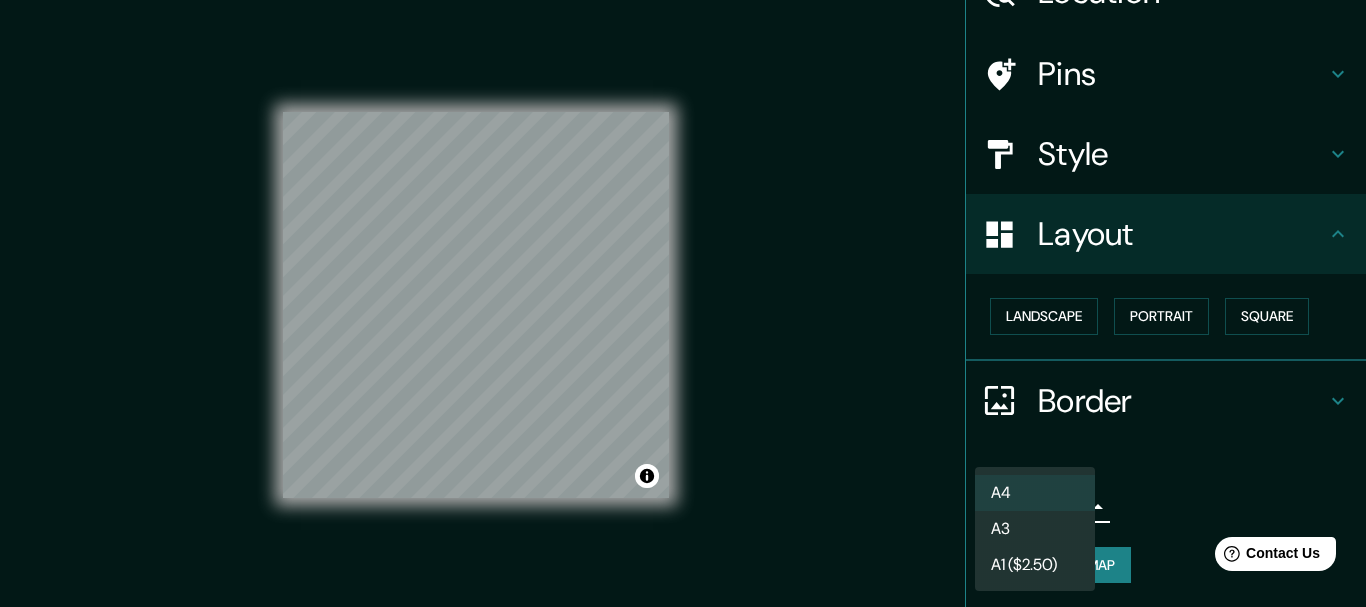click at bounding box center [683, 303] 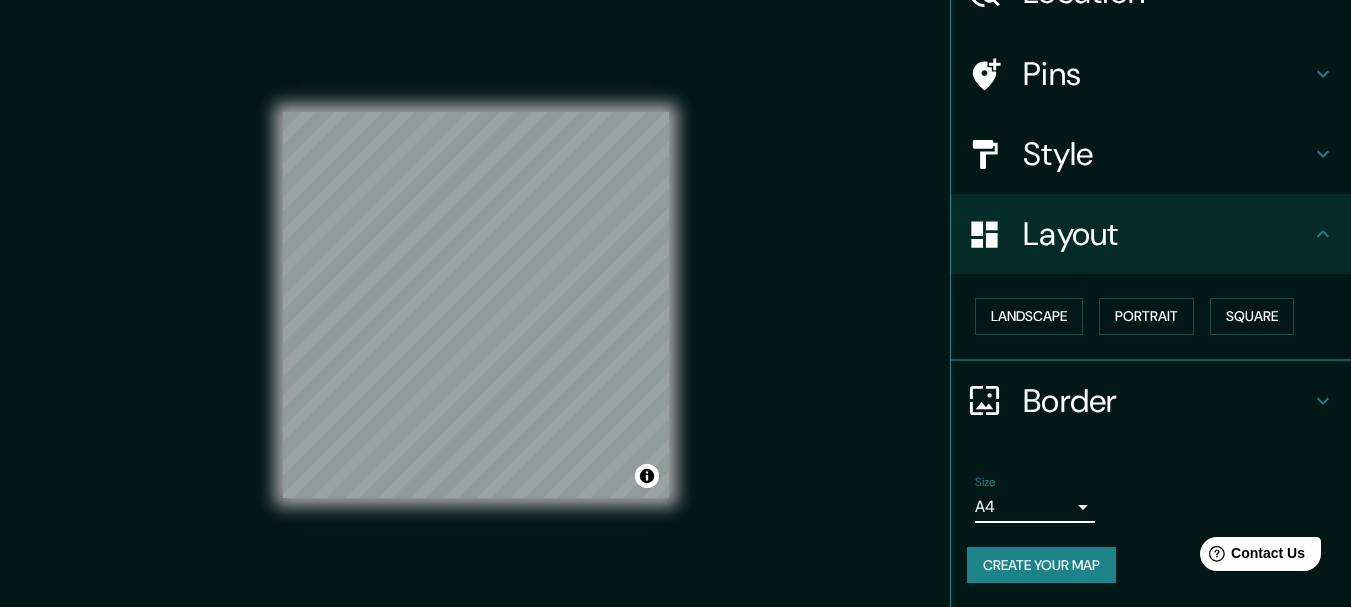 click on "Mappin Location Madrid, Madrid, España Pins Style Layout Landscape Portrait Square Border Choose a border.  Hint : you can make layers of the frame opaque to create some cool effects. None Simple Transparent Fancy Size A4 single Create your map © Mapbox   © OpenStreetMap   Improve this map Any problems, suggestions, or concerns please email    help@mappin.pro . . ." at bounding box center [675, 303] 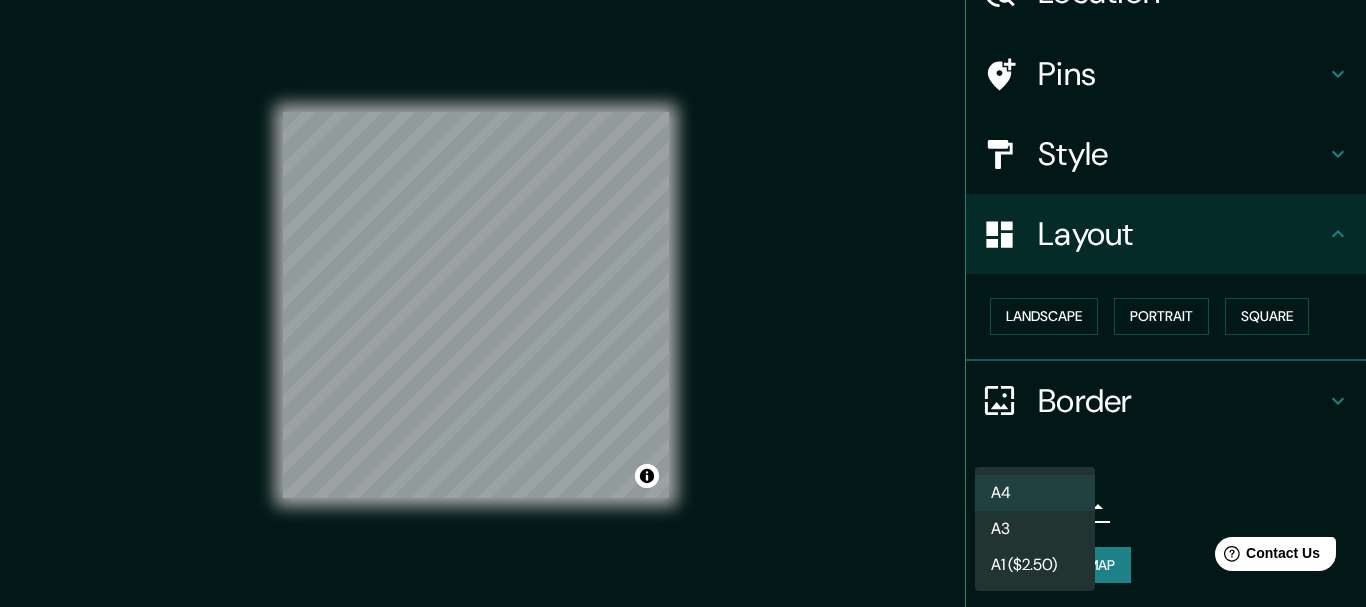 click at bounding box center [683, 303] 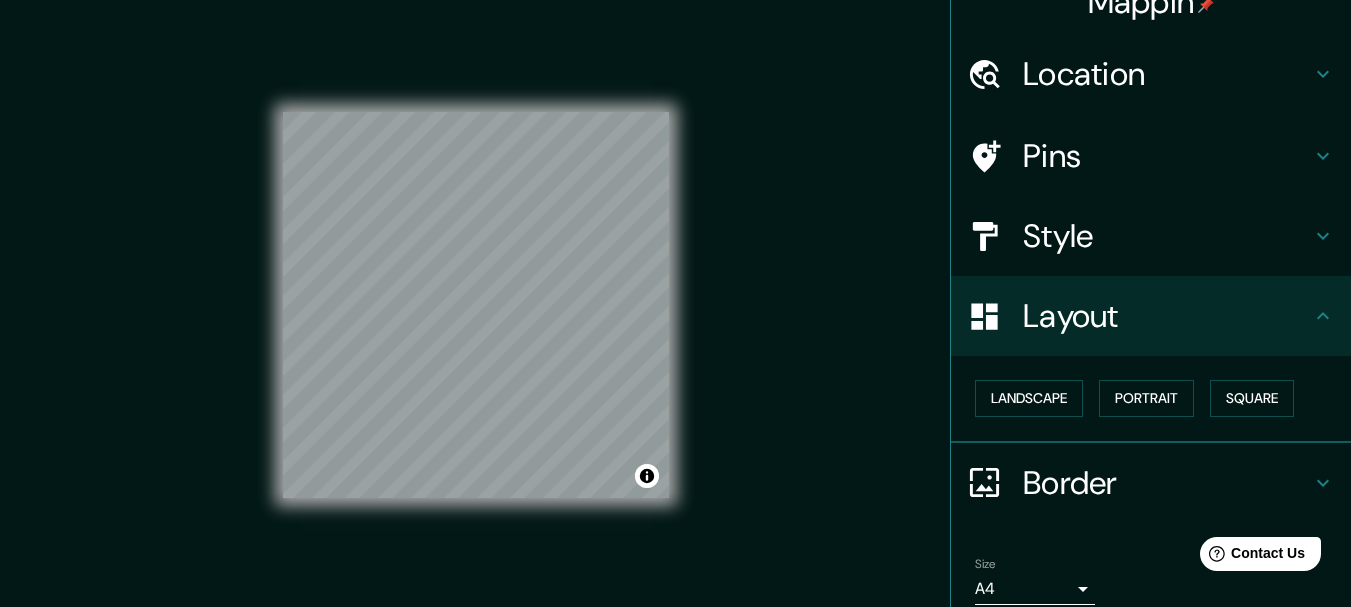 scroll, scrollTop: 0, scrollLeft: 0, axis: both 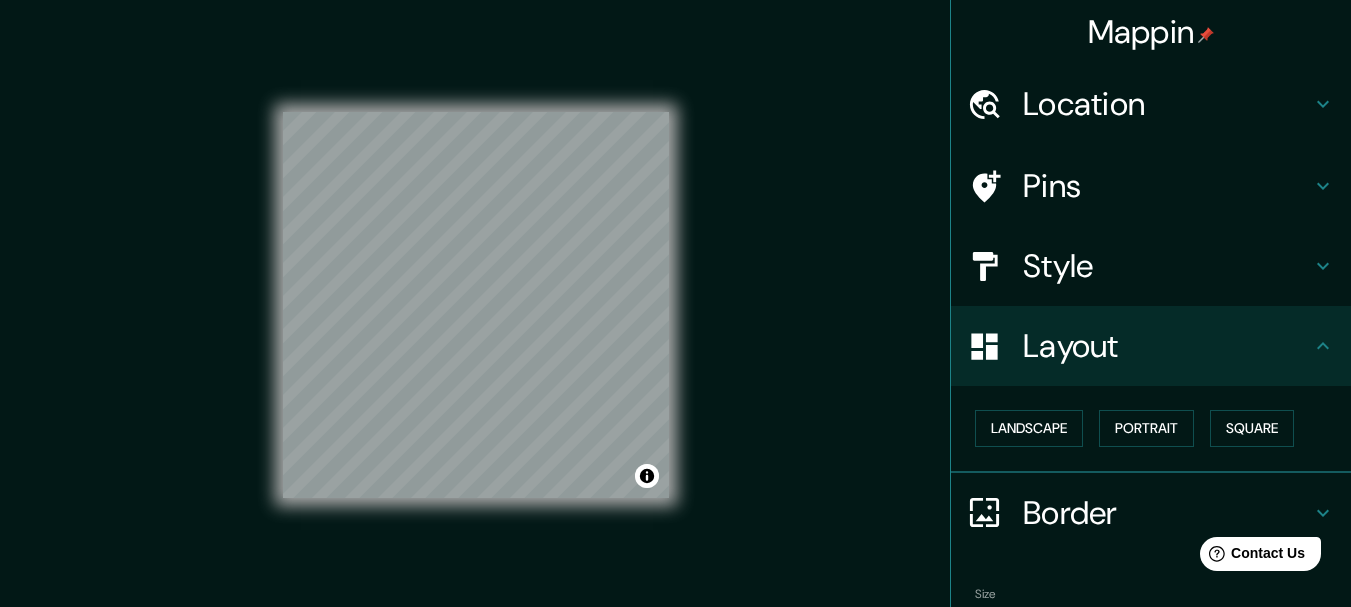 click 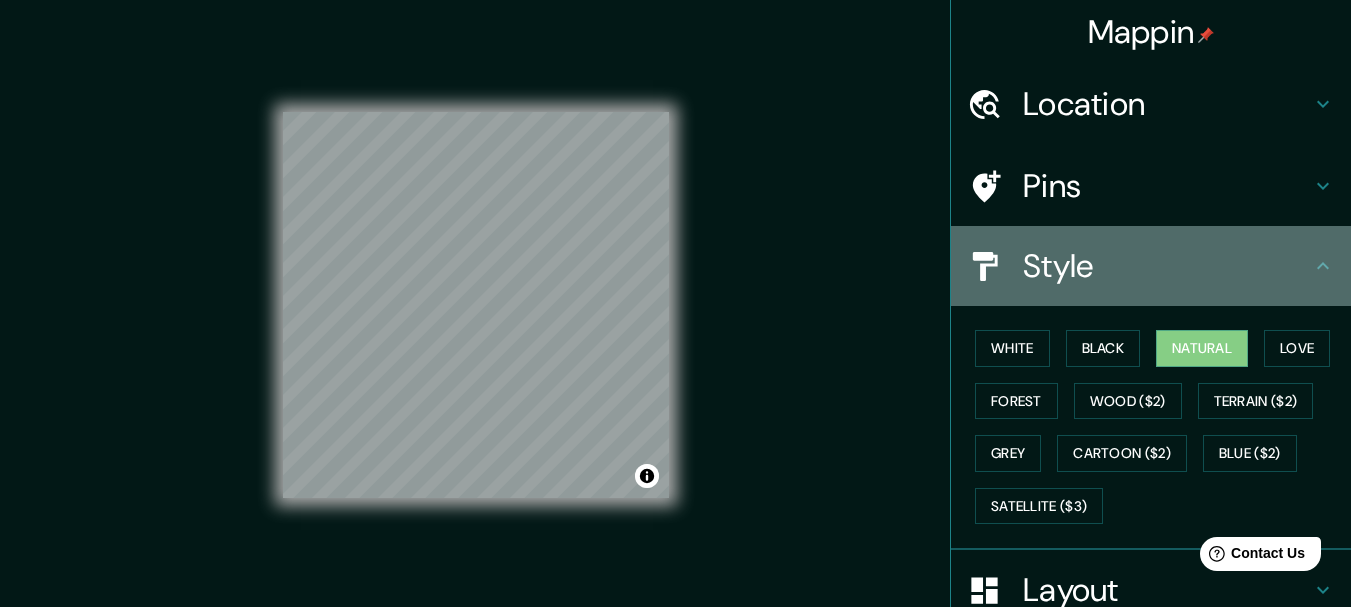 click 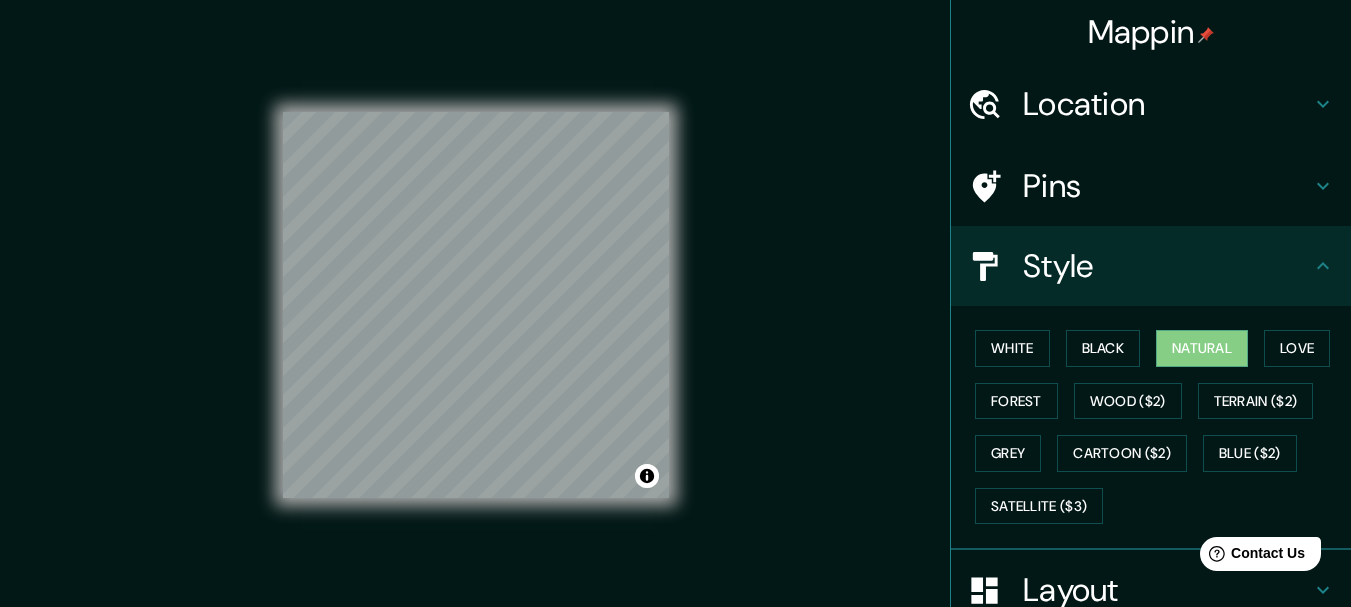 click 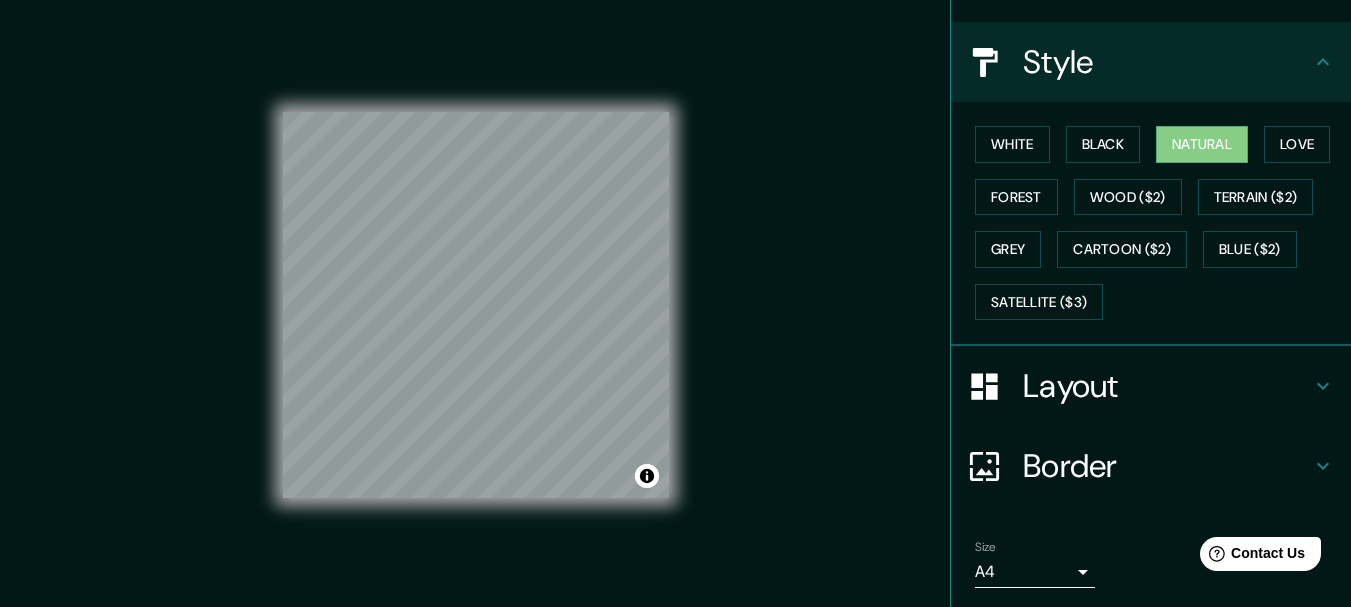 scroll, scrollTop: 270, scrollLeft: 0, axis: vertical 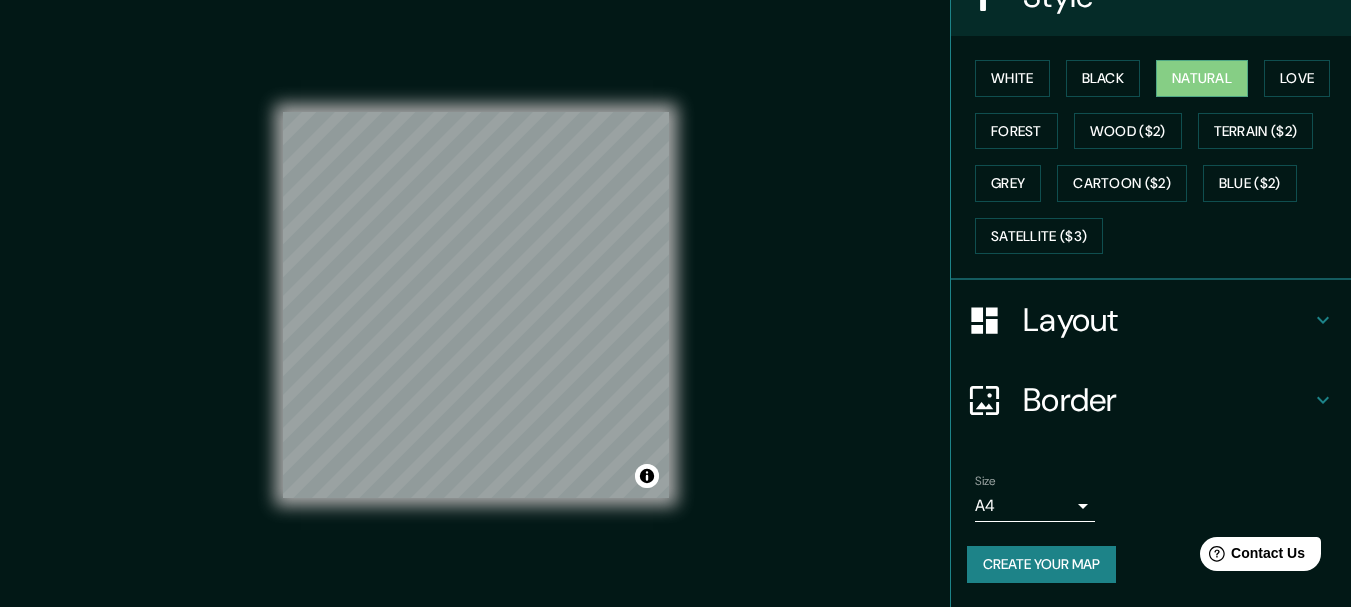 click on "Create your map" at bounding box center [1041, 564] 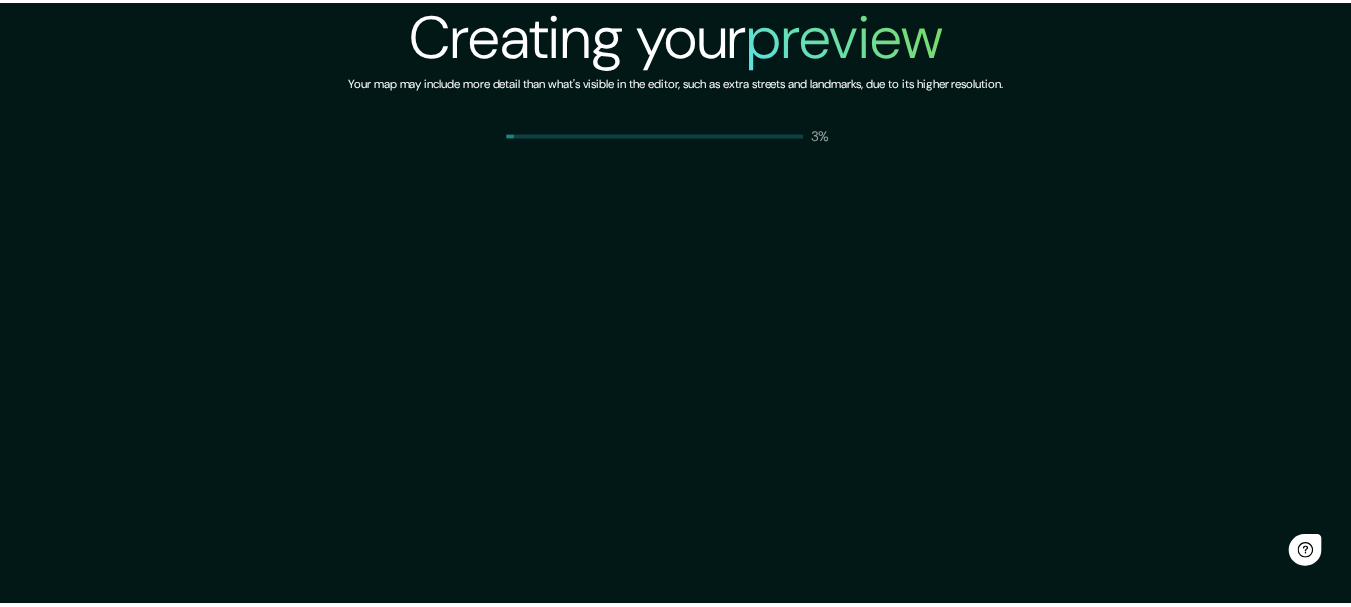 scroll, scrollTop: 0, scrollLeft: 0, axis: both 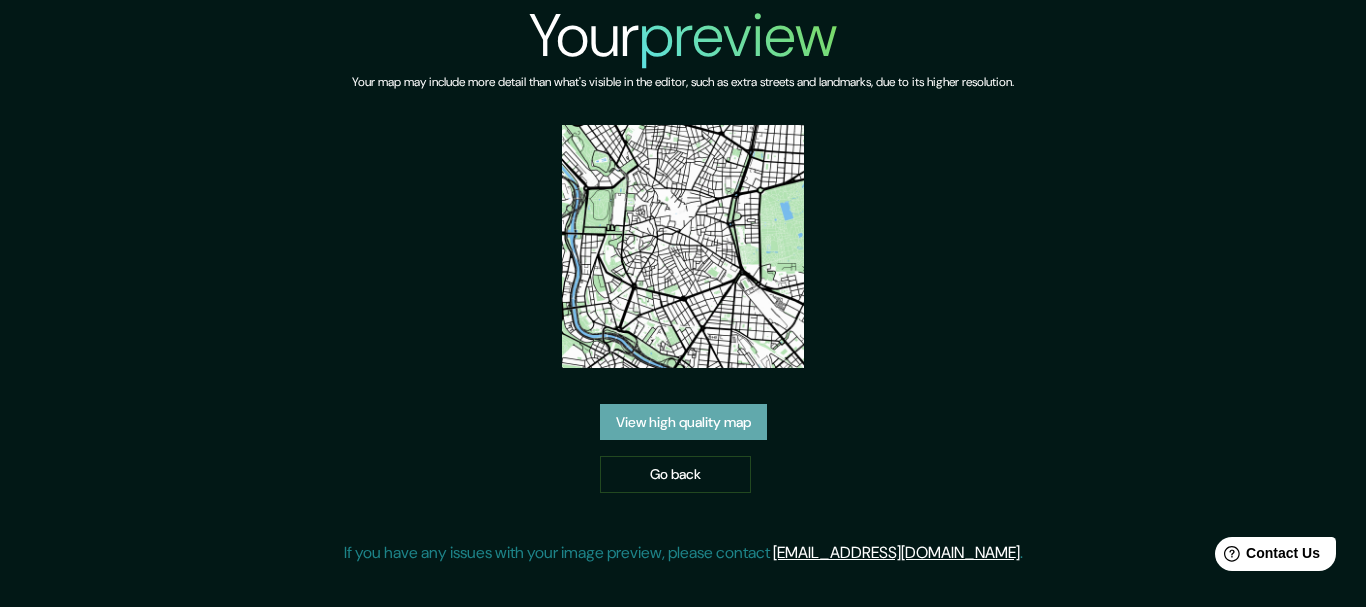 click on "View high quality map" at bounding box center [683, 422] 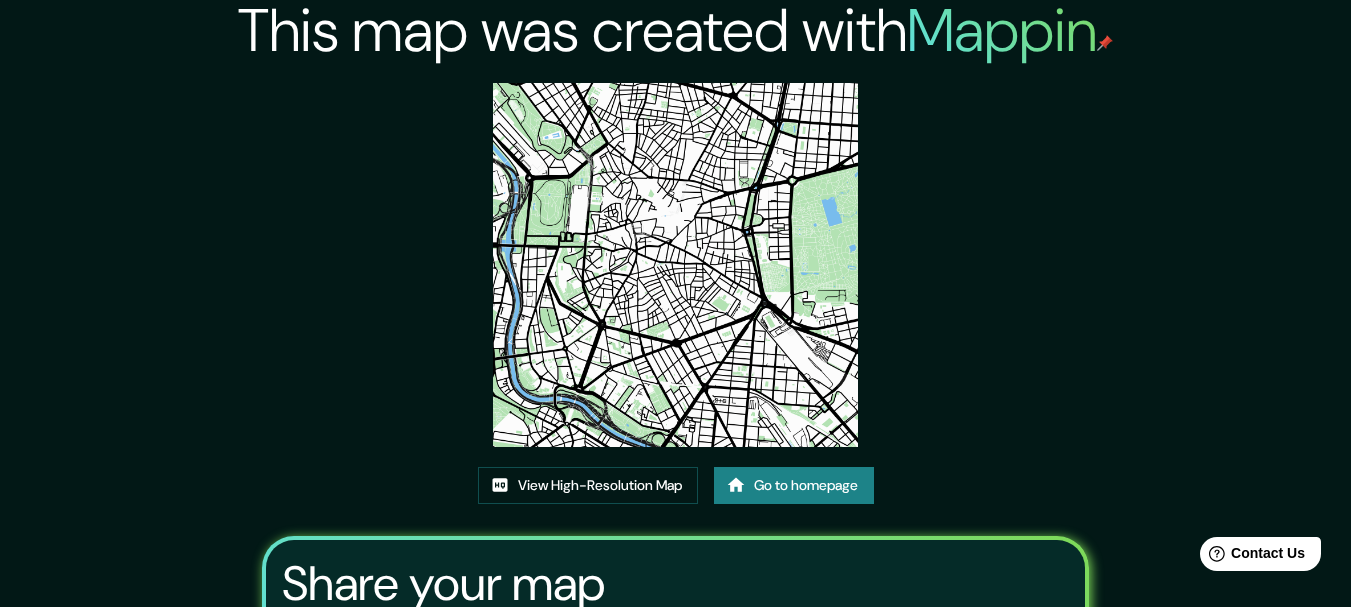 scroll, scrollTop: 3, scrollLeft: 0, axis: vertical 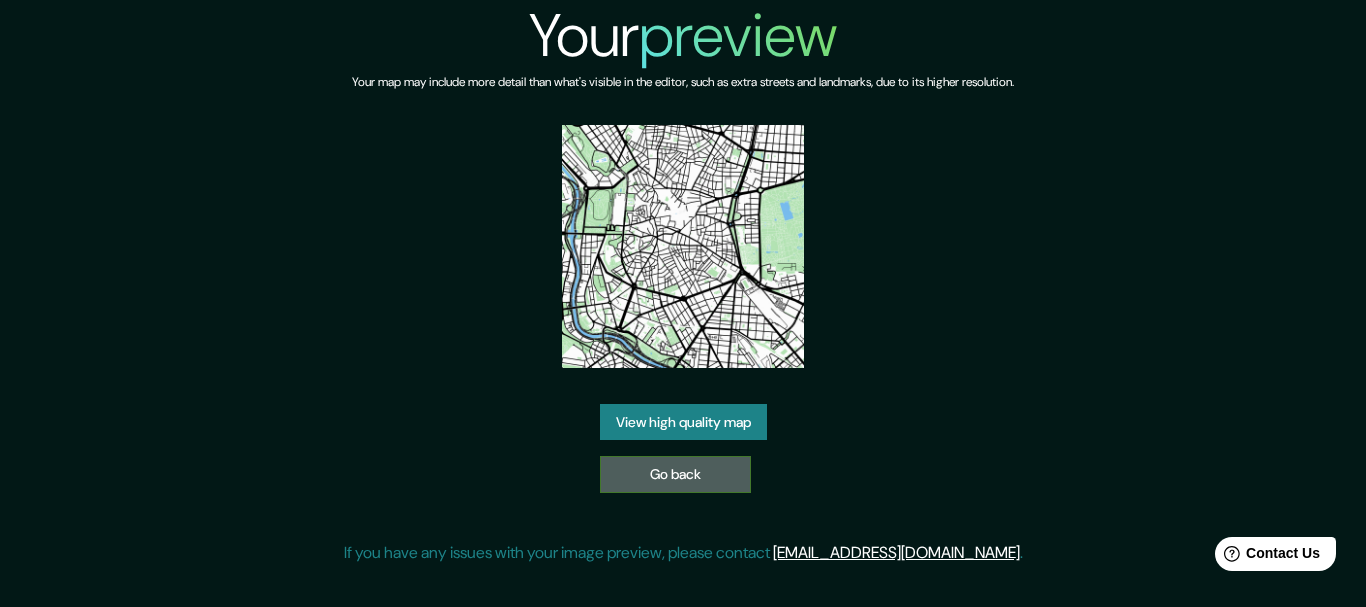 click on "Go back" at bounding box center (675, 474) 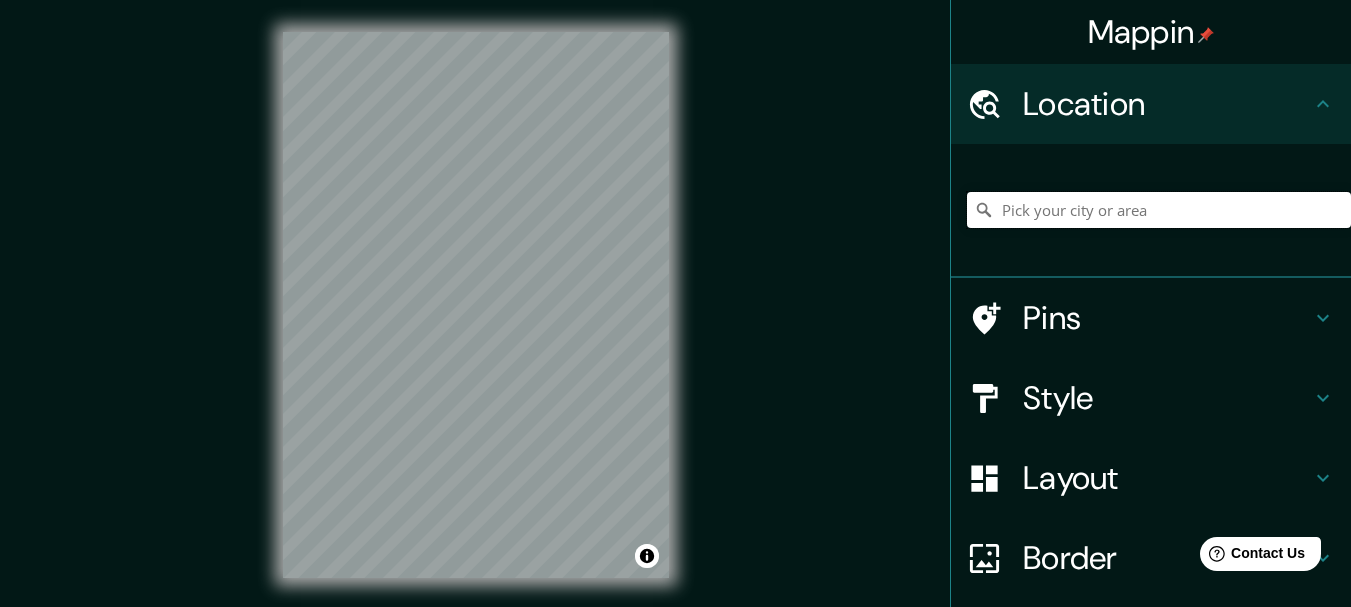 click at bounding box center [1159, 210] 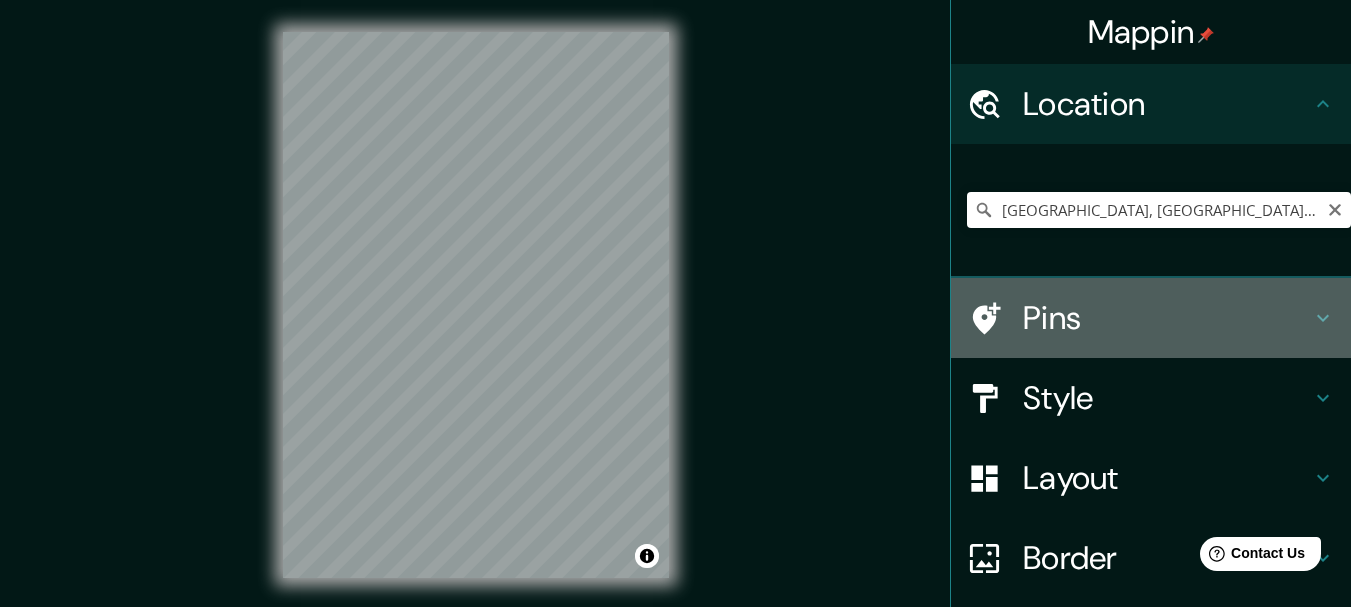 click on "Pins" at bounding box center (1167, 318) 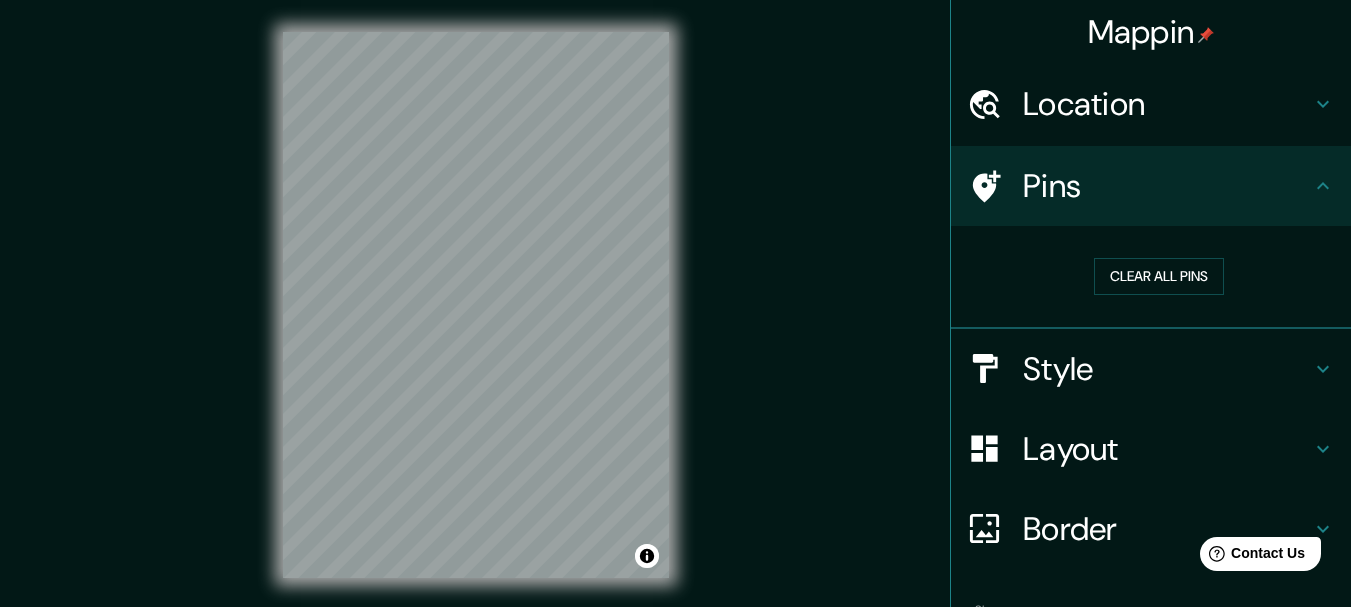 click on "Pins" at bounding box center [1167, 186] 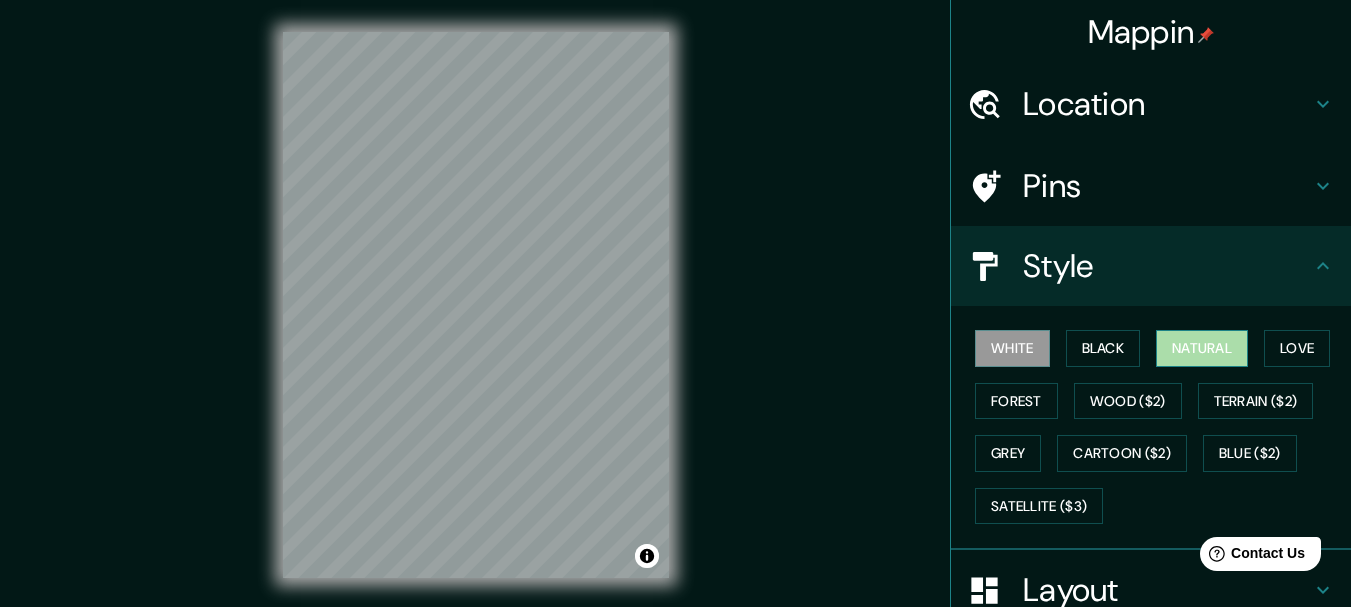 click on "Natural" at bounding box center [1202, 348] 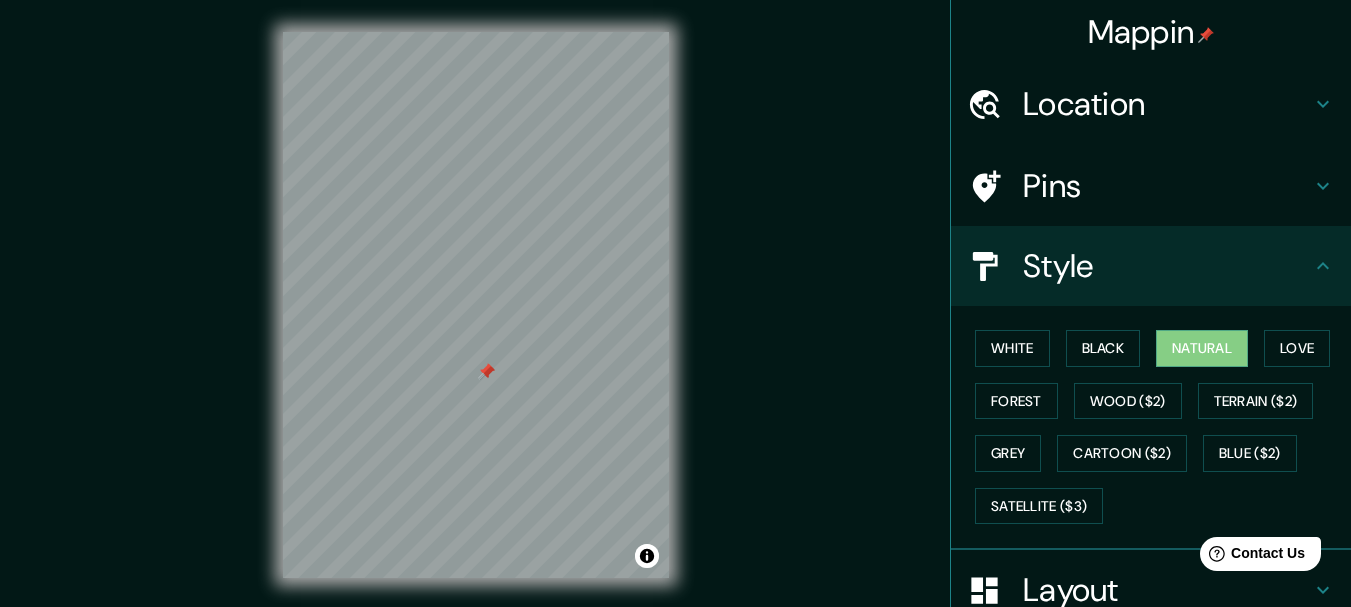 click at bounding box center [487, 372] 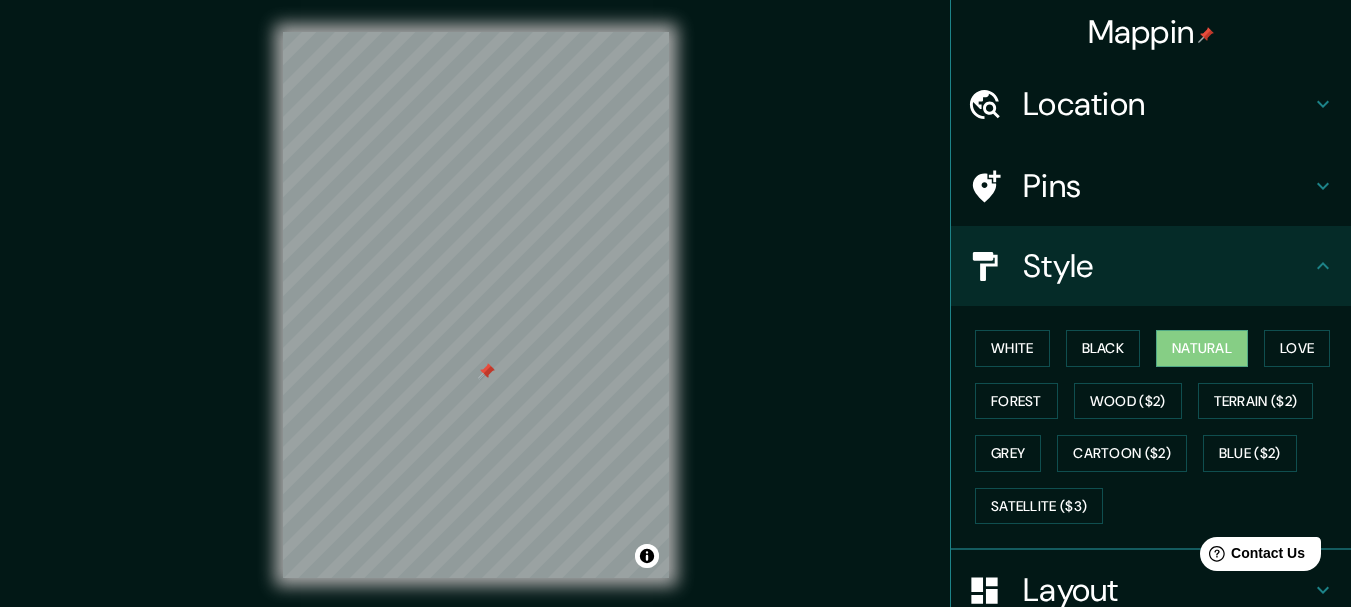 click at bounding box center [487, 372] 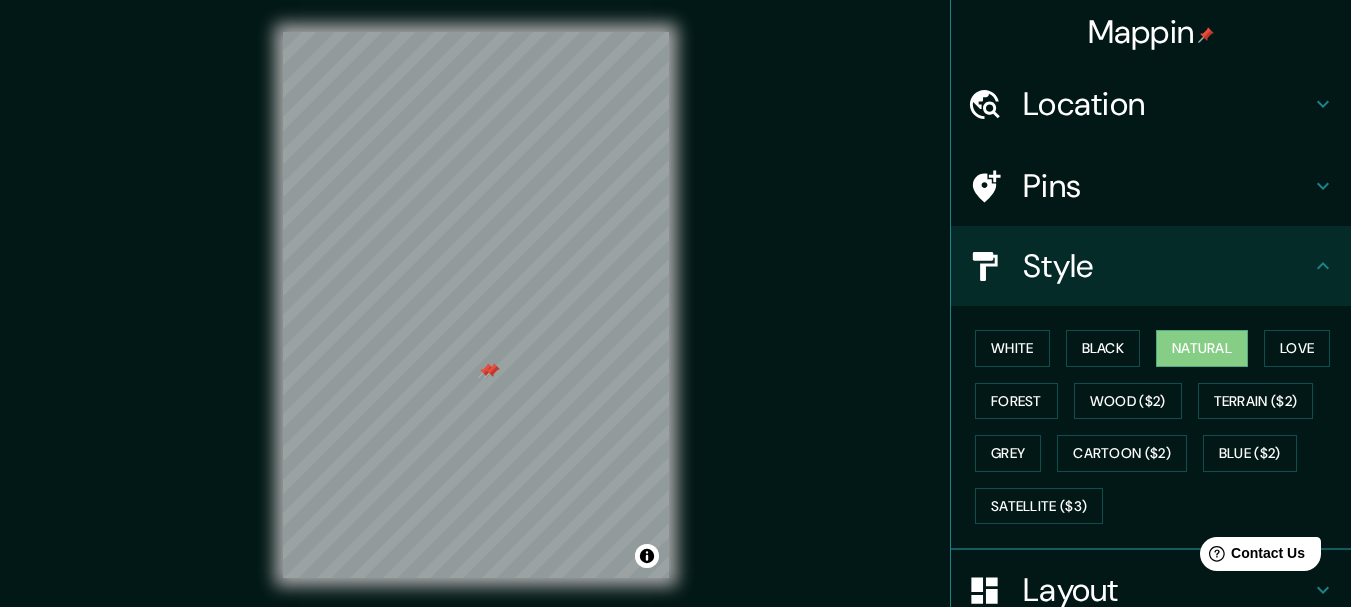 click at bounding box center (492, 371) 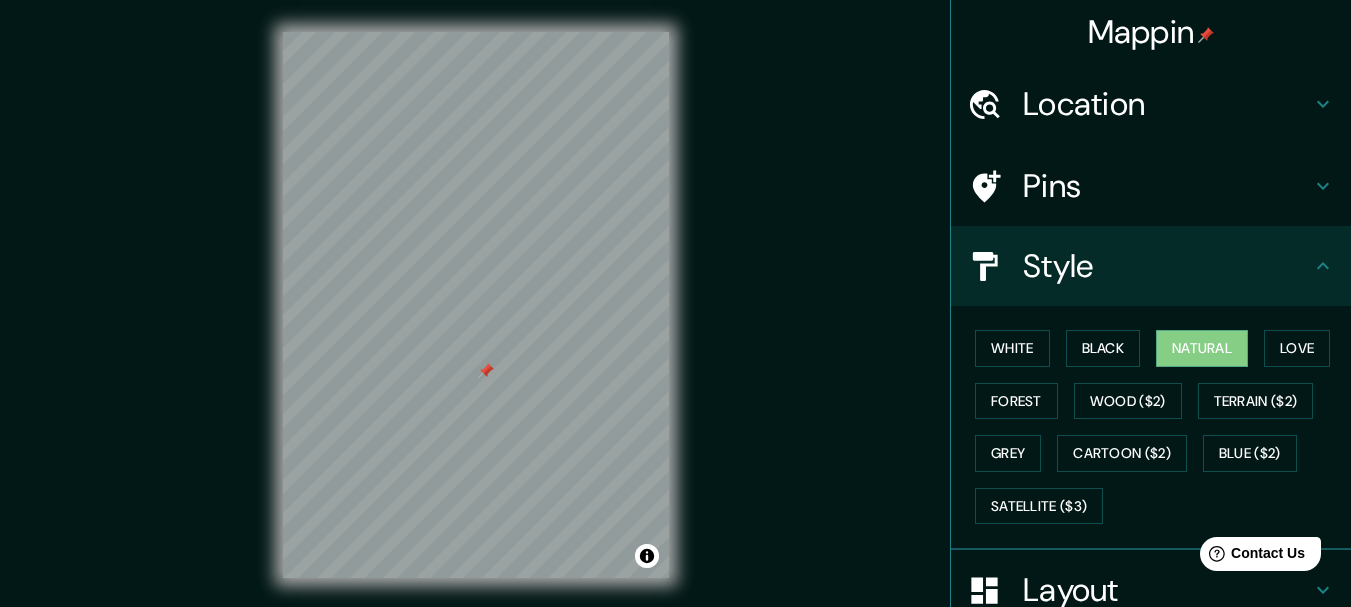 click at bounding box center (486, 371) 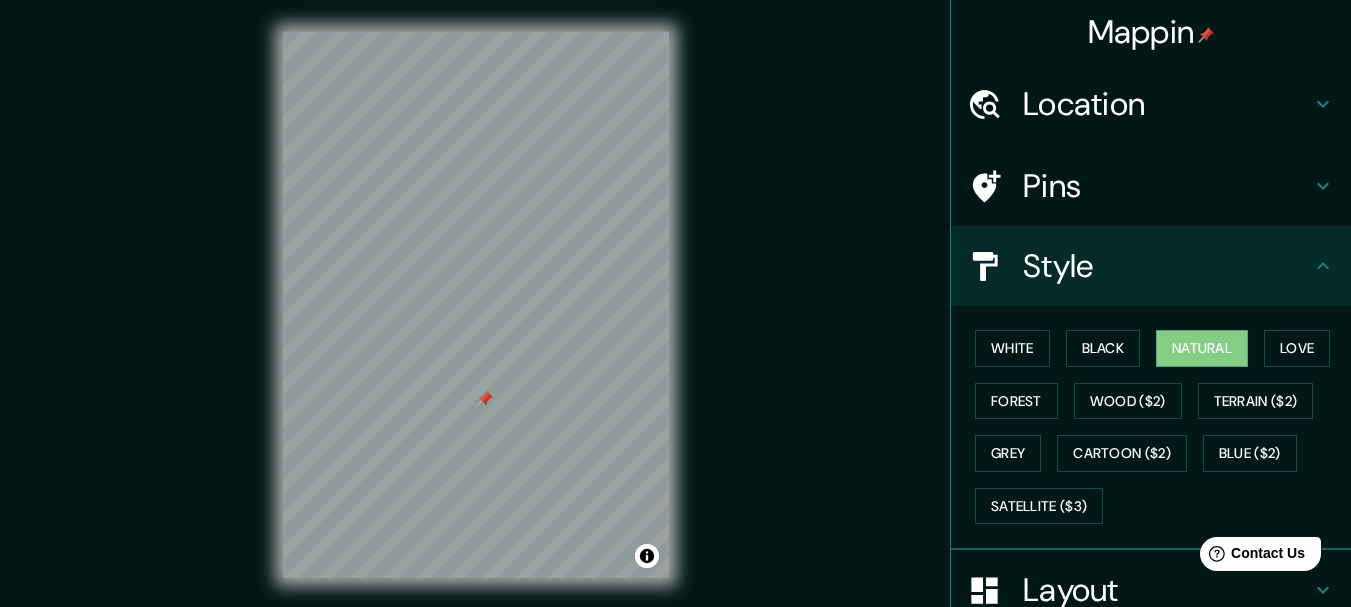 click at bounding box center (485, 399) 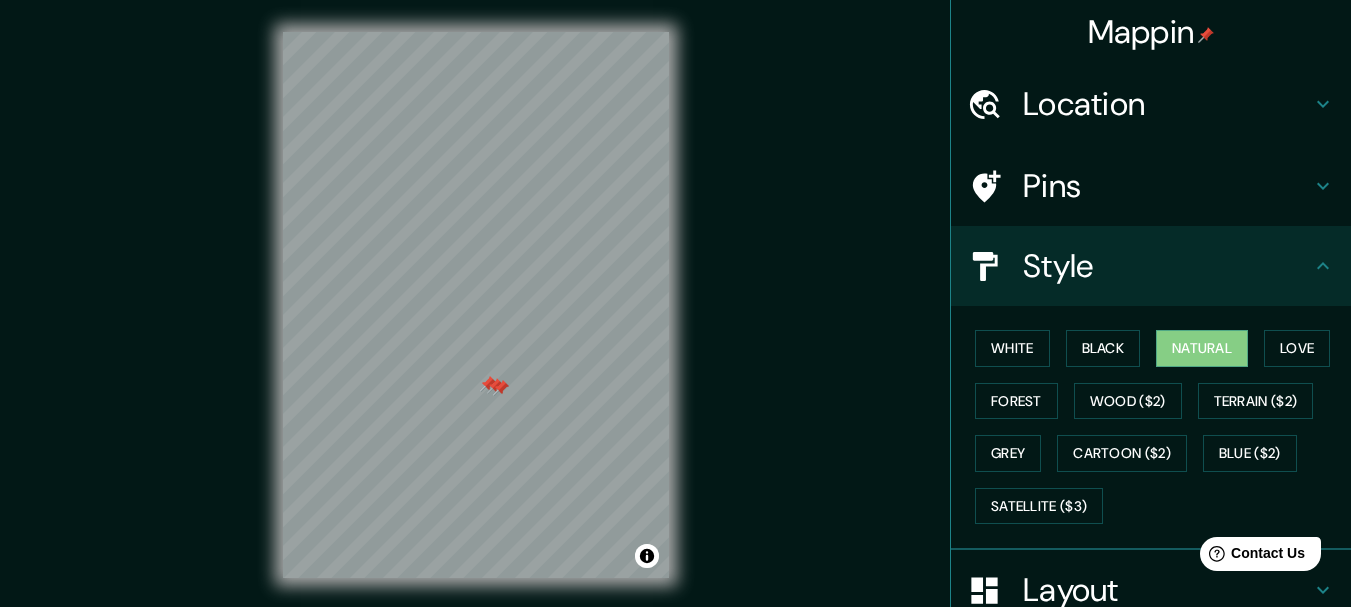 click at bounding box center (501, 388) 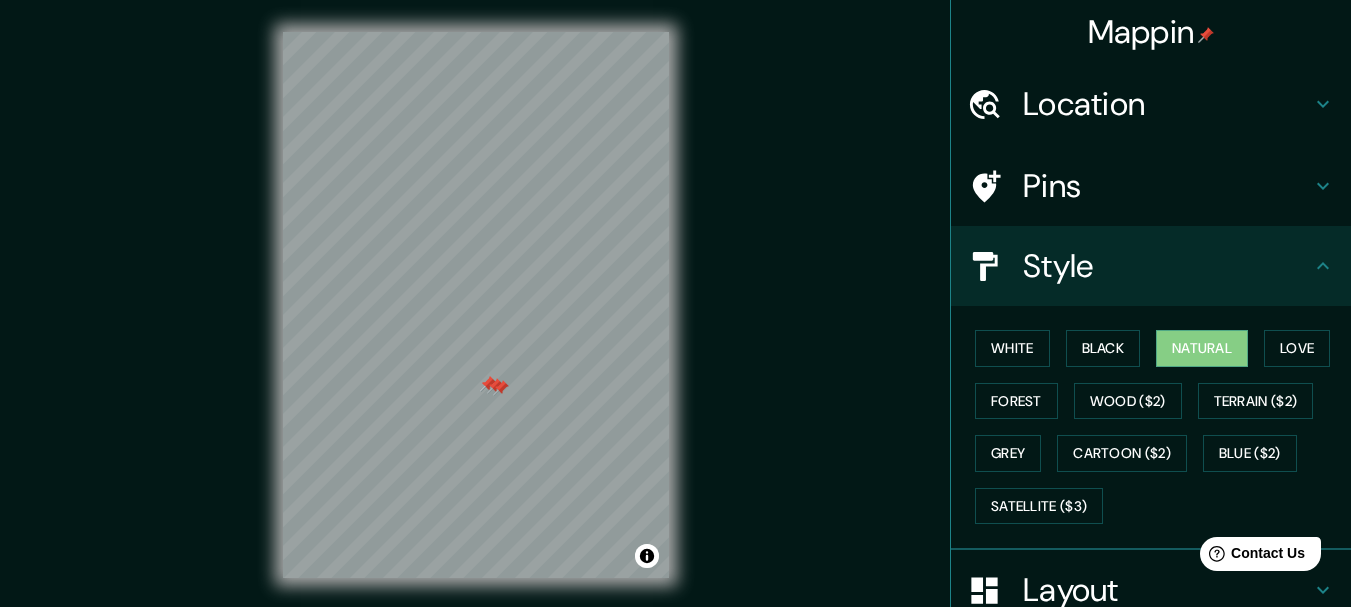 click at bounding box center [495, 386] 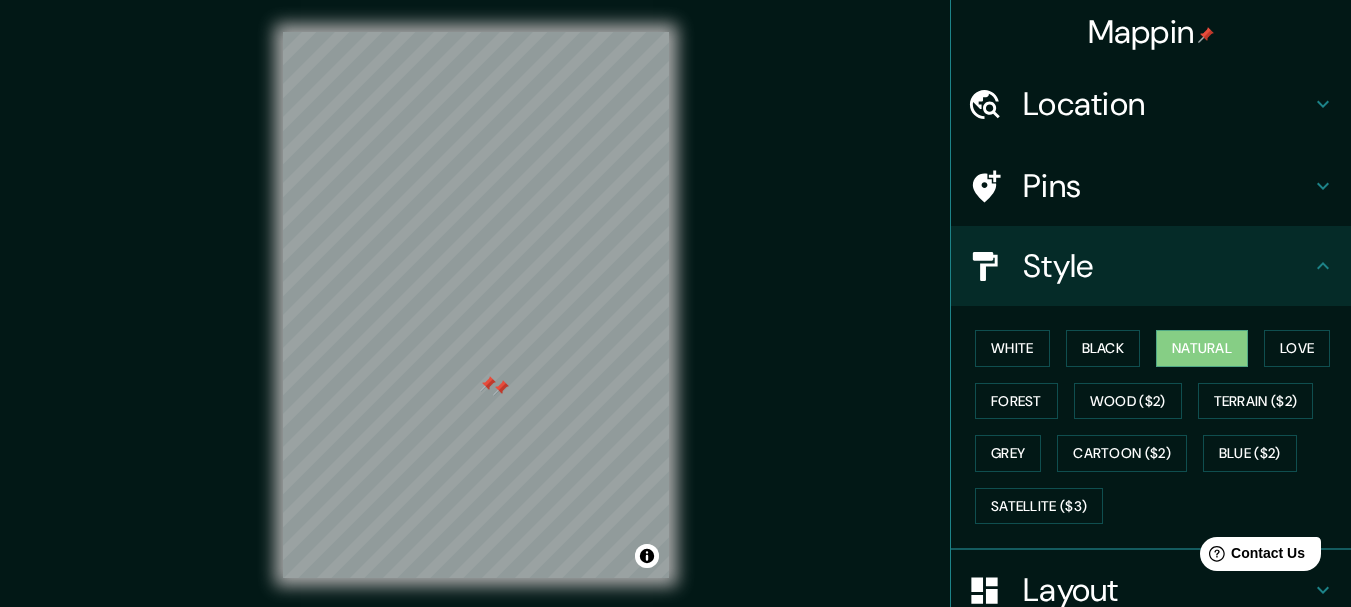 click at bounding box center [501, 388] 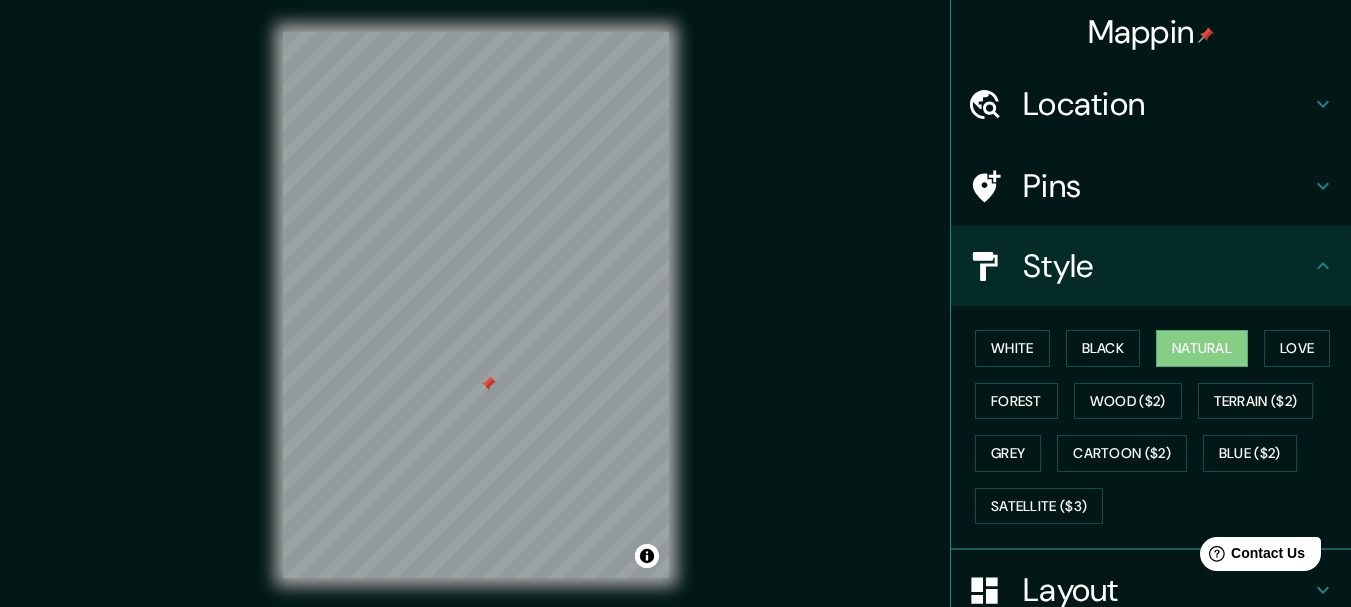 click at bounding box center [488, 384] 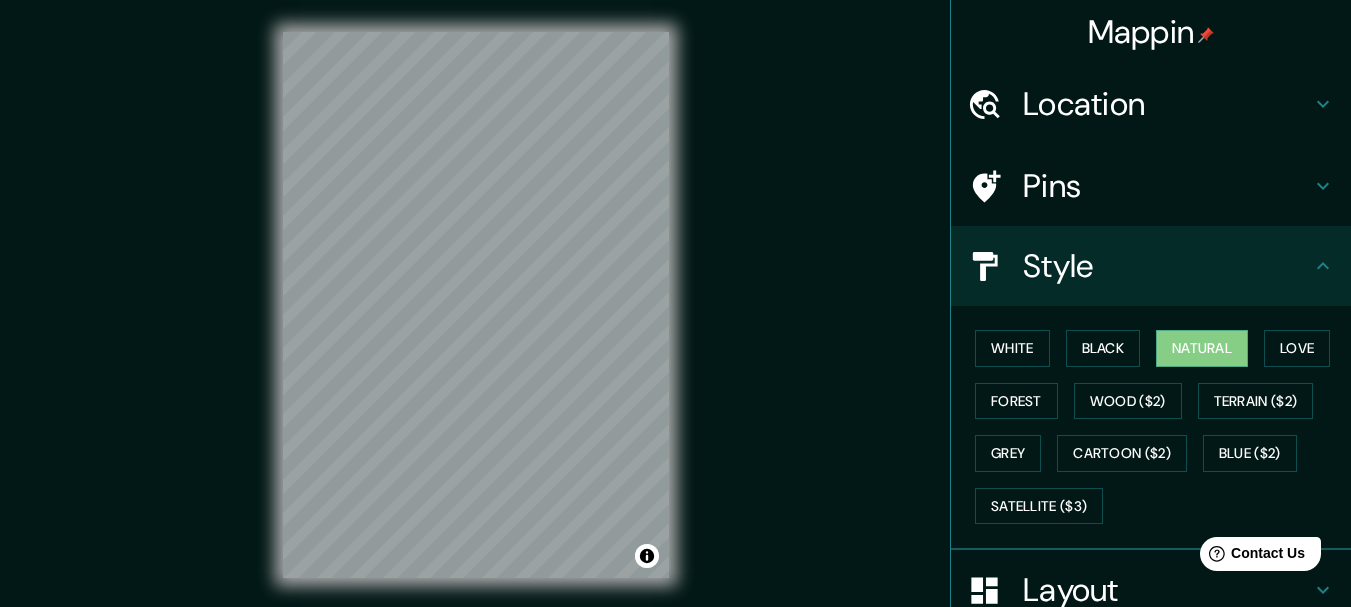 scroll, scrollTop: 61, scrollLeft: 0, axis: vertical 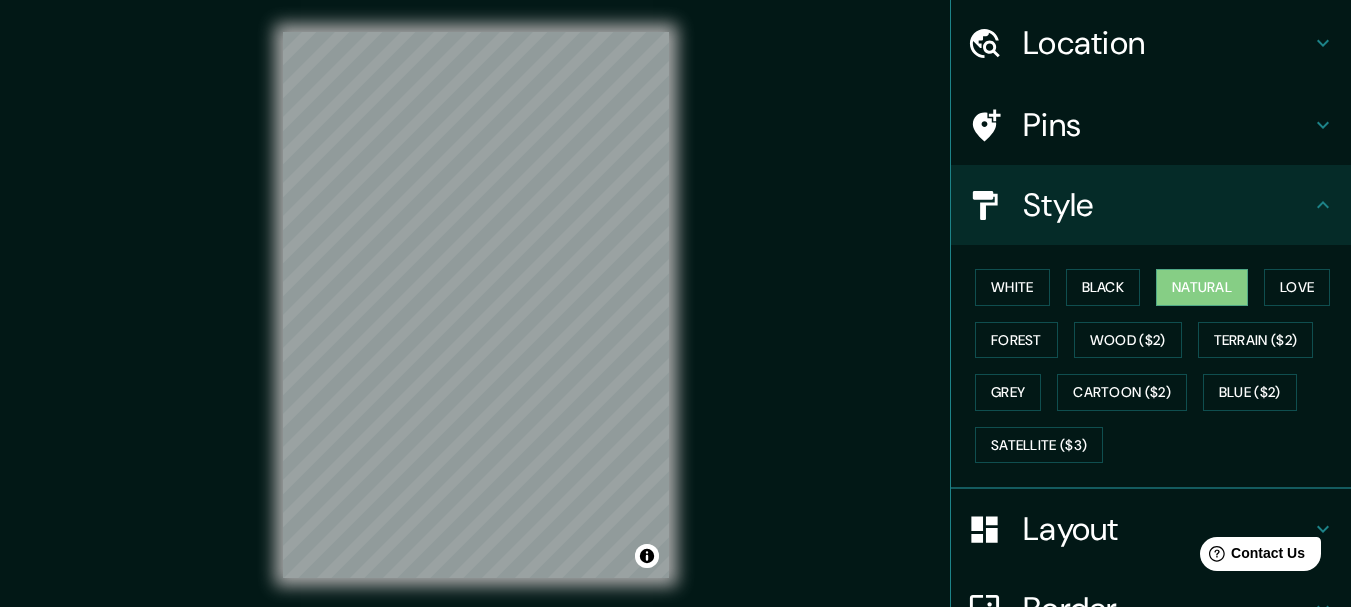 click on "Layout" at bounding box center (1167, 529) 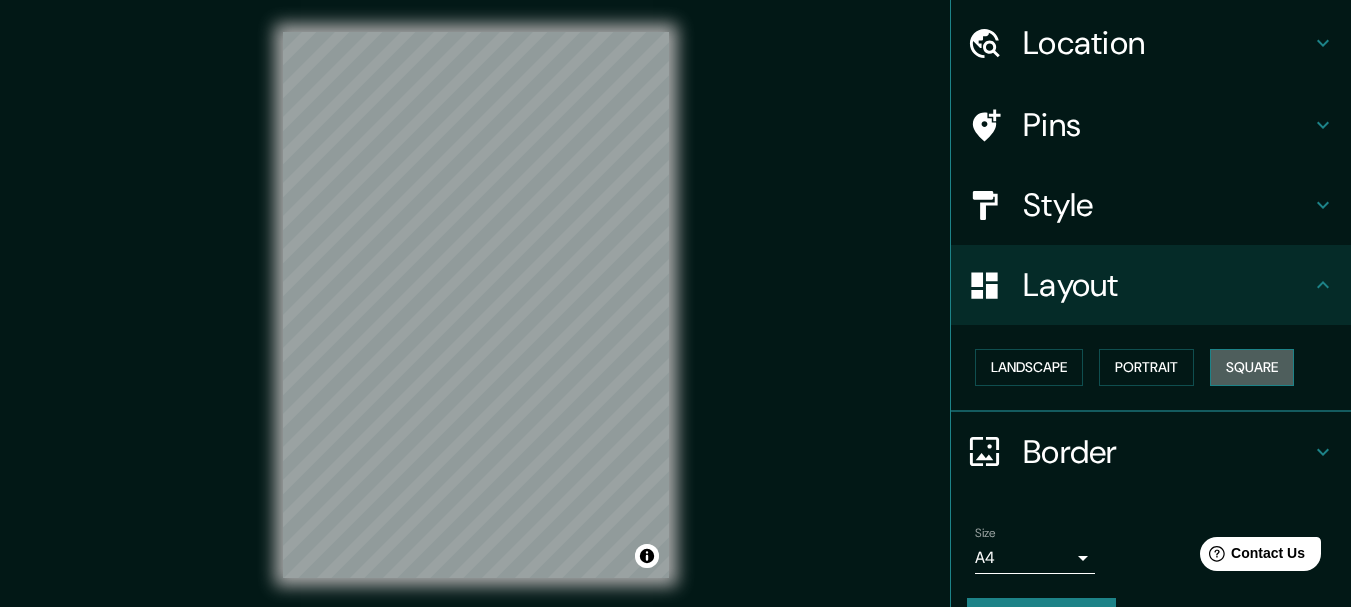 click on "Square" at bounding box center [1252, 367] 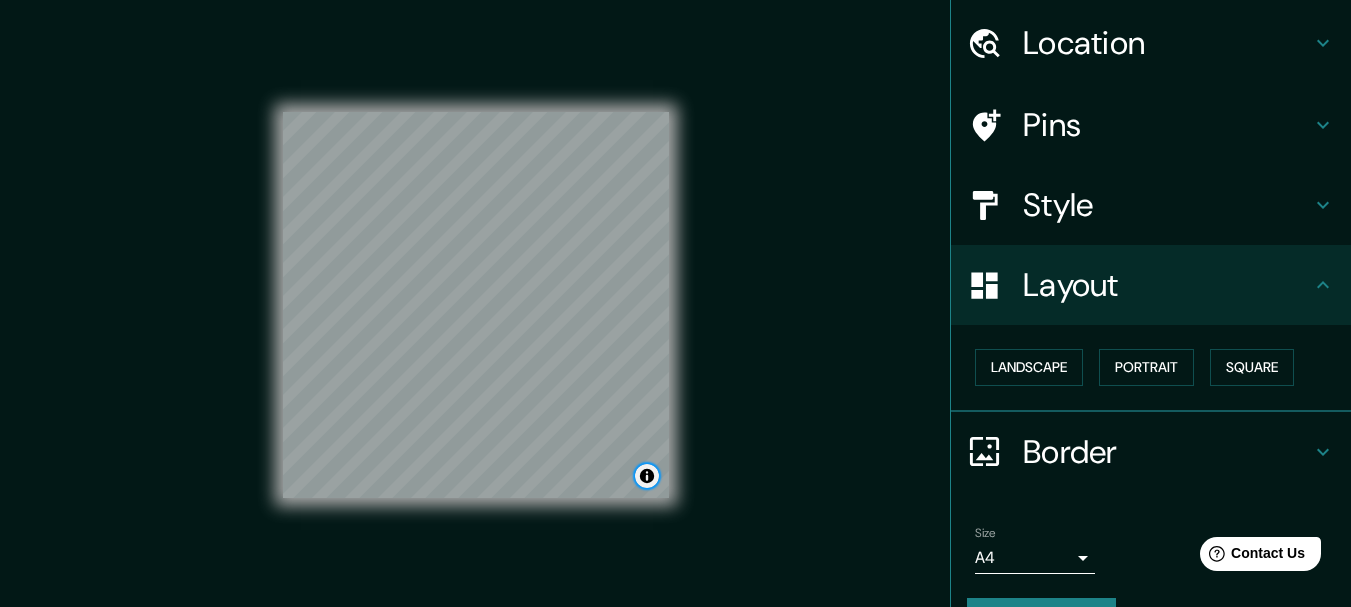click at bounding box center [647, 476] 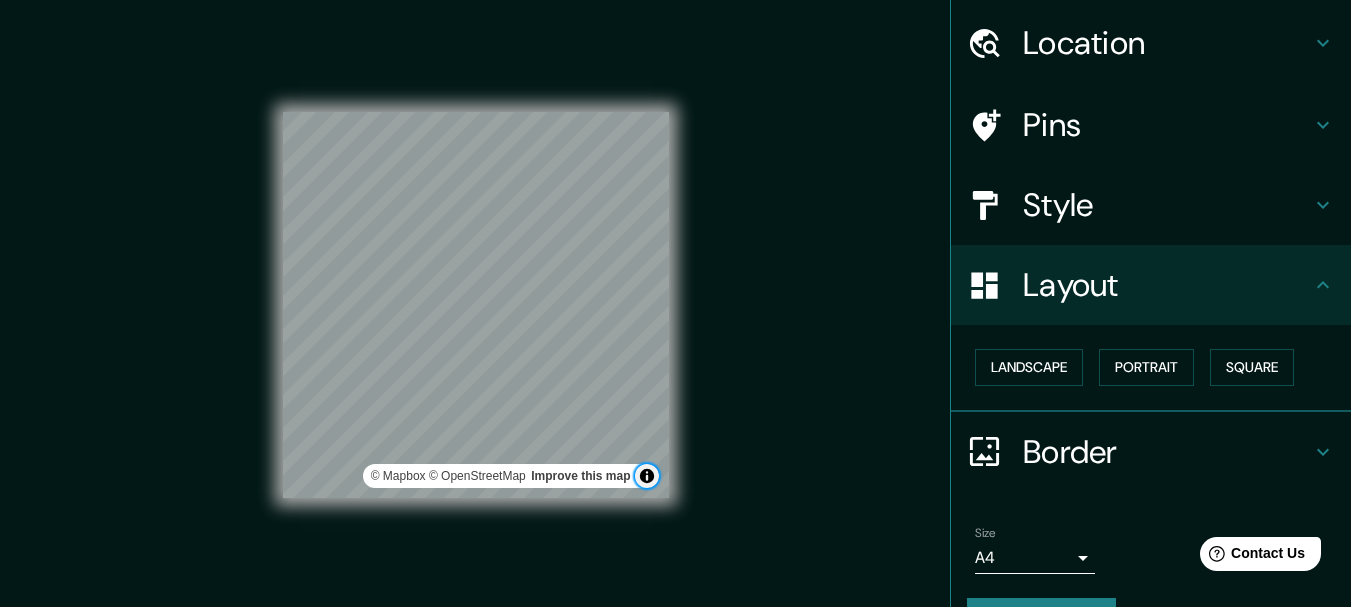 click at bounding box center (647, 476) 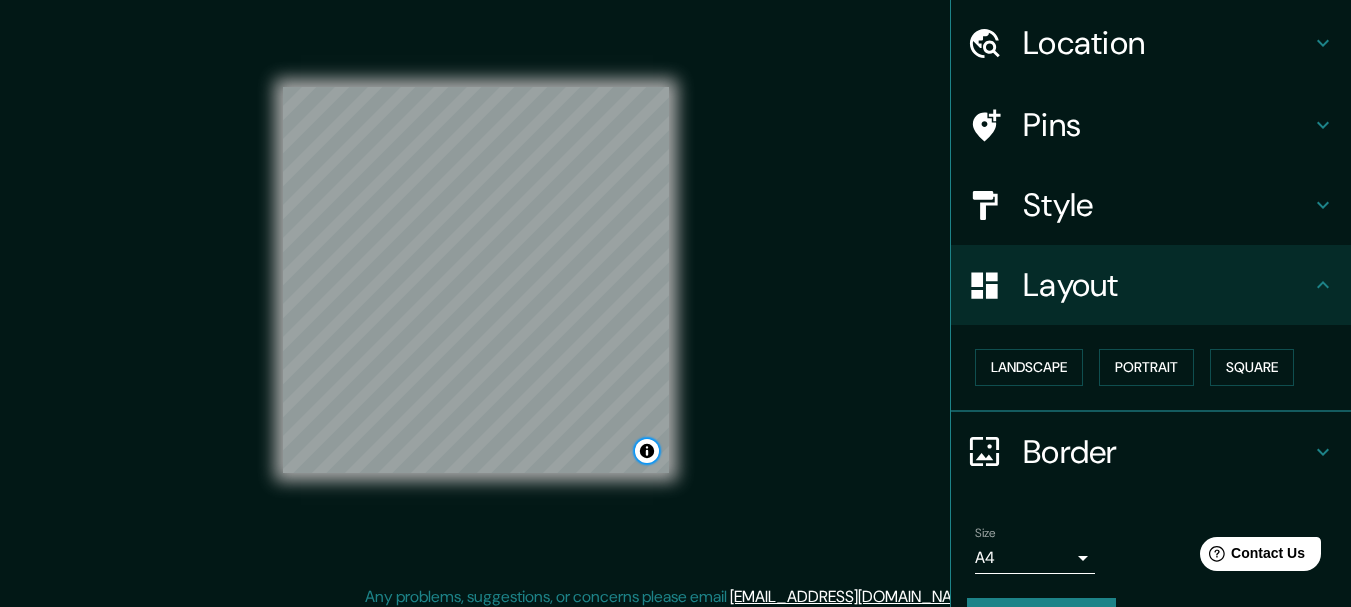 scroll, scrollTop: 35, scrollLeft: 0, axis: vertical 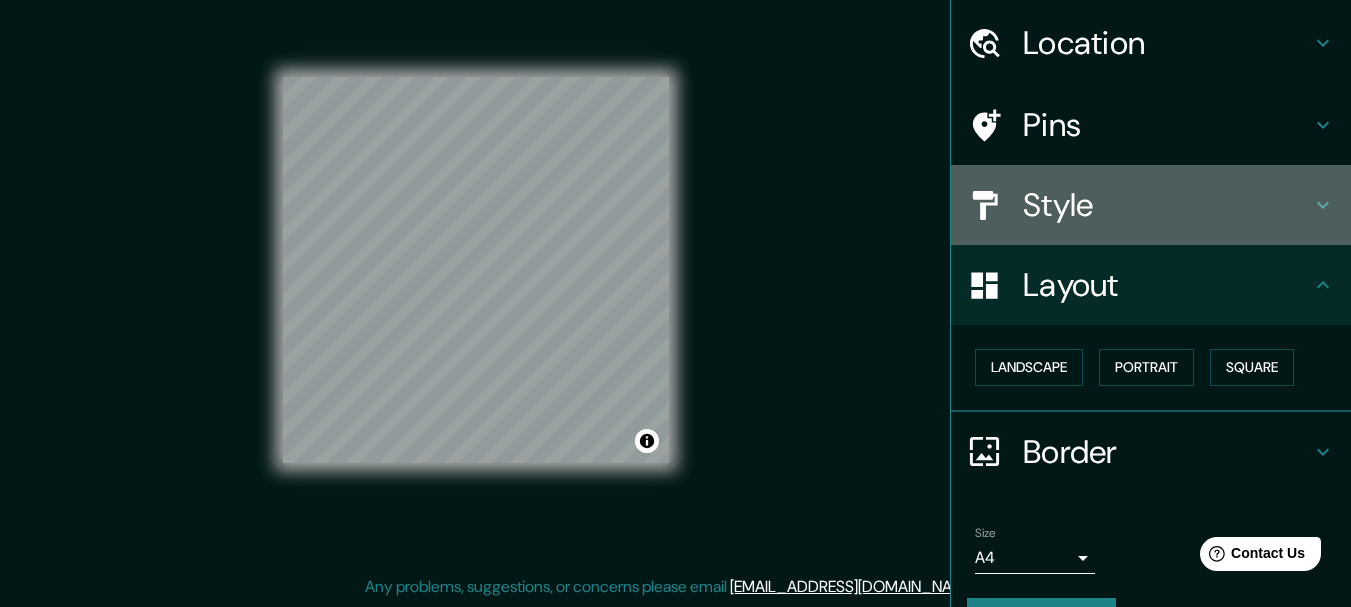 click on "Style" at bounding box center (1151, 205) 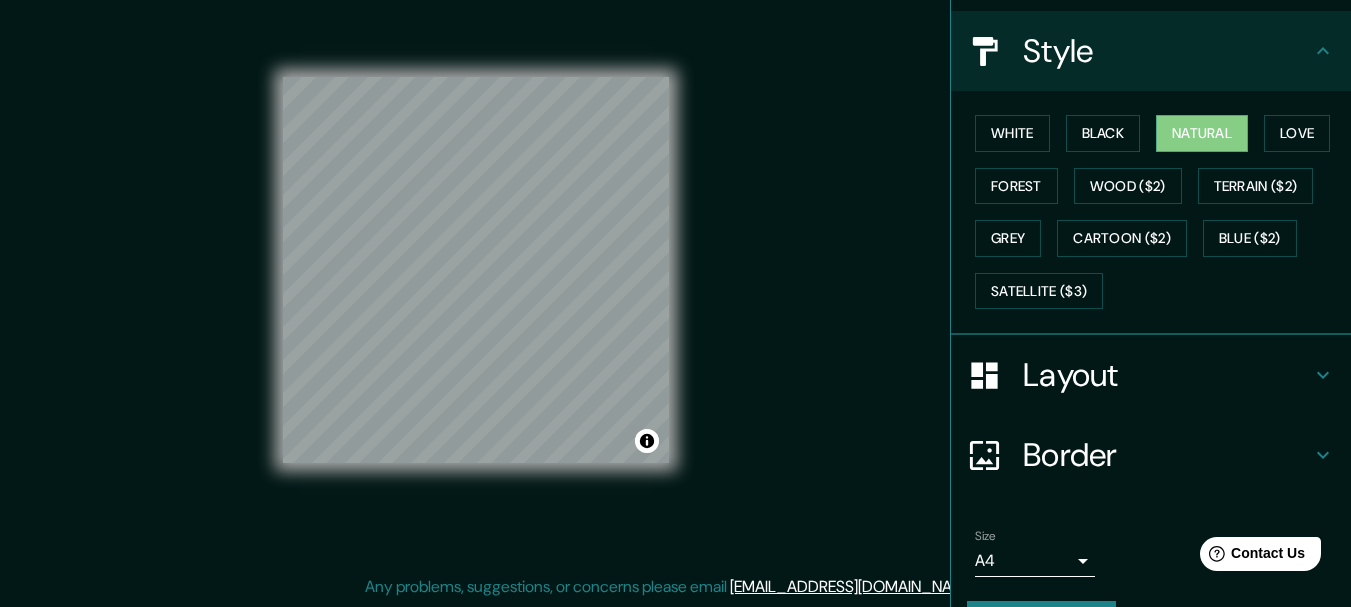 scroll, scrollTop: 270, scrollLeft: 0, axis: vertical 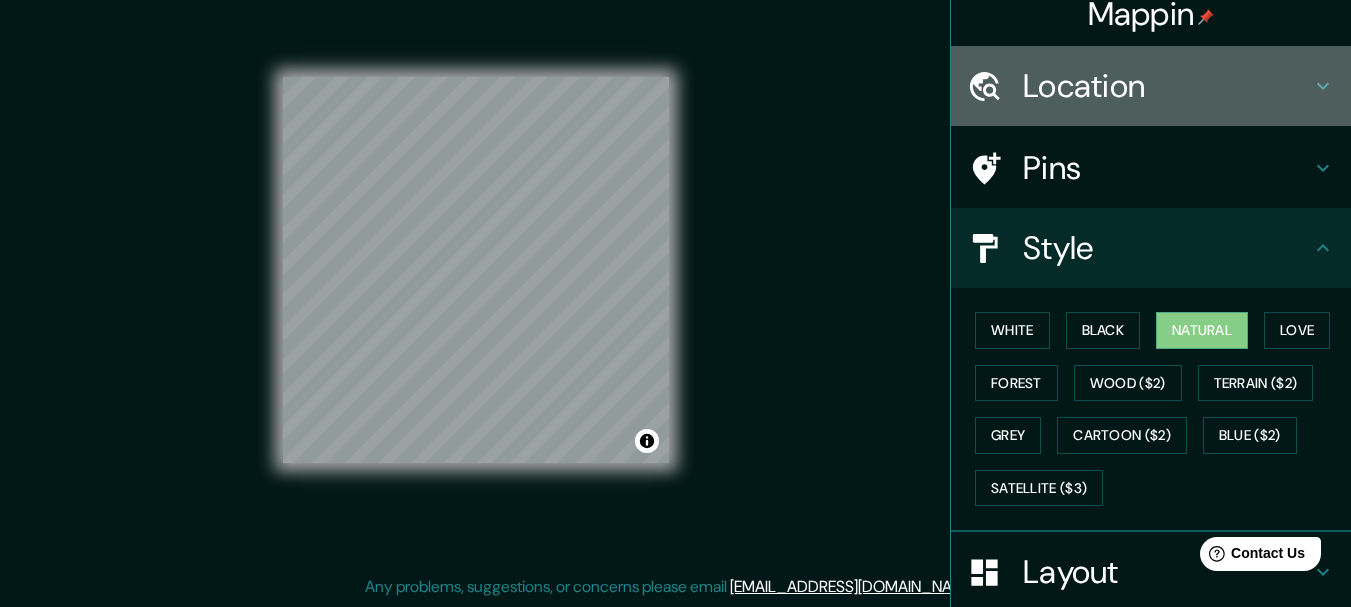 click on "Location" at bounding box center (1167, 86) 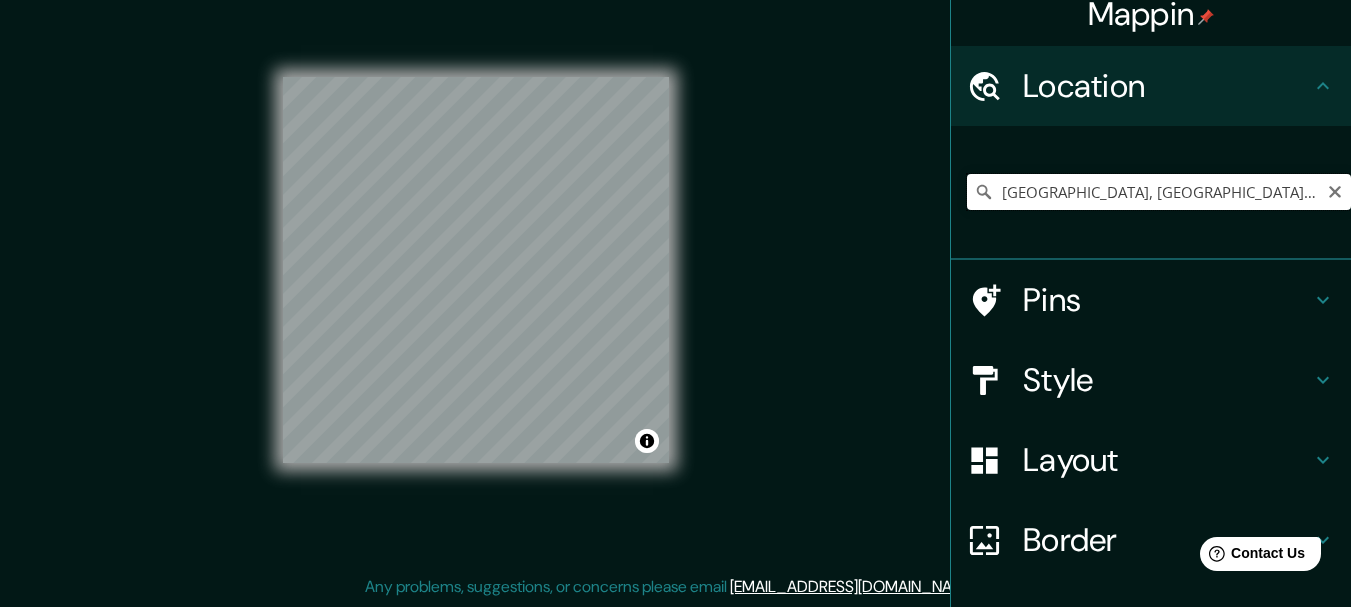 click on "[GEOGRAPHIC_DATA], [GEOGRAPHIC_DATA], [GEOGRAPHIC_DATA]" at bounding box center [1159, 192] 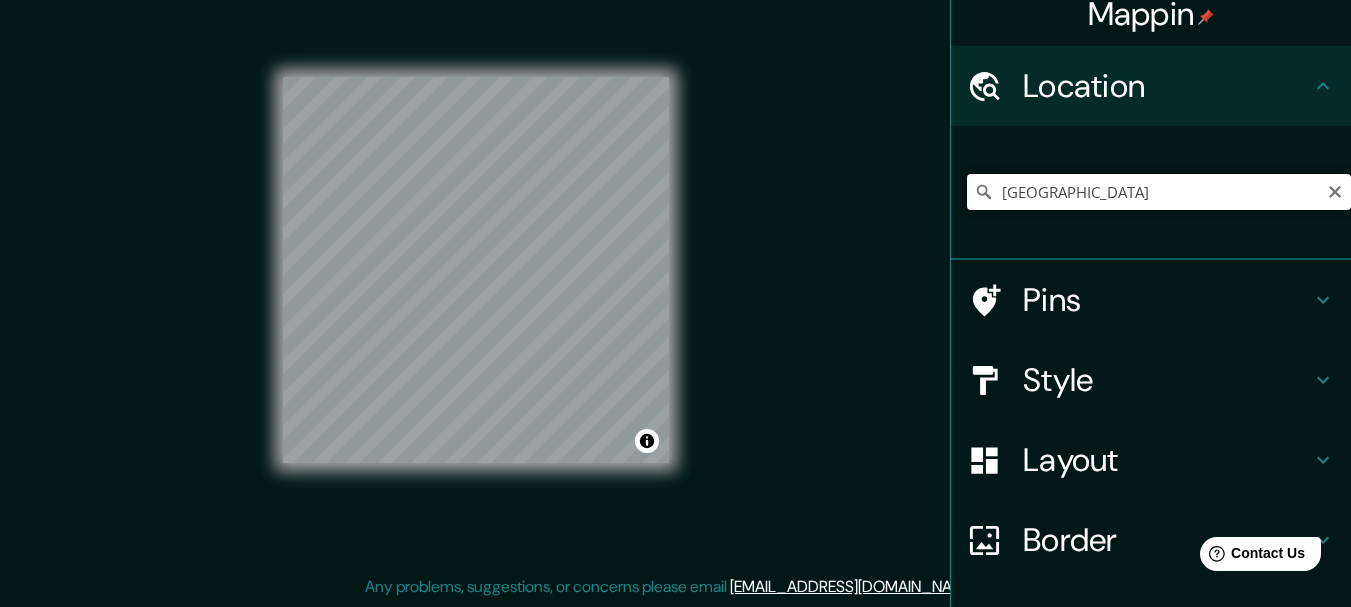 type on "[GEOGRAPHIC_DATA], [GEOGRAPHIC_DATA], [GEOGRAPHIC_DATA]" 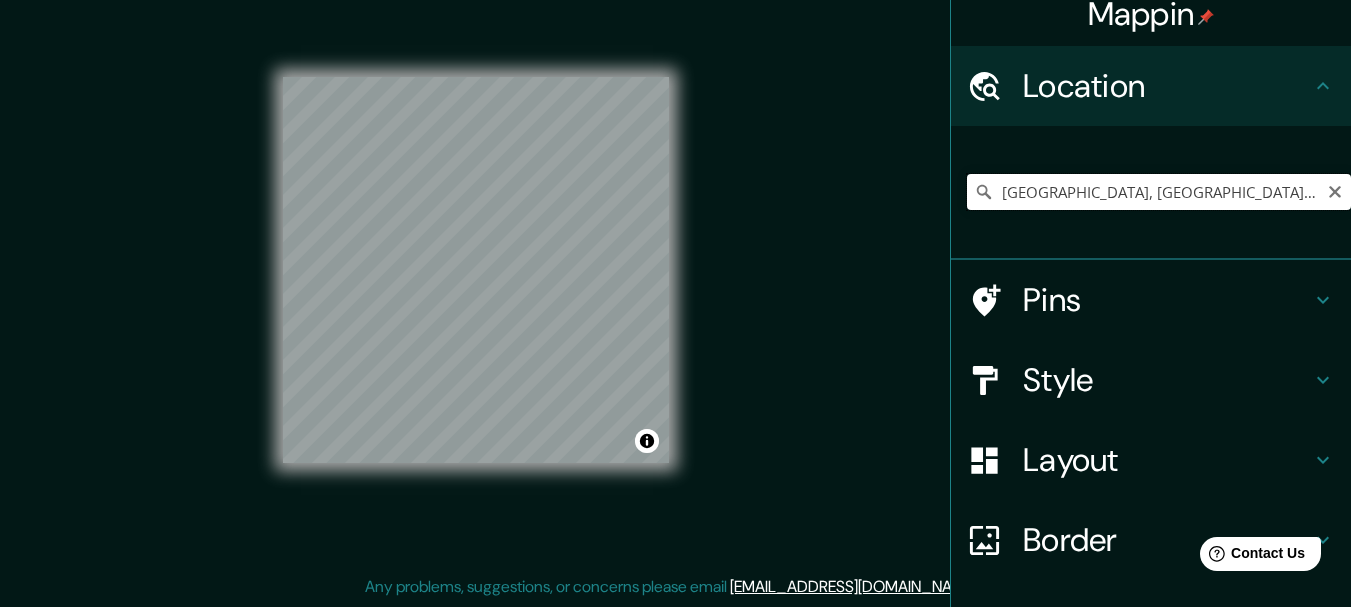 click on "[GEOGRAPHIC_DATA], [GEOGRAPHIC_DATA], [GEOGRAPHIC_DATA]" at bounding box center (1159, 192) 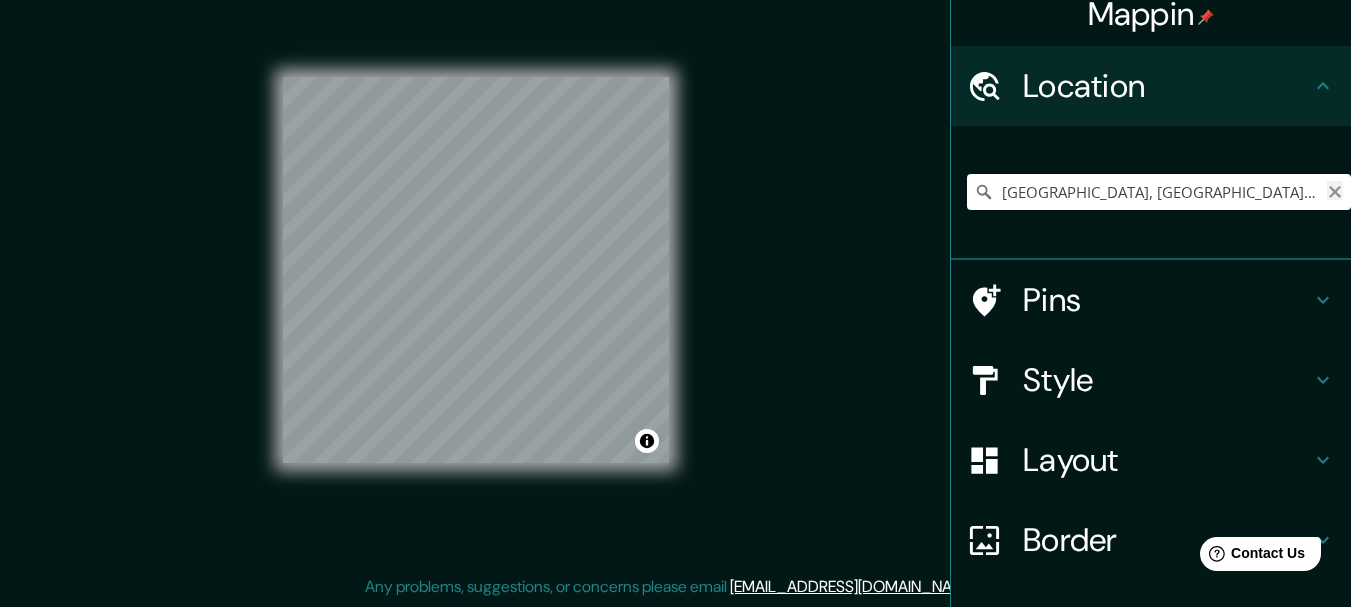click 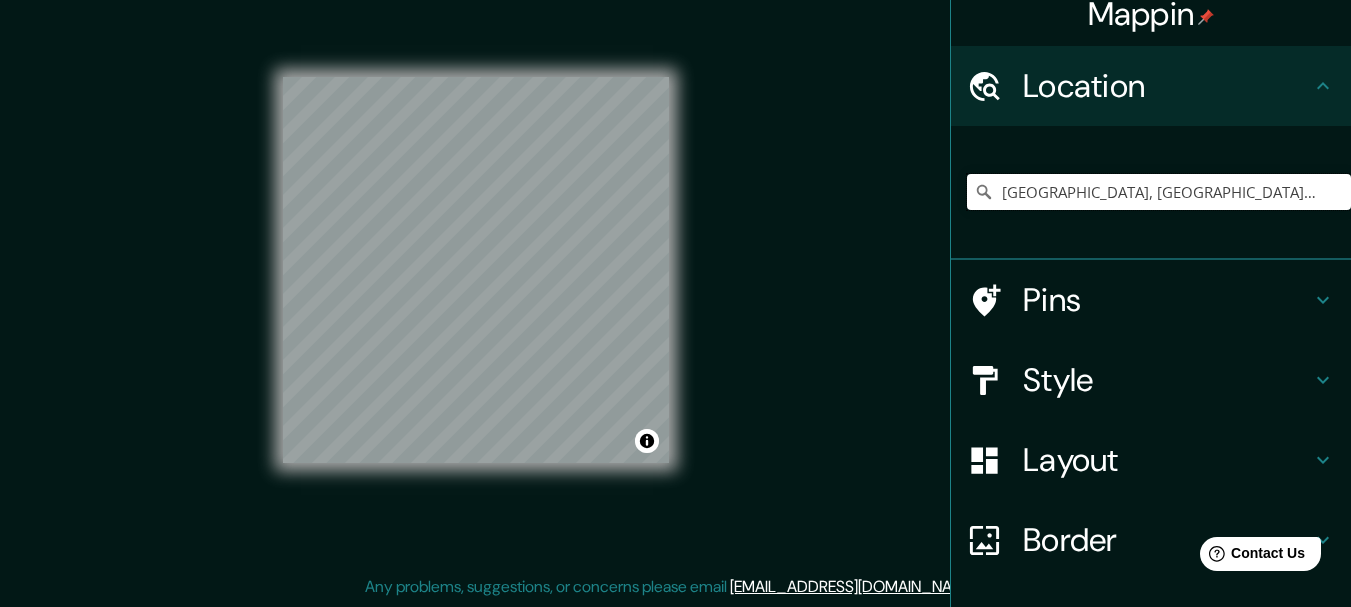 type on "[GEOGRAPHIC_DATA], [GEOGRAPHIC_DATA], [GEOGRAPHIC_DATA]" 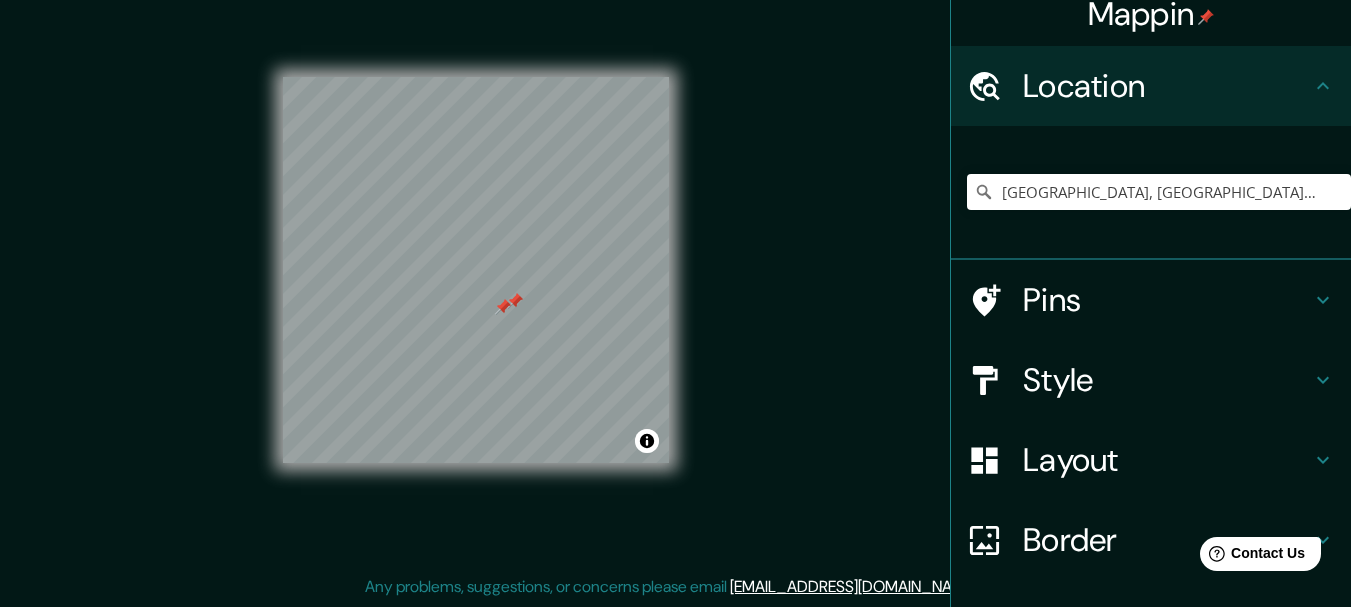 click at bounding box center [503, 307] 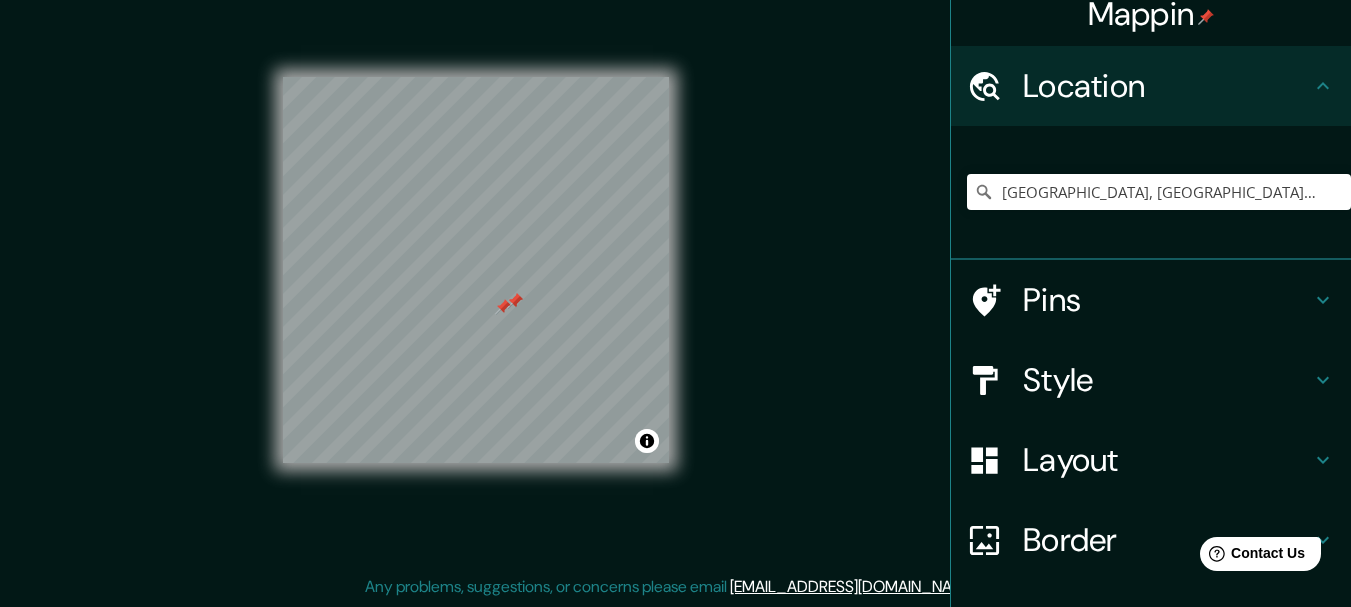 click at bounding box center [503, 307] 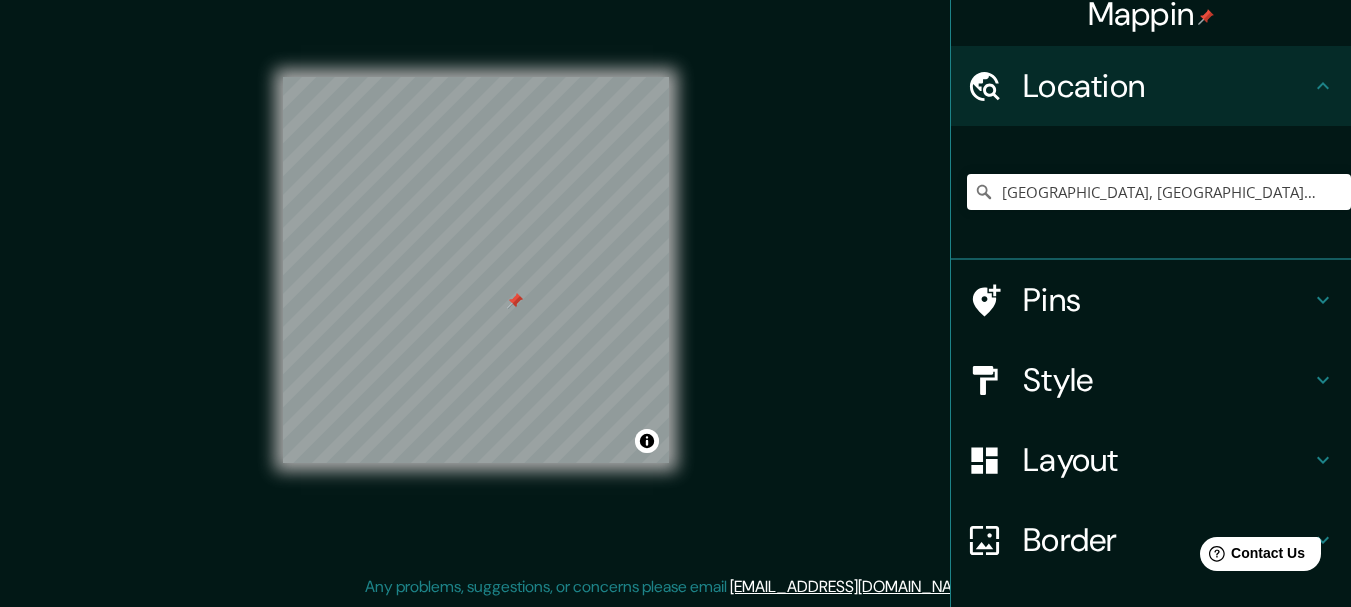 click at bounding box center [515, 301] 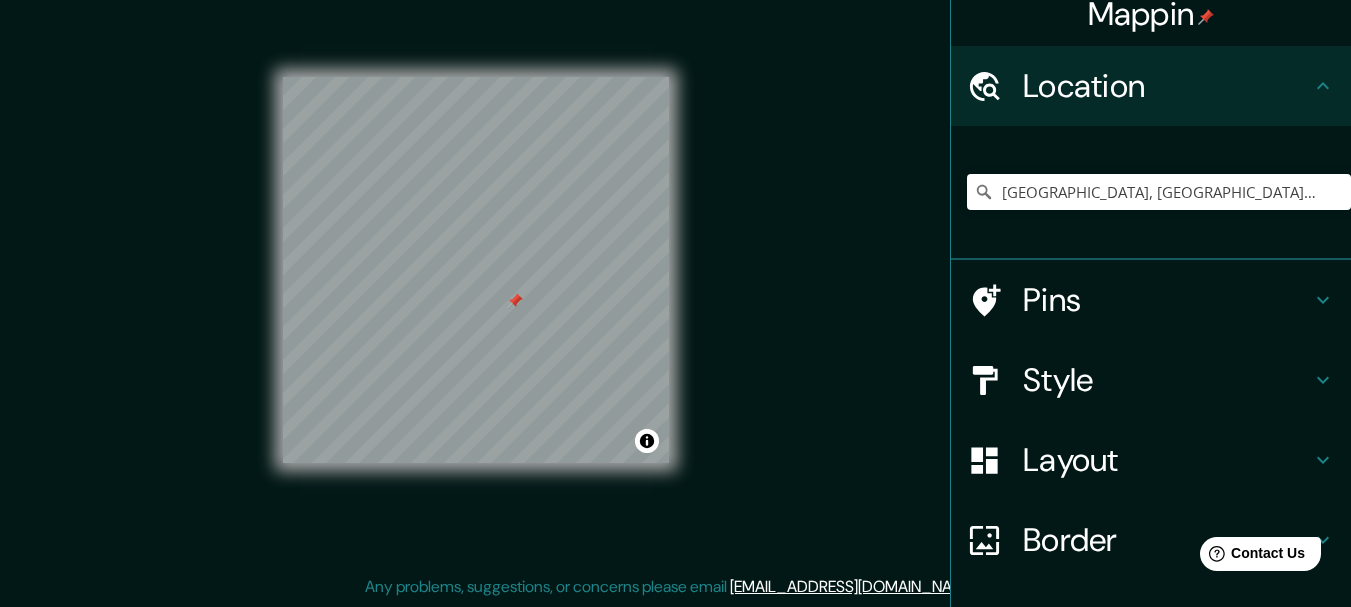 click at bounding box center (515, 301) 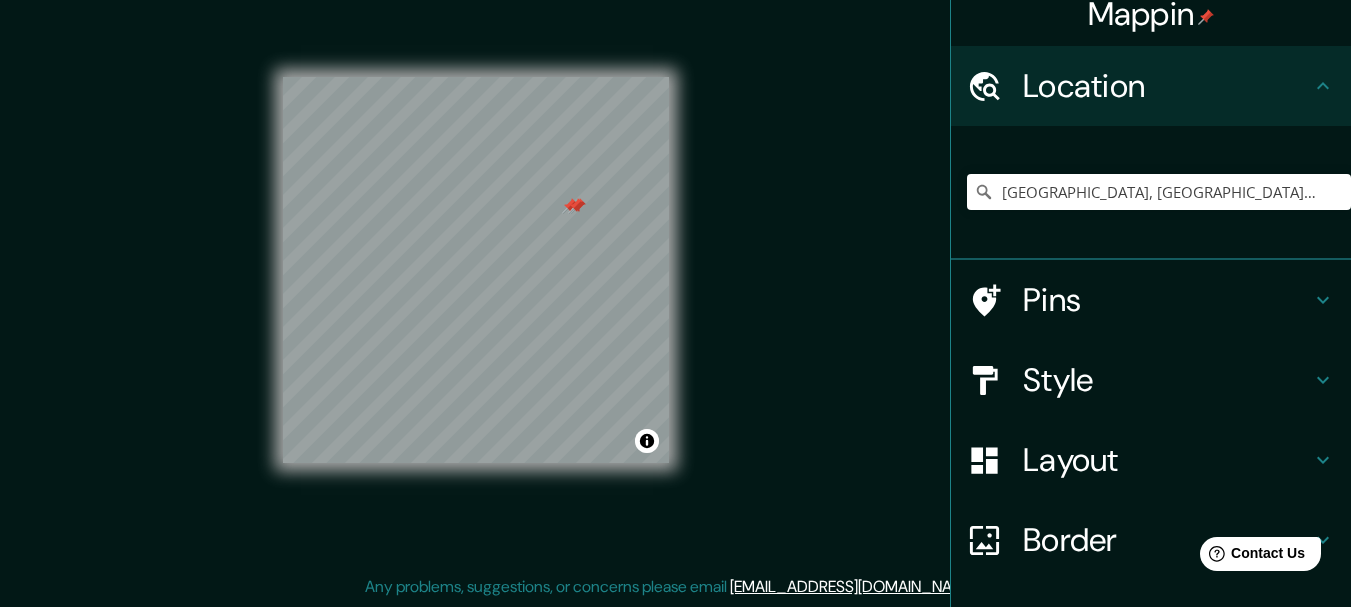click at bounding box center [570, 206] 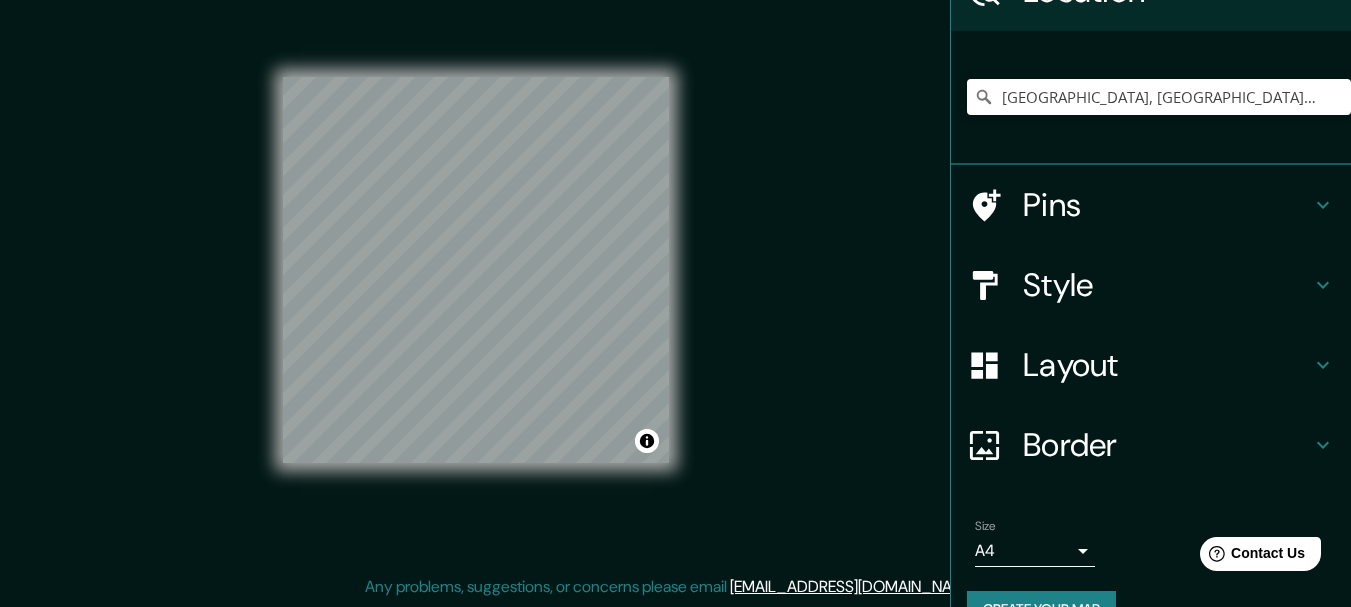 scroll, scrollTop: 128, scrollLeft: 0, axis: vertical 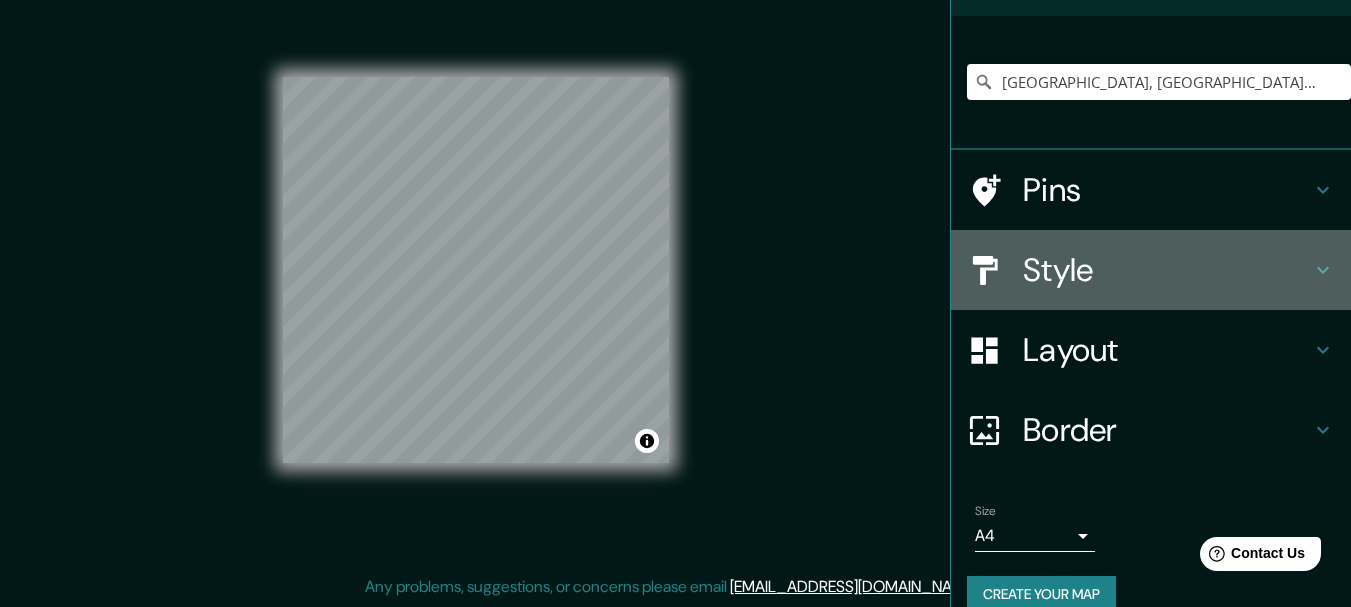 click 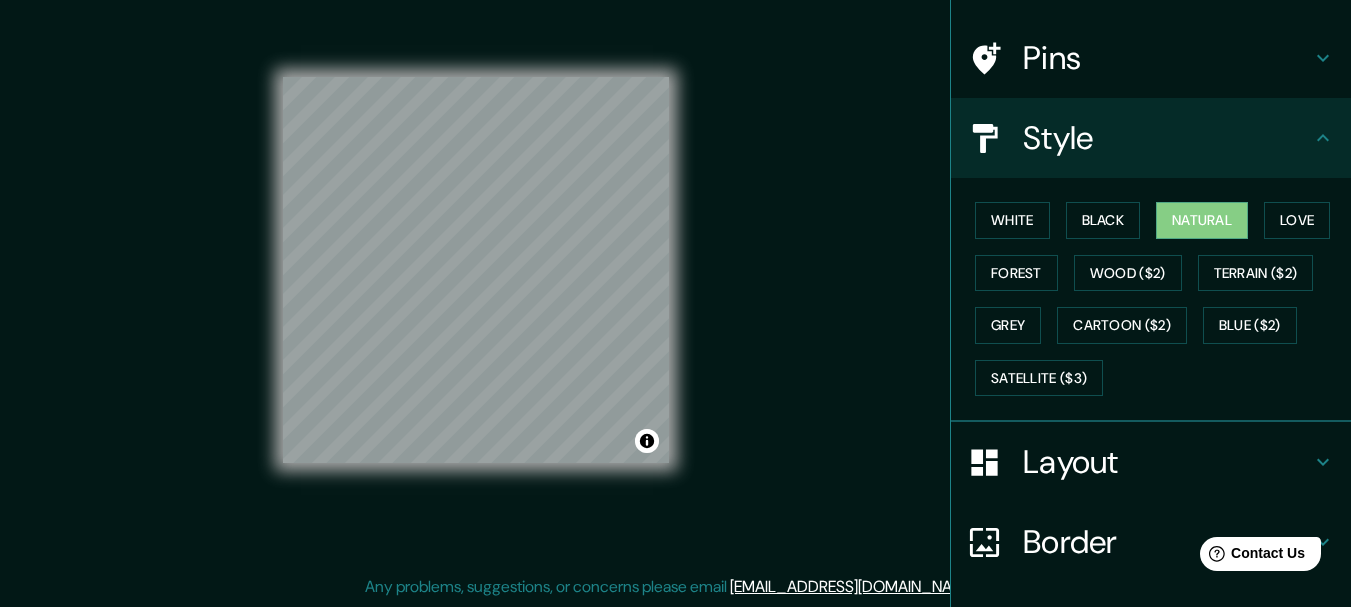 click on "Style" at bounding box center [1167, 138] 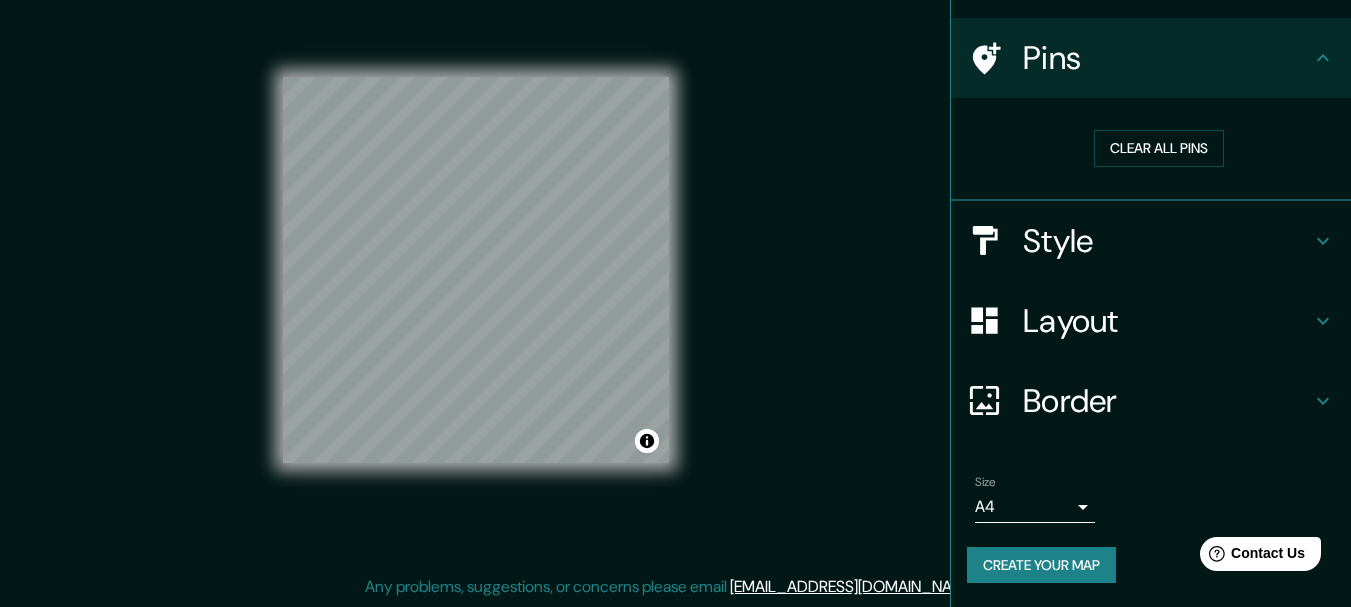 click 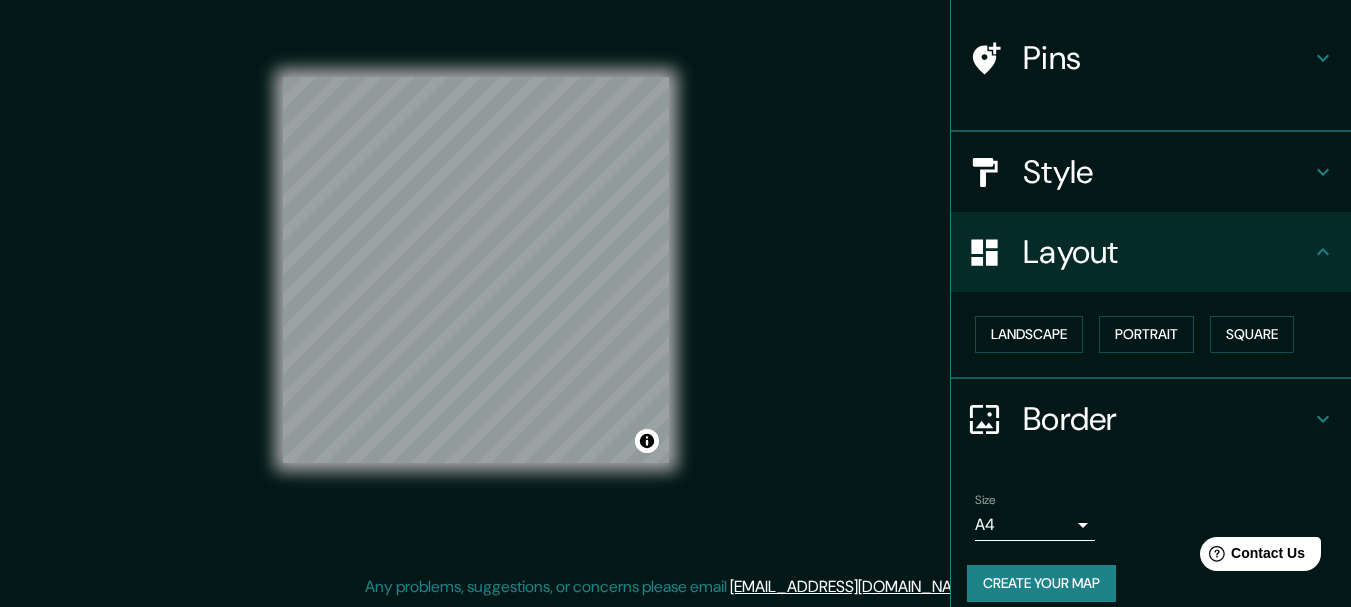 scroll, scrollTop: 112, scrollLeft: 0, axis: vertical 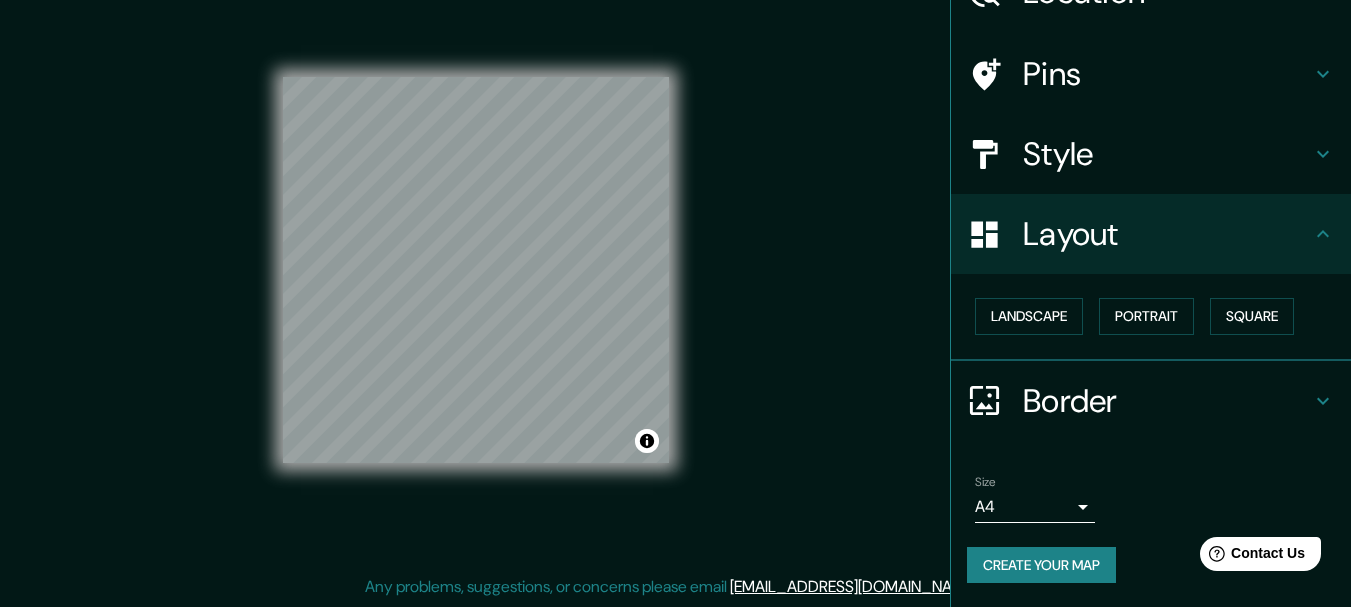 click 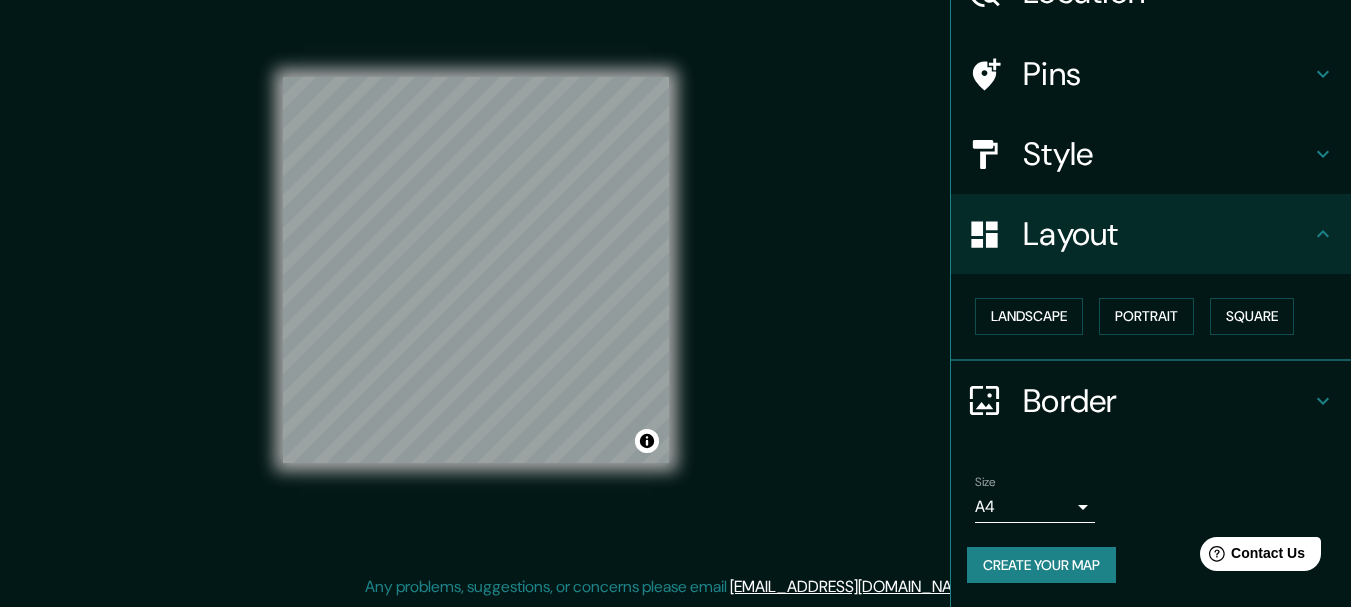 click 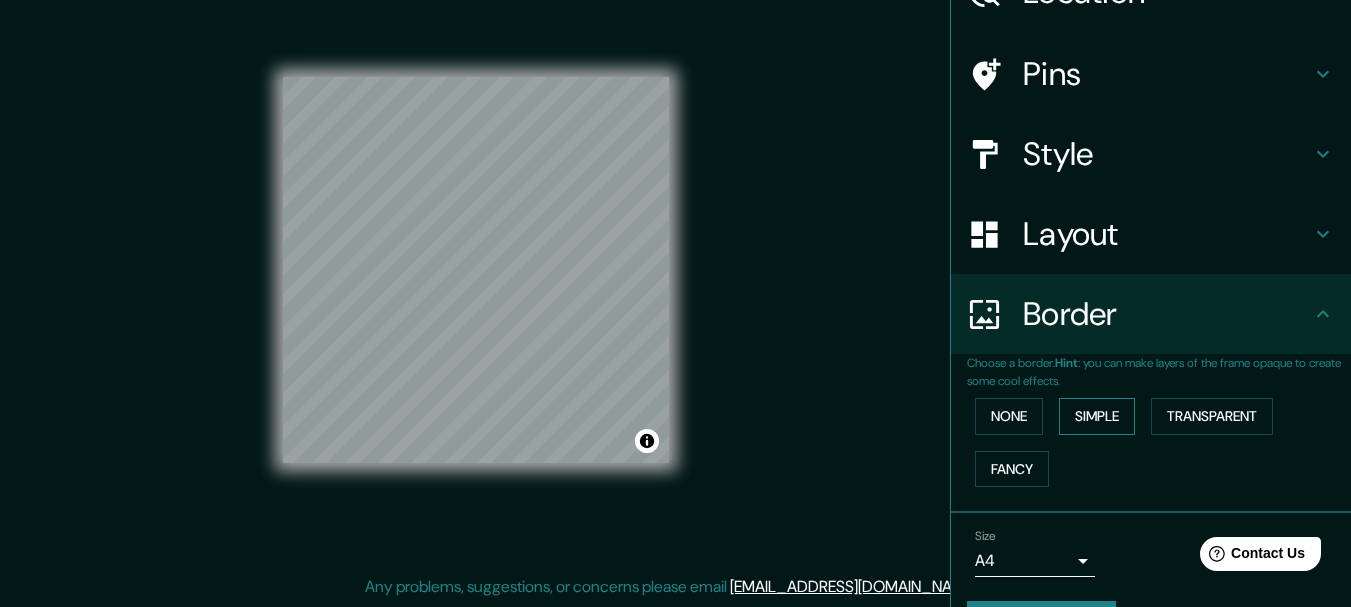 click on "Simple" at bounding box center [1097, 416] 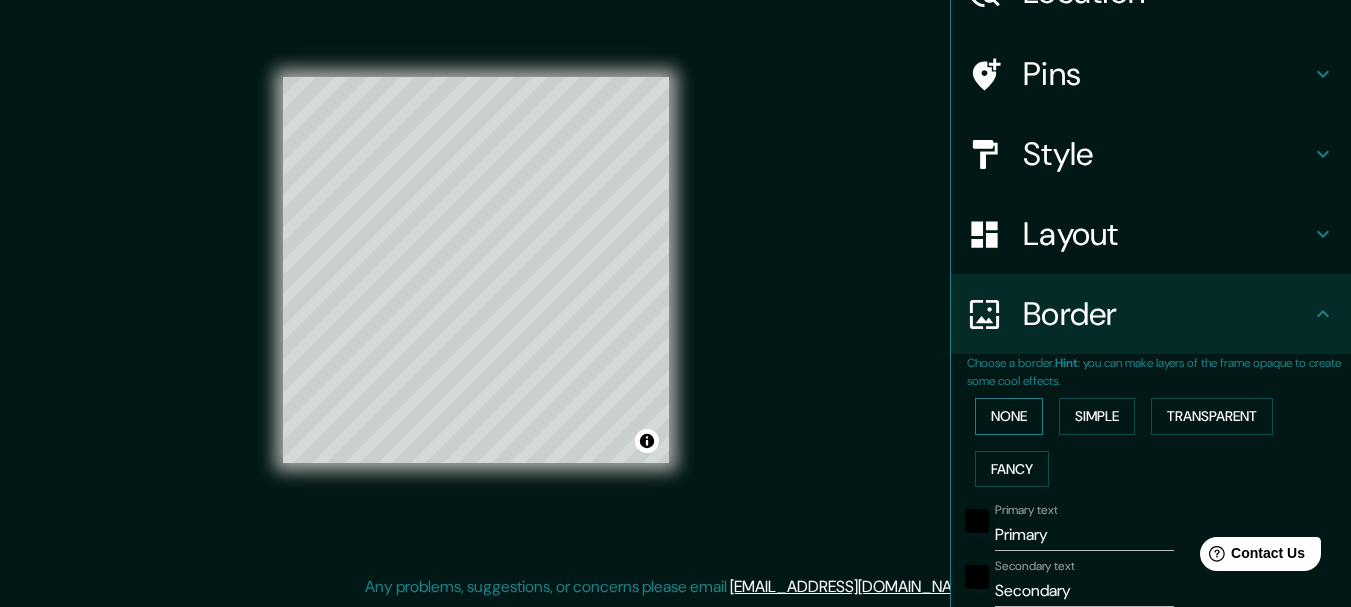 click on "None" at bounding box center (1009, 416) 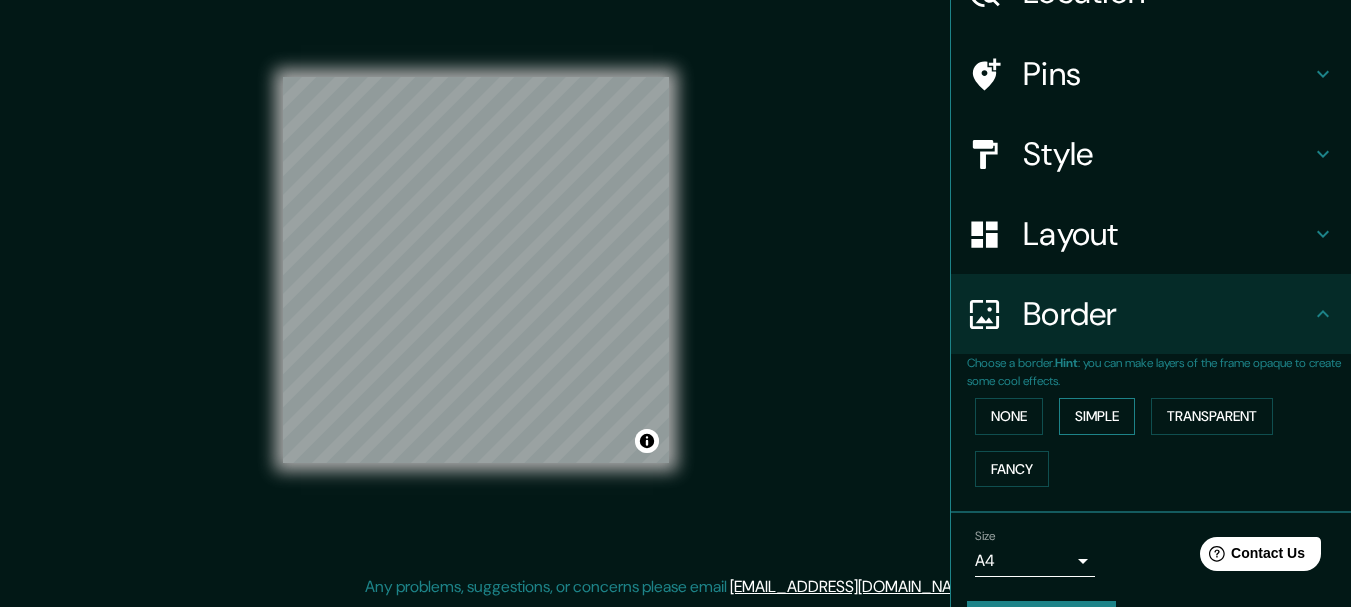click on "Simple" at bounding box center (1097, 416) 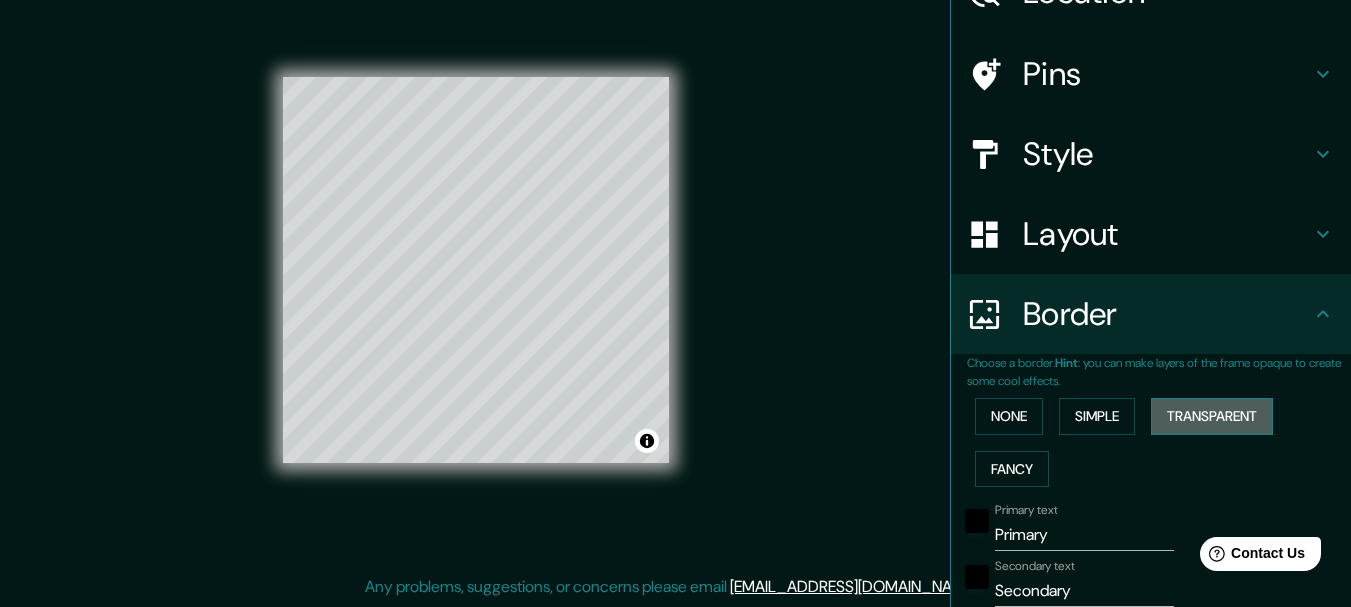 click on "Transparent" at bounding box center [1212, 416] 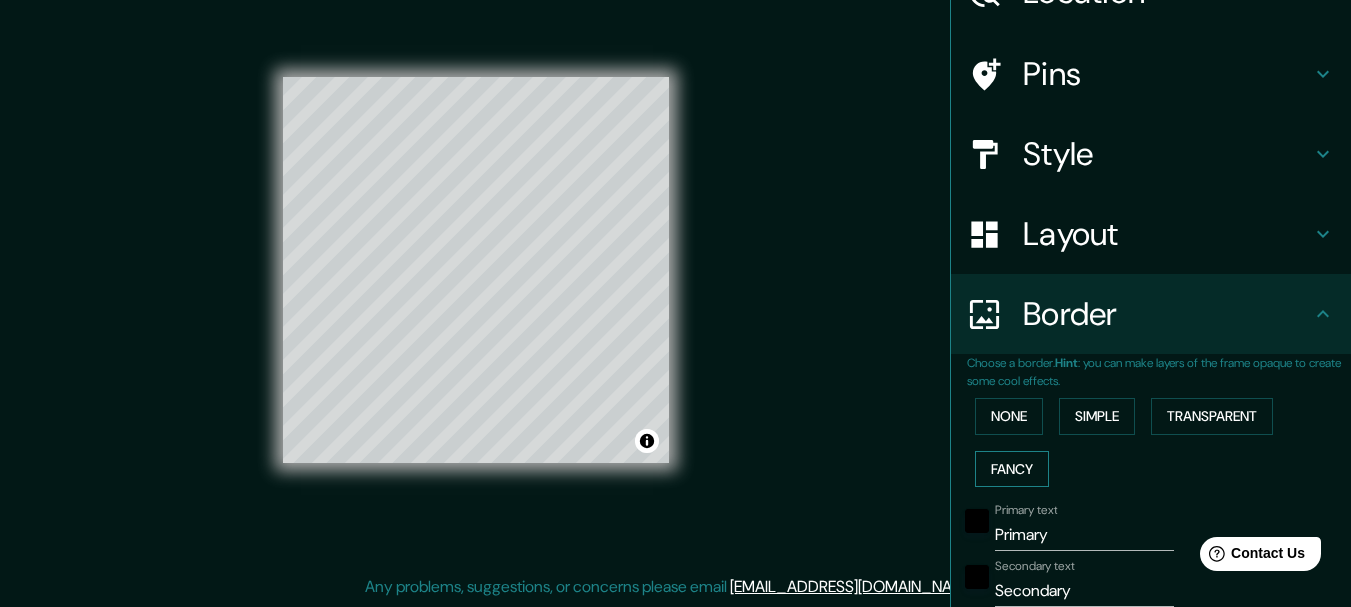 click on "Fancy" at bounding box center [1012, 469] 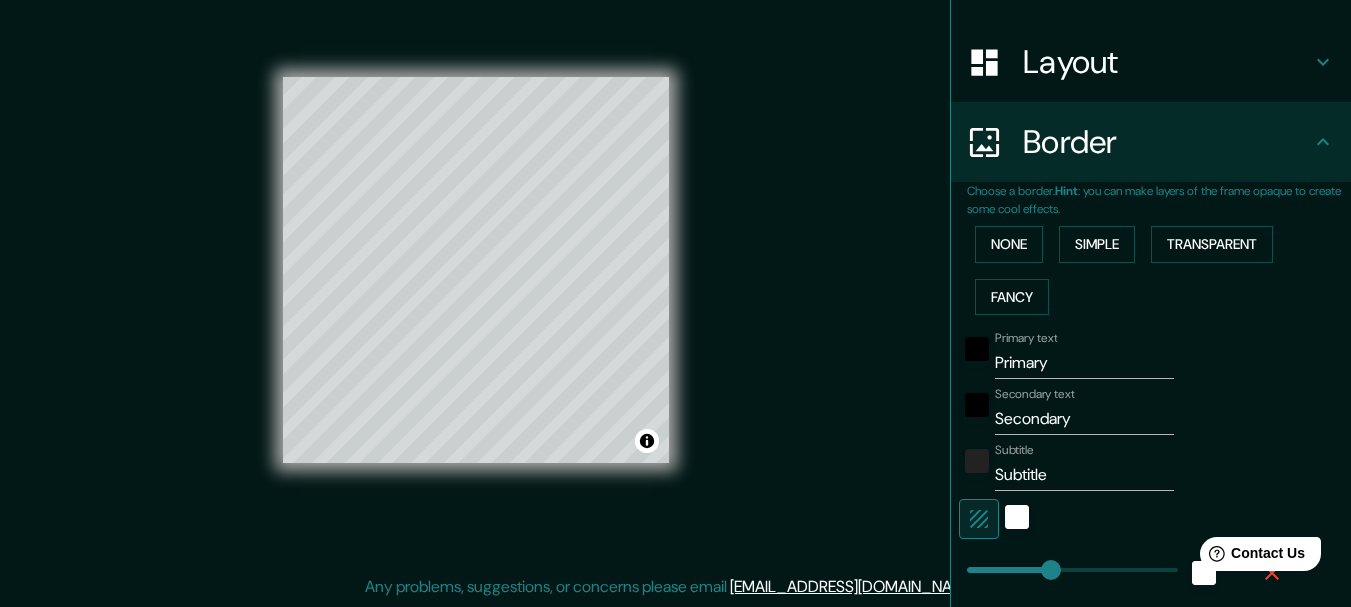 scroll, scrollTop: 301, scrollLeft: 0, axis: vertical 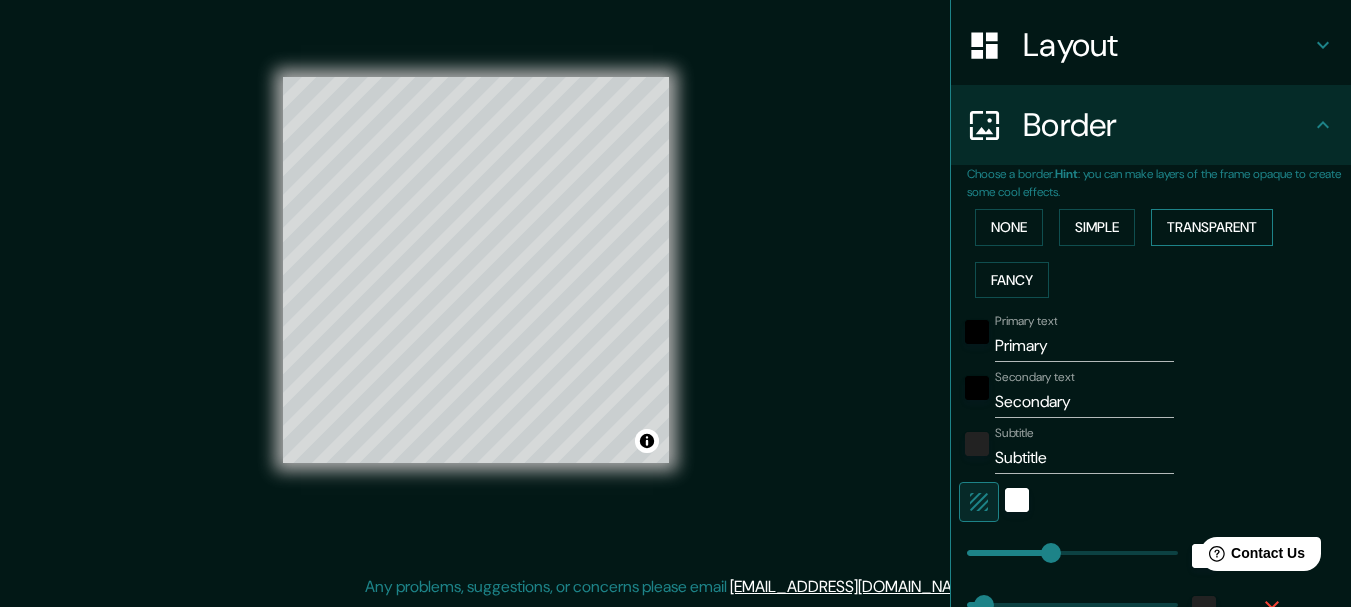 click on "Transparent" at bounding box center (1212, 227) 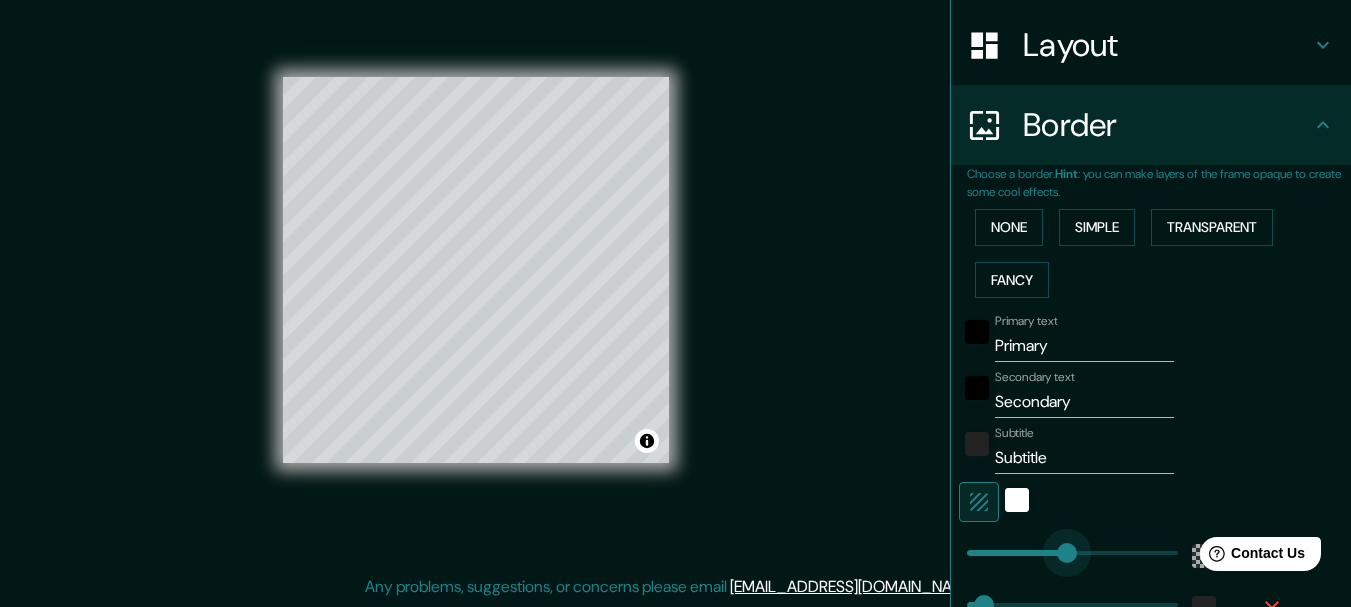 type on "130" 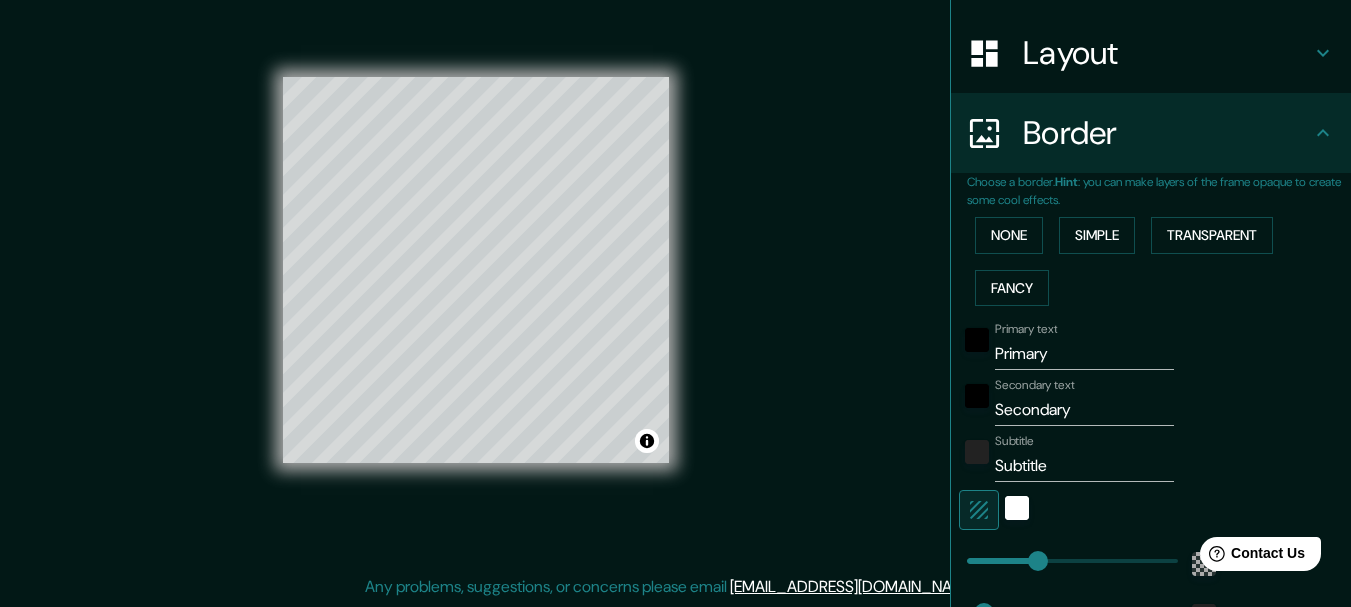 scroll, scrollTop: 291, scrollLeft: 0, axis: vertical 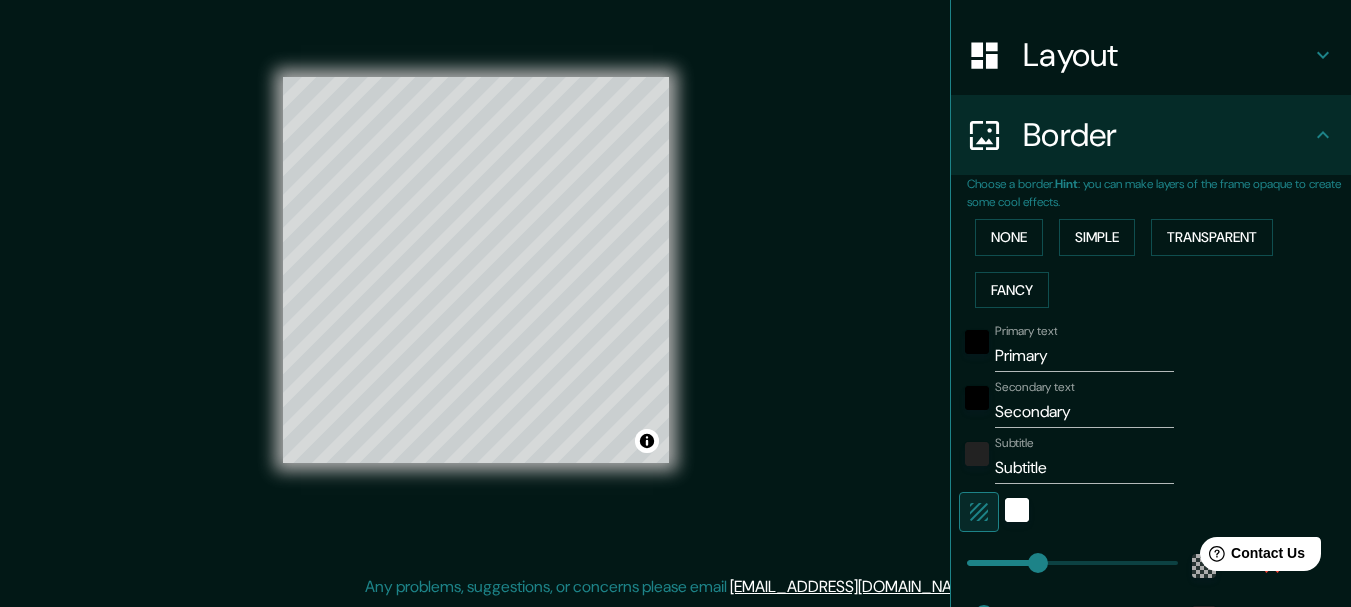 click on "None Simple Transparent Fancy" at bounding box center (1159, 263) 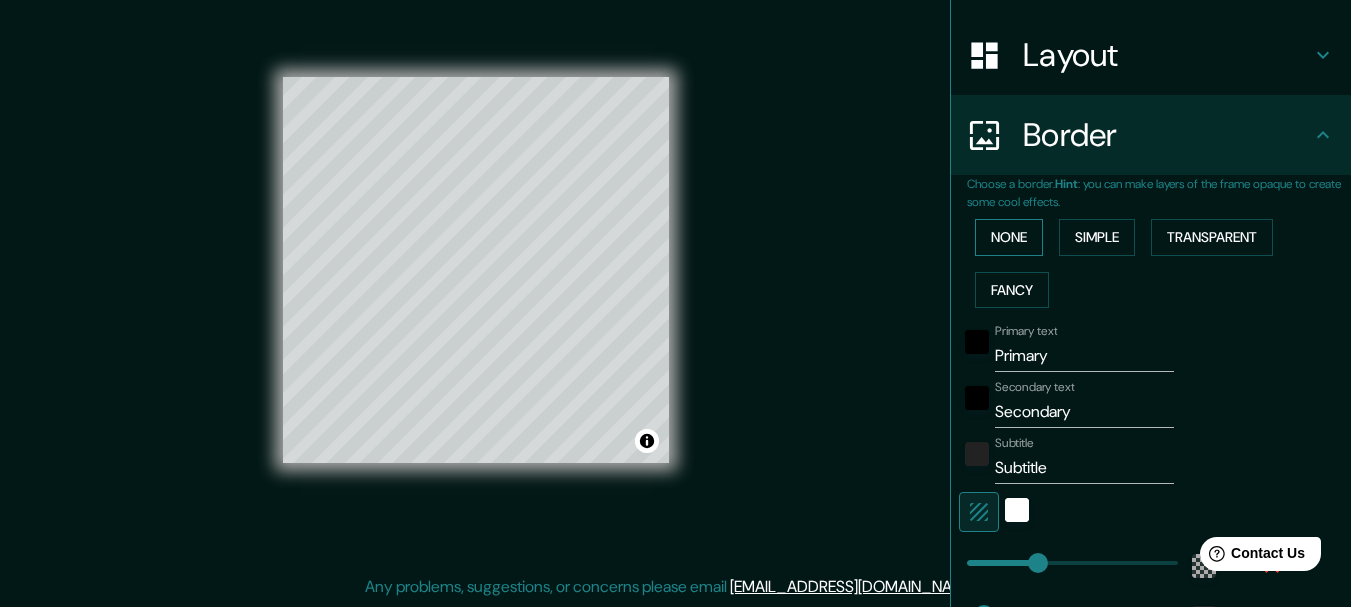 click on "None" at bounding box center (1009, 237) 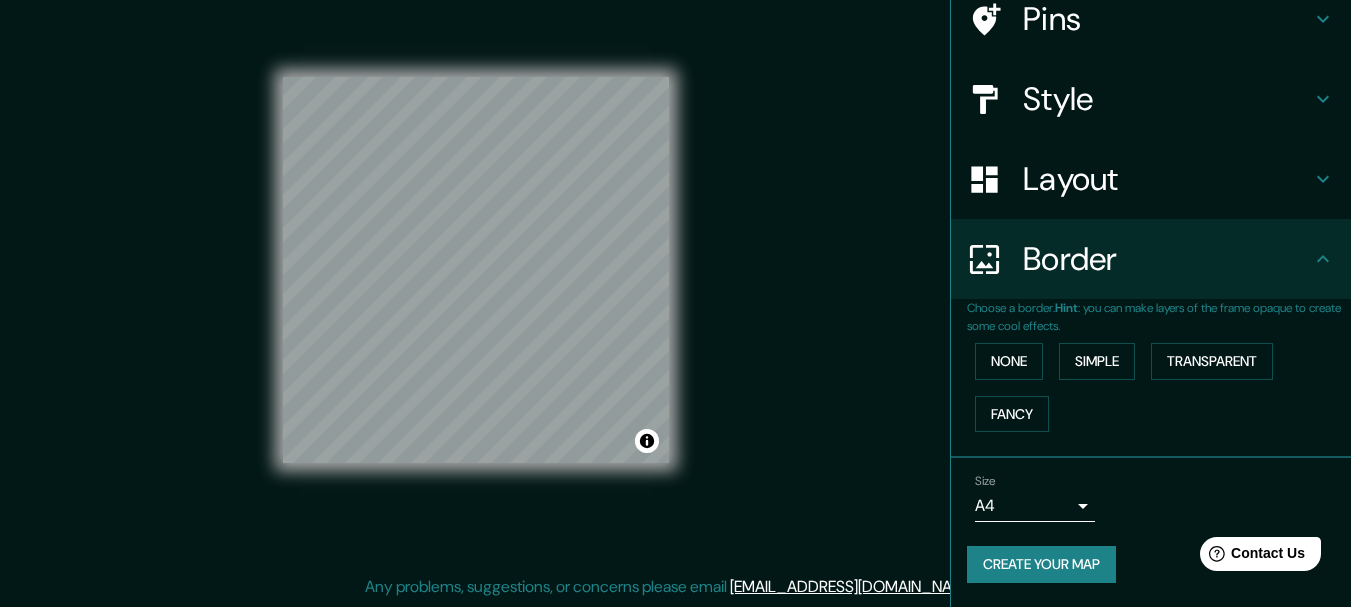 scroll, scrollTop: 167, scrollLeft: 0, axis: vertical 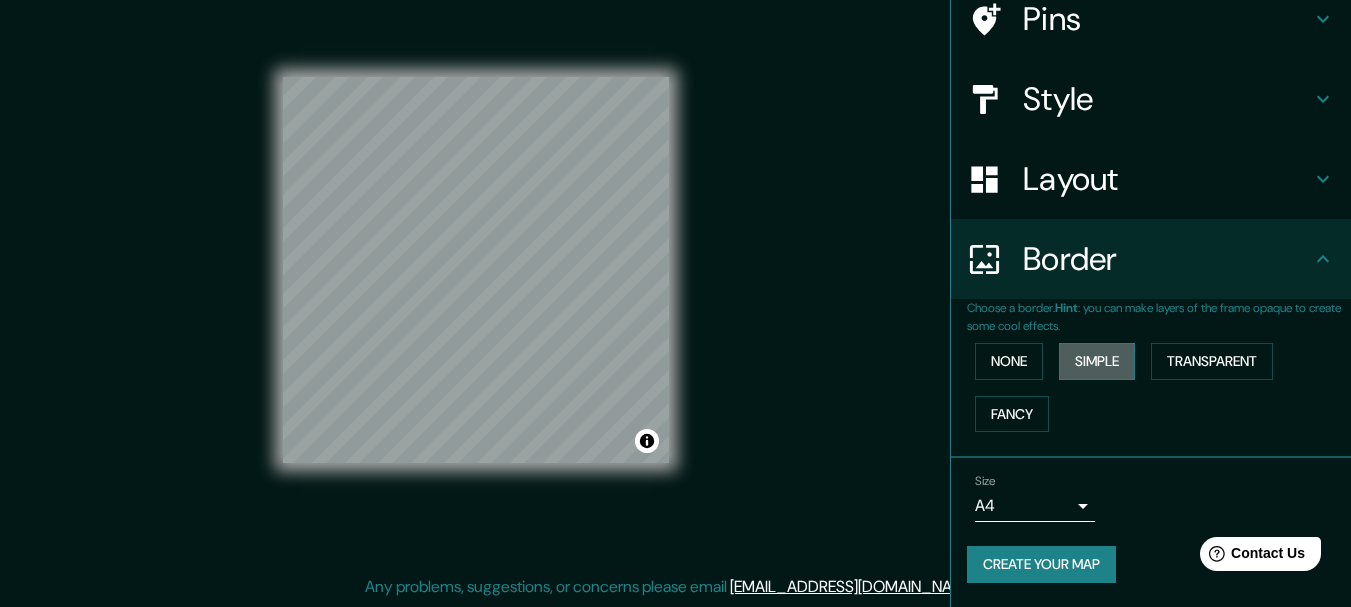 click on "Simple" at bounding box center (1097, 361) 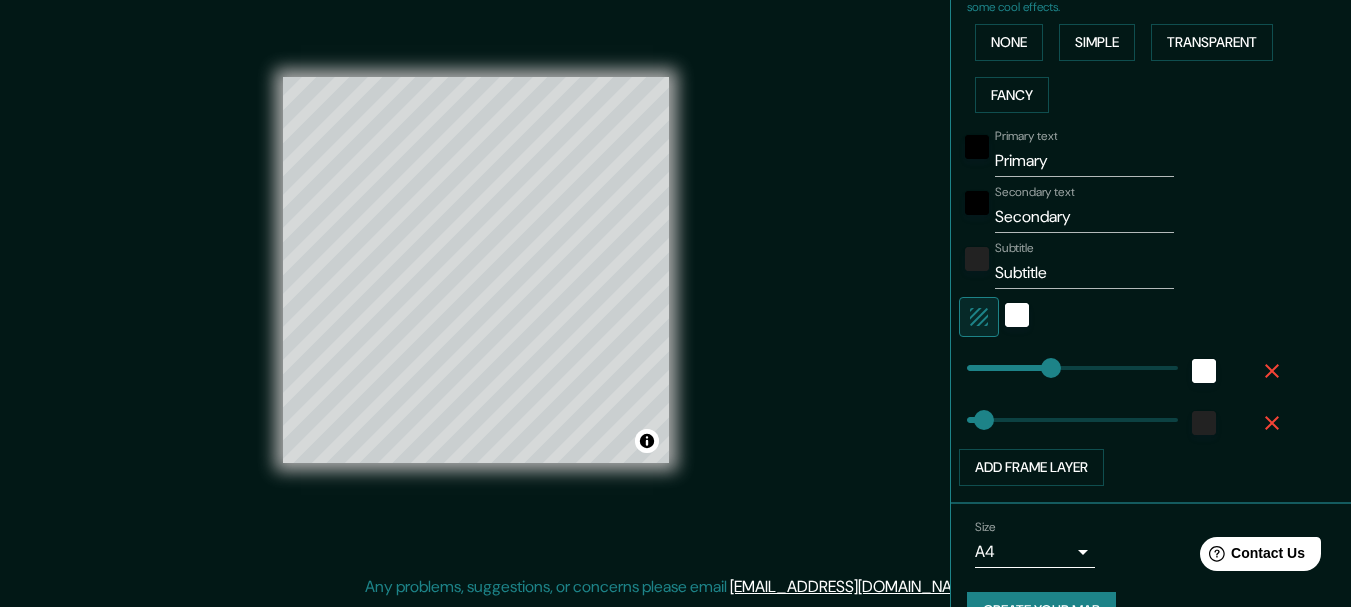 scroll, scrollTop: 531, scrollLeft: 0, axis: vertical 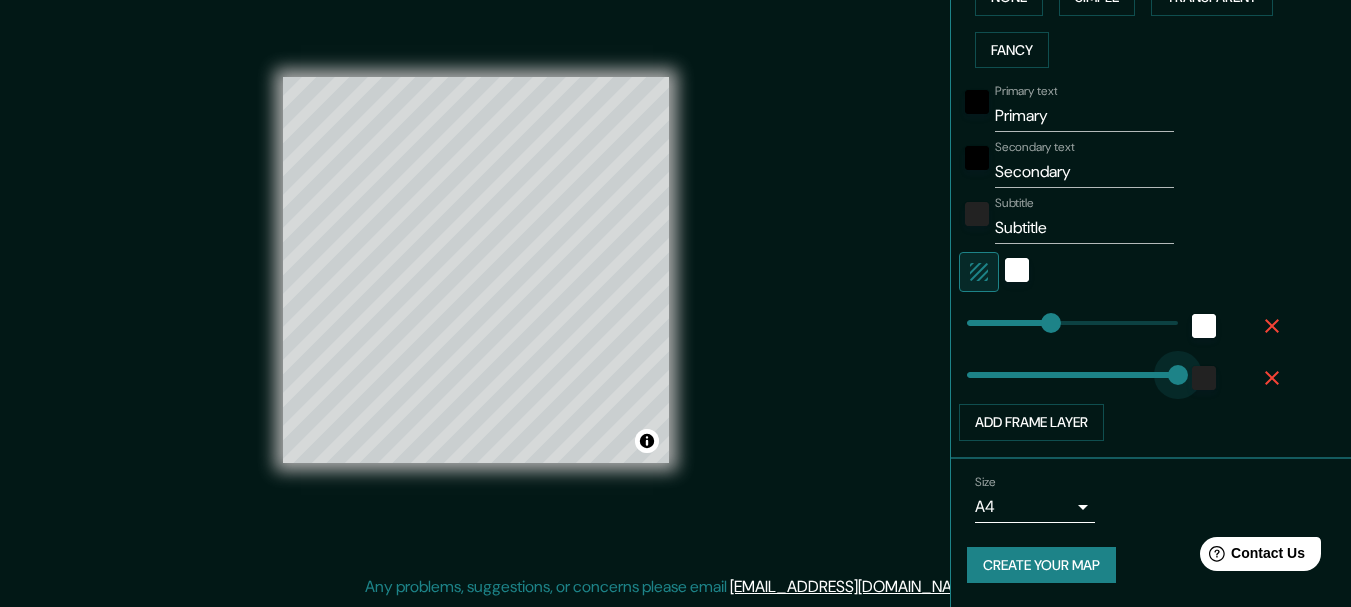 type on "0" 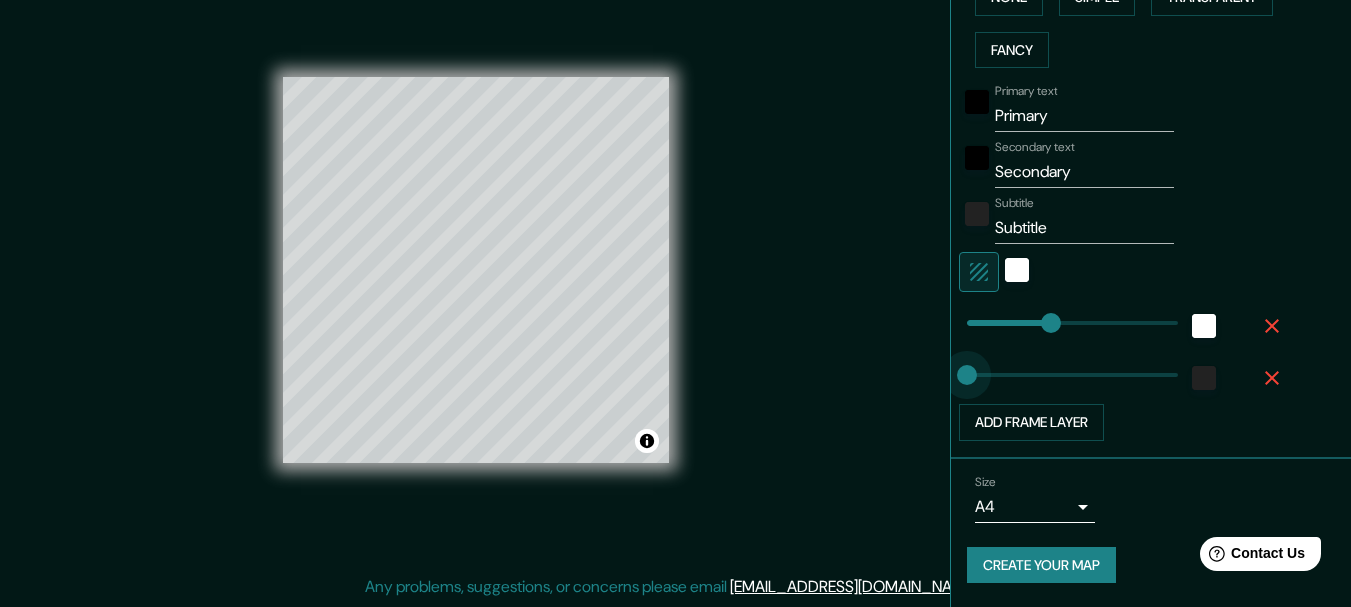 drag, startPoint x: 969, startPoint y: 379, endPoint x: 912, endPoint y: 413, distance: 66.37017 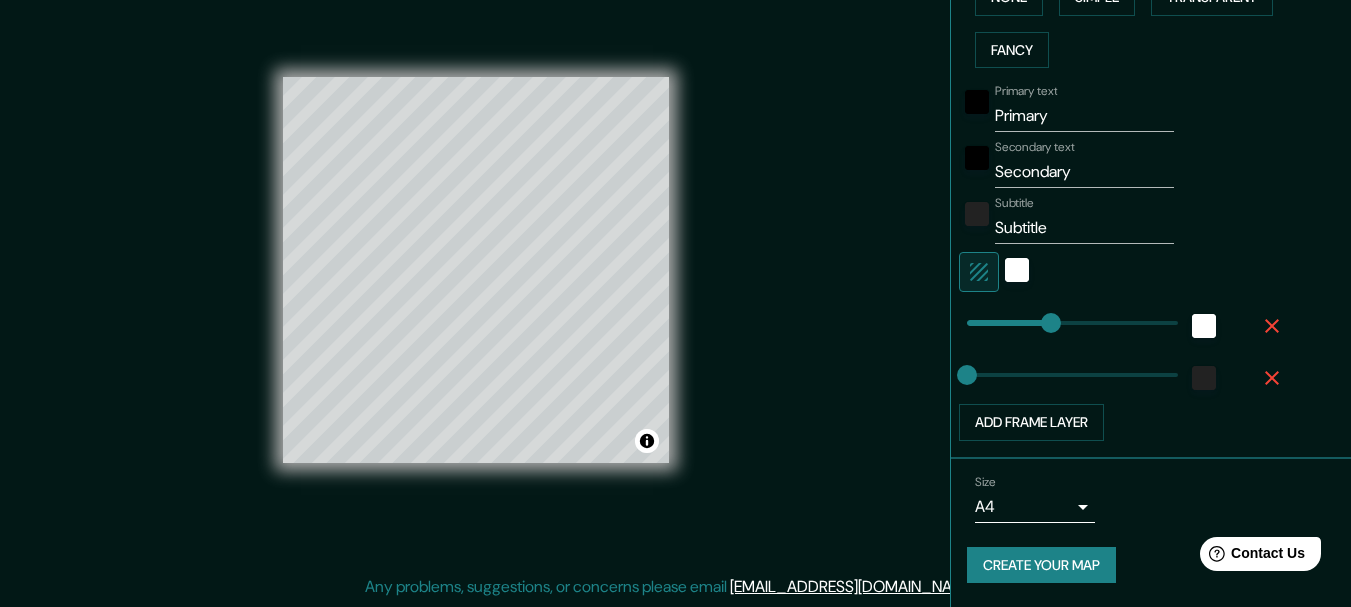 type on "154" 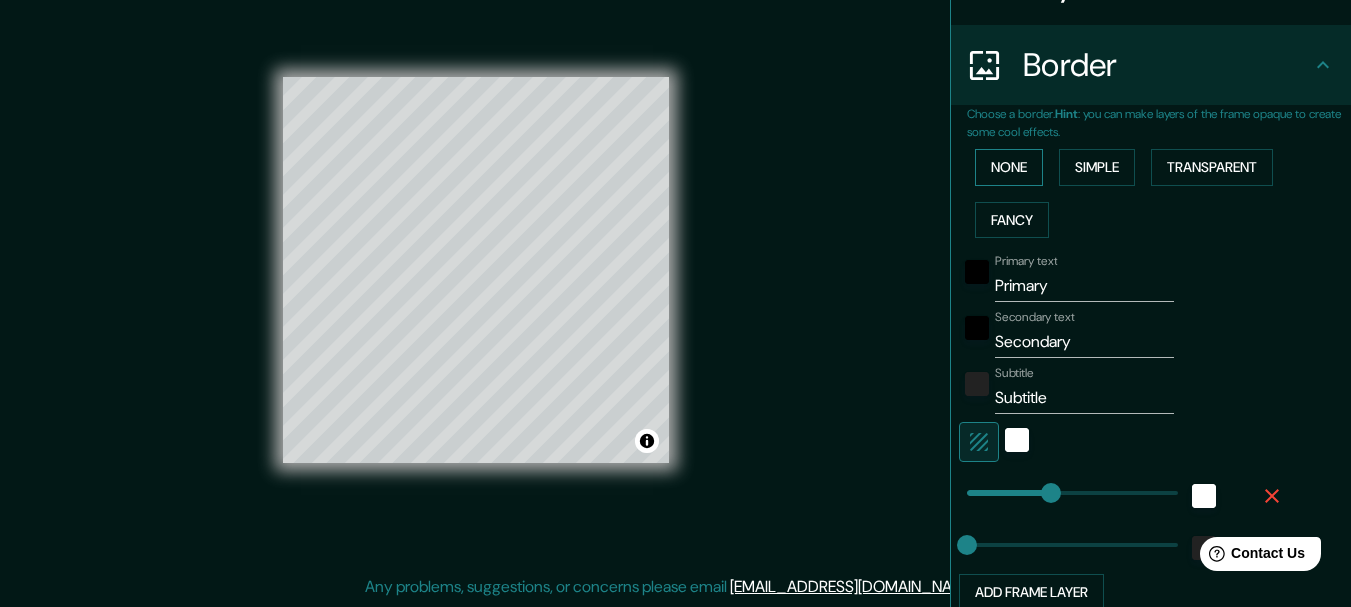 click on "None" at bounding box center [1009, 167] 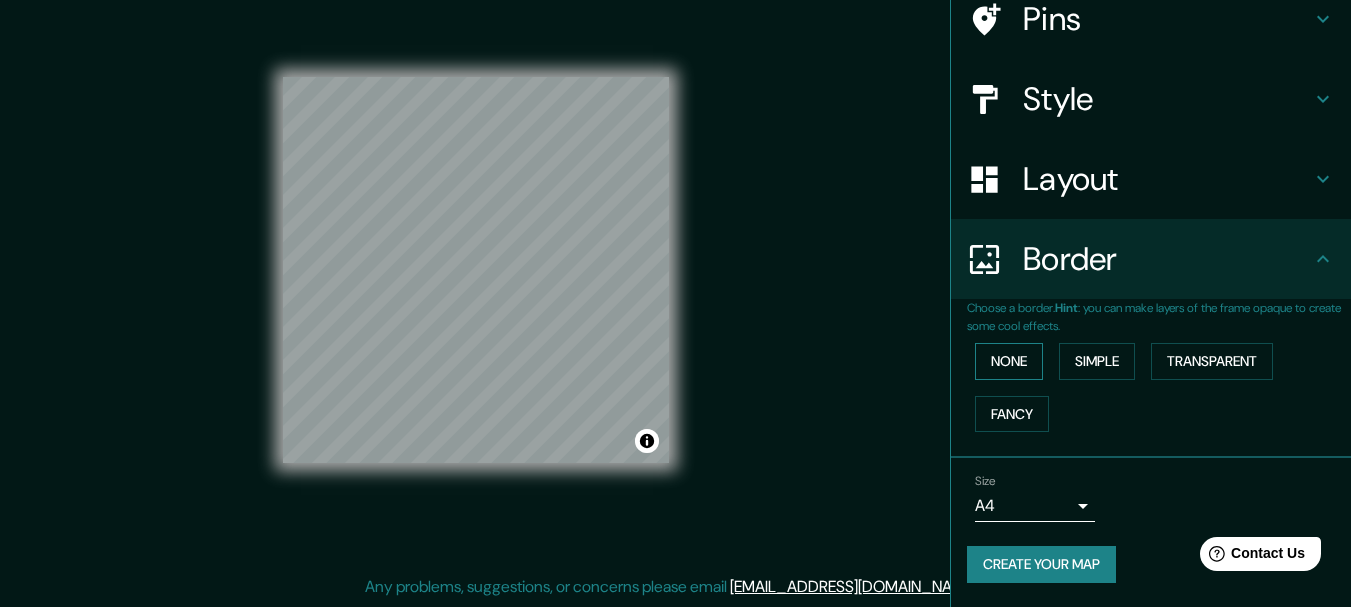 scroll, scrollTop: 167, scrollLeft: 0, axis: vertical 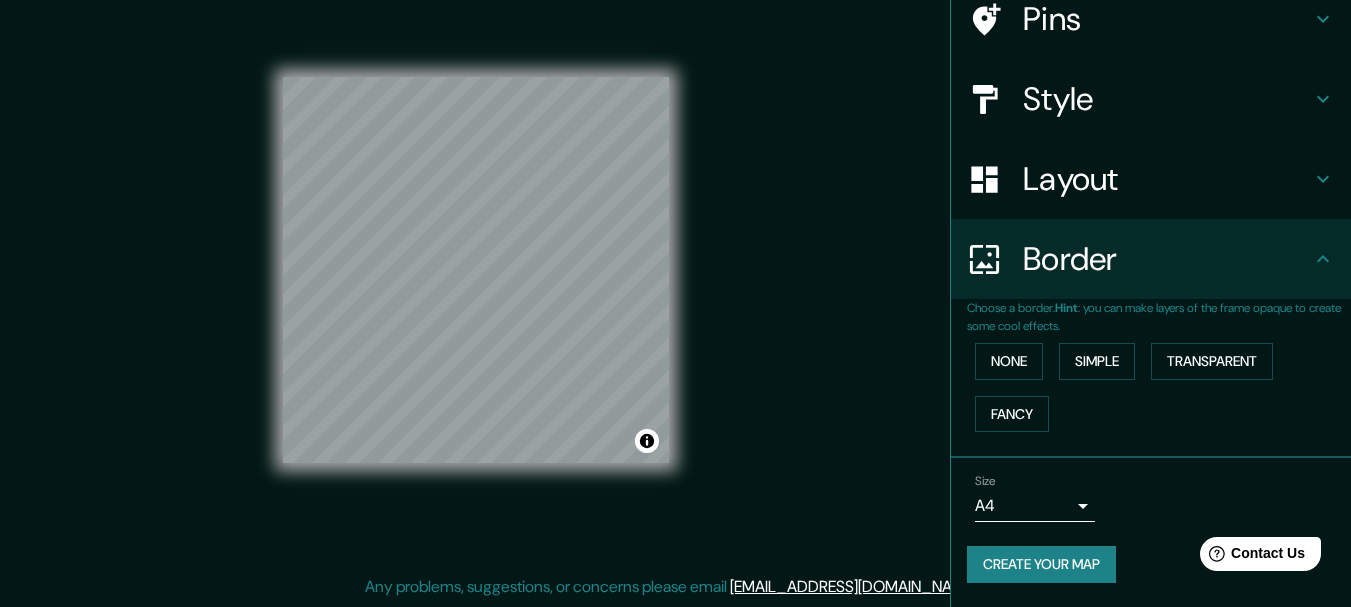 click on "Create your map" at bounding box center (1041, 564) 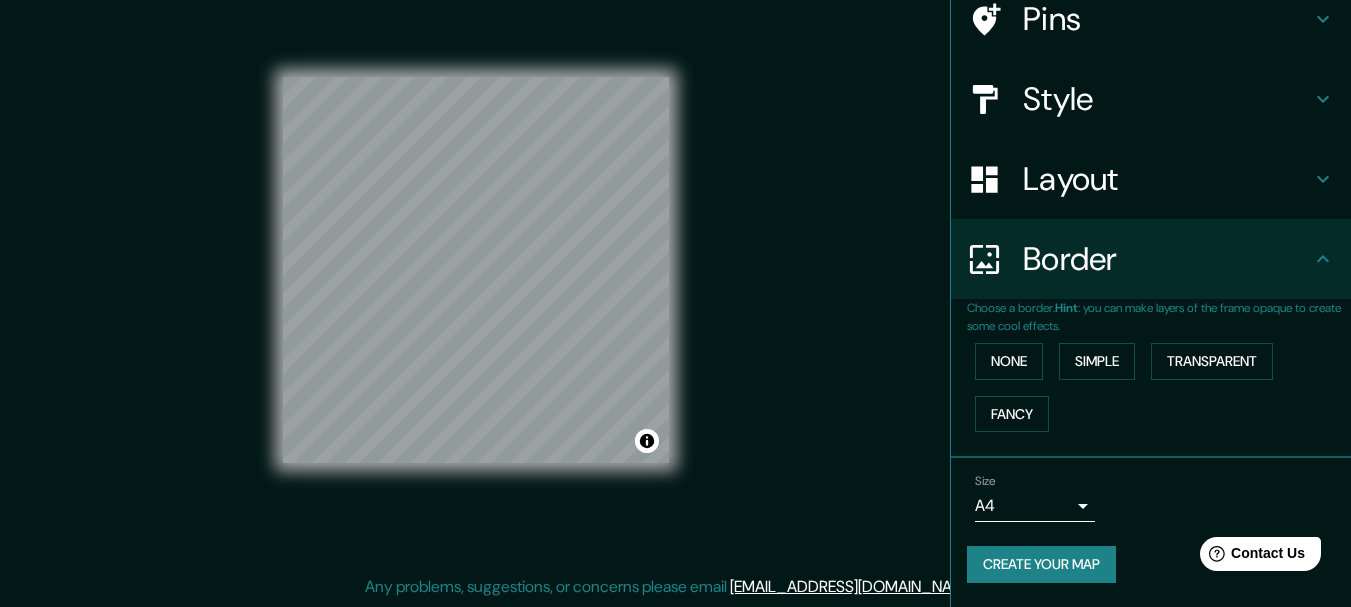 click on "Create your map" at bounding box center [1041, 564] 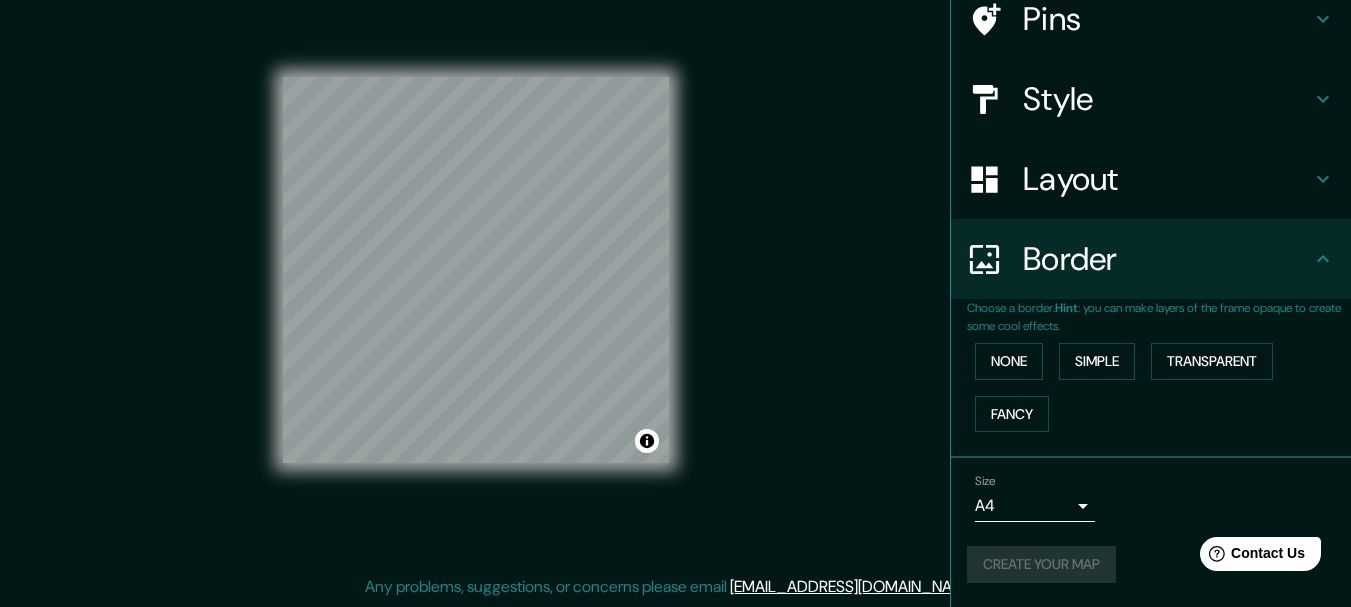 scroll, scrollTop: 0, scrollLeft: 0, axis: both 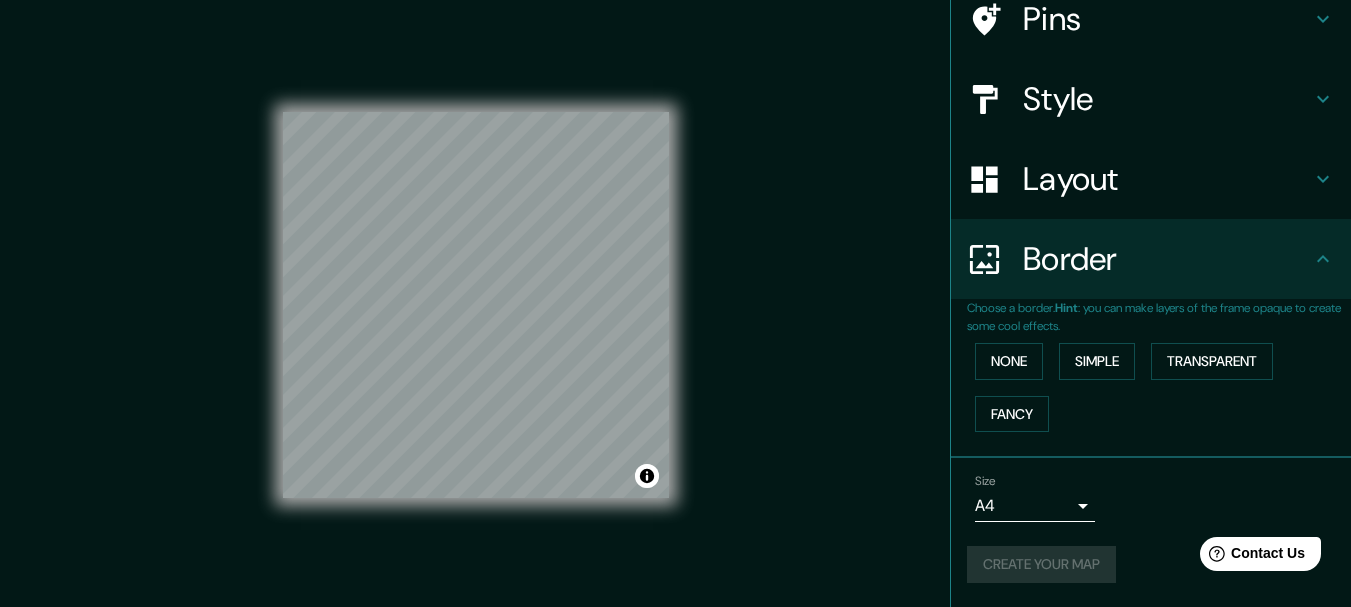 click on "Size A4 single" at bounding box center [1151, 498] 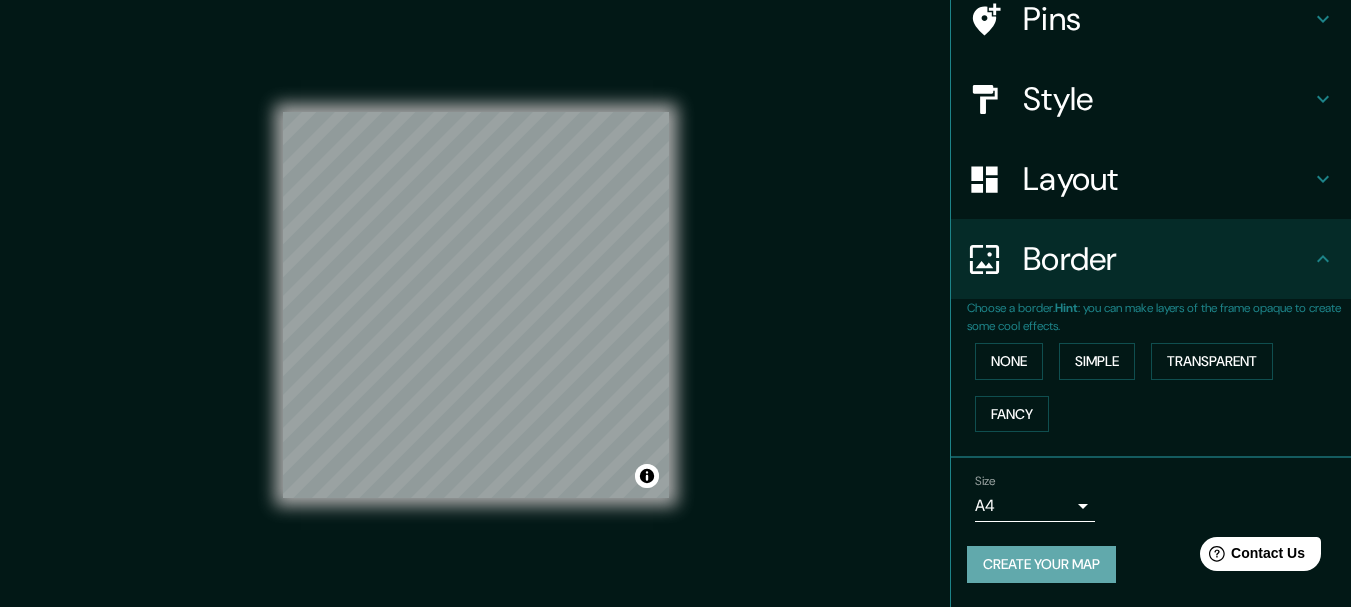 click on "Create your map" at bounding box center (1041, 564) 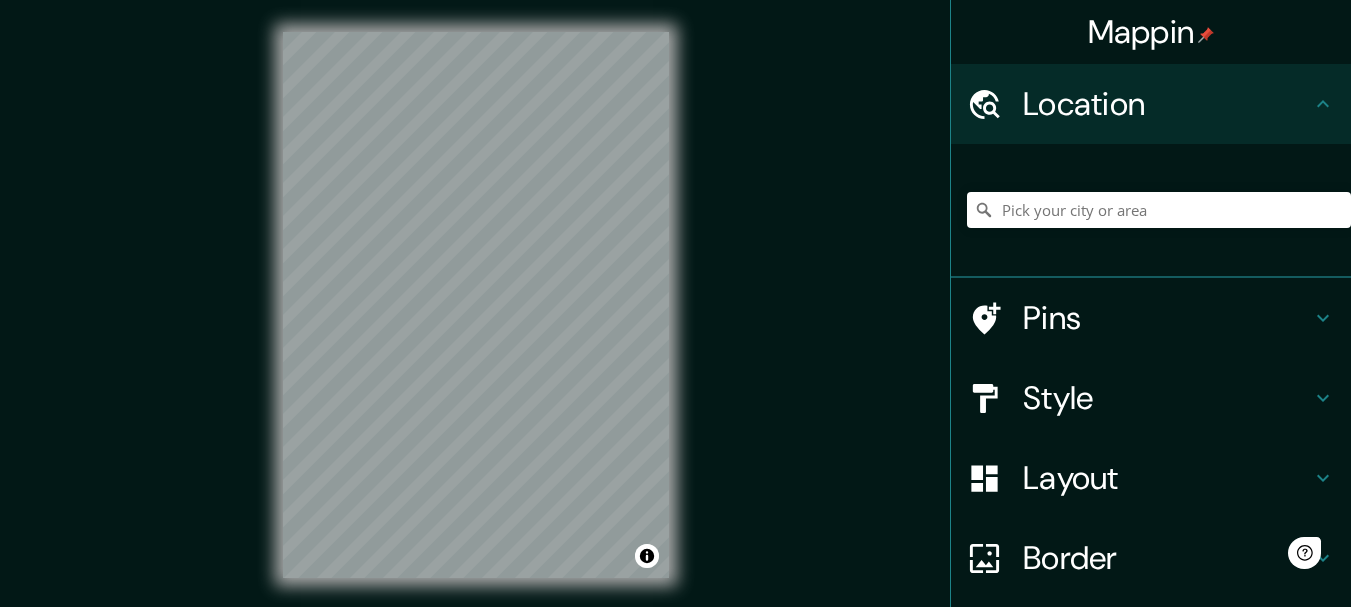scroll, scrollTop: 0, scrollLeft: 0, axis: both 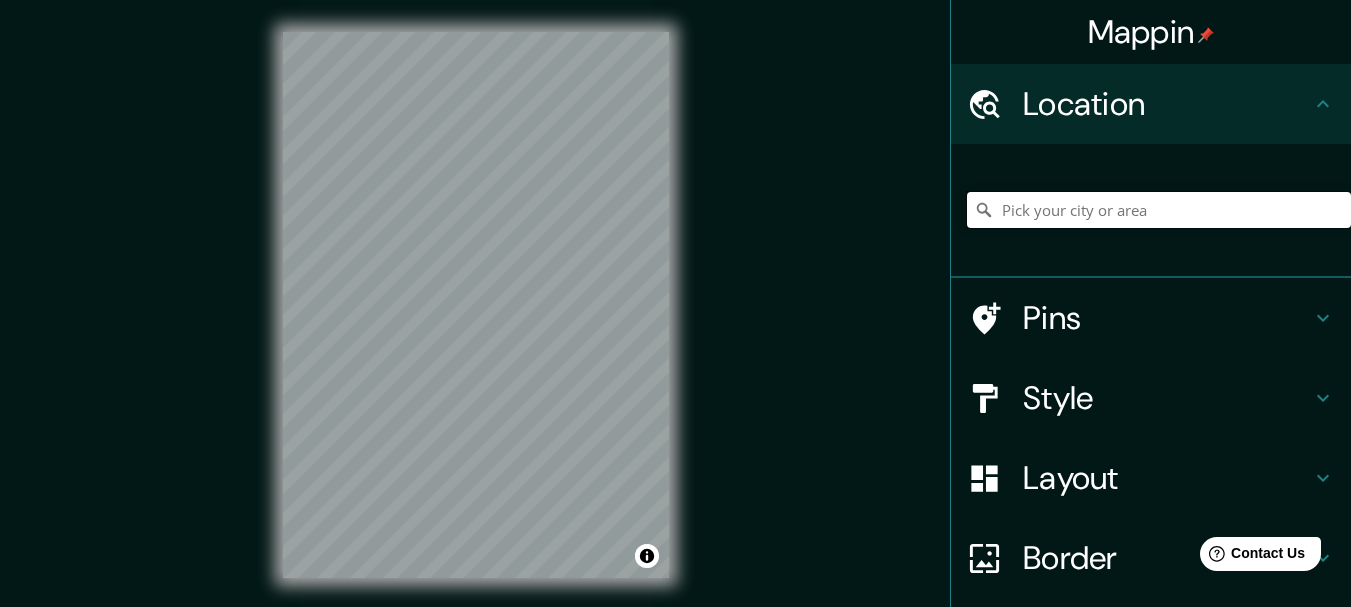 click at bounding box center [1159, 210] 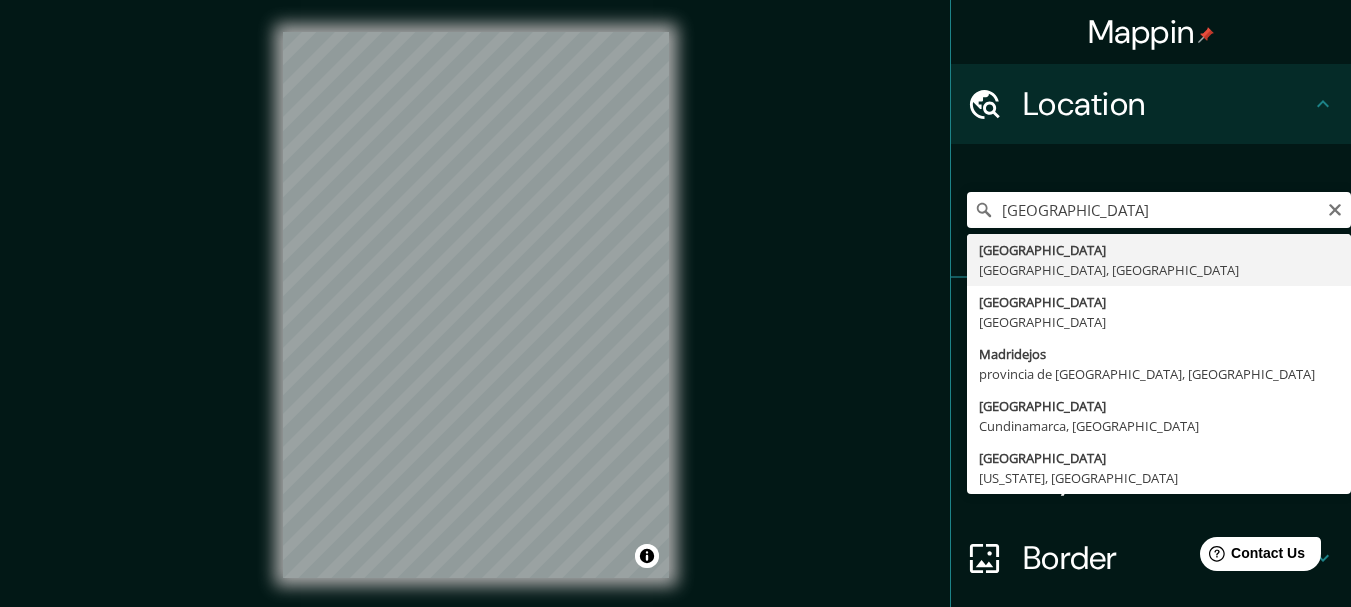 type on "[GEOGRAPHIC_DATA], [GEOGRAPHIC_DATA], [GEOGRAPHIC_DATA]" 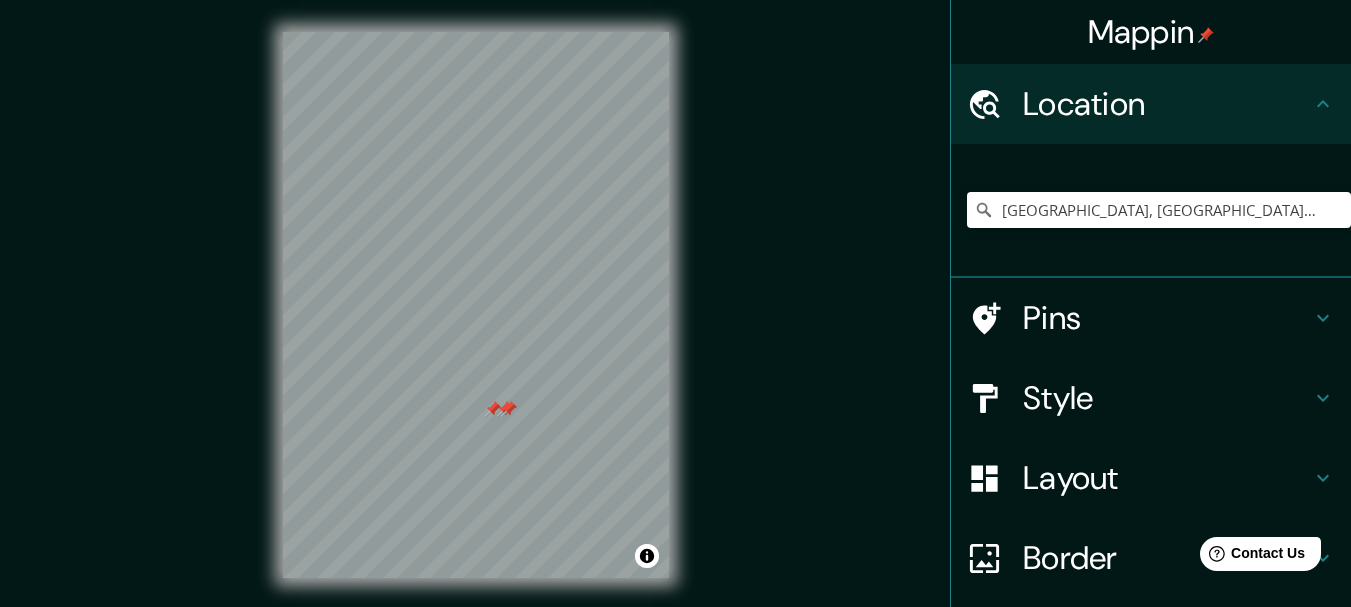 click on "Style" at bounding box center [1167, 398] 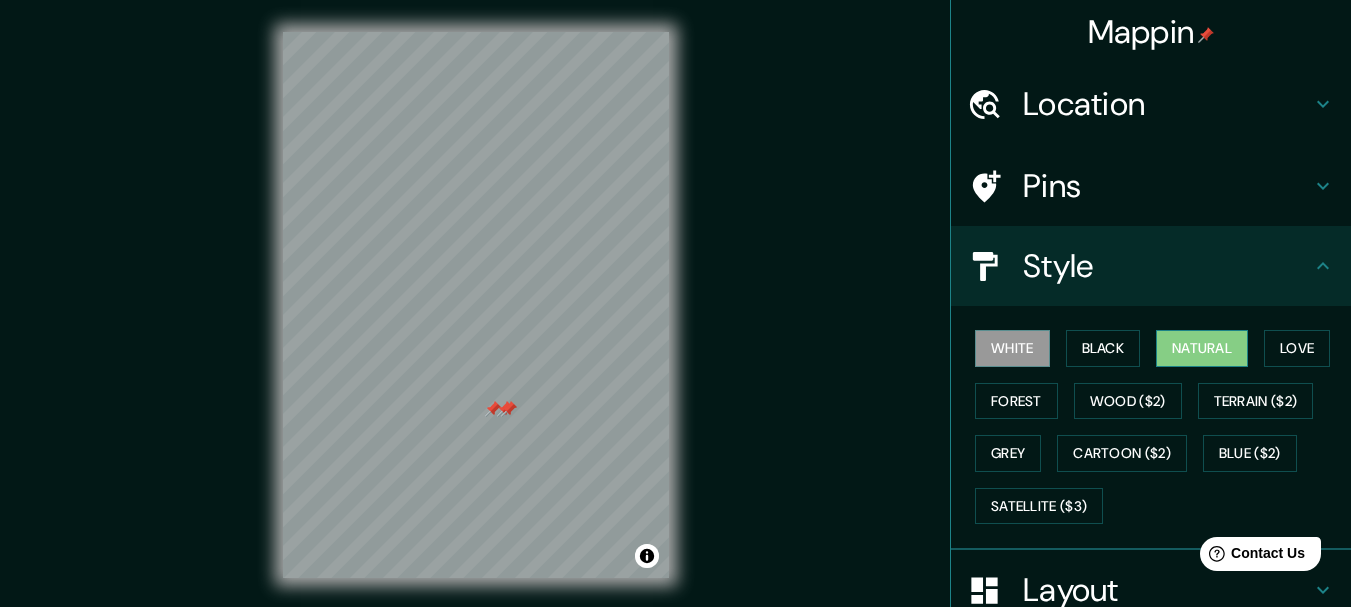 click on "Natural" at bounding box center (1202, 348) 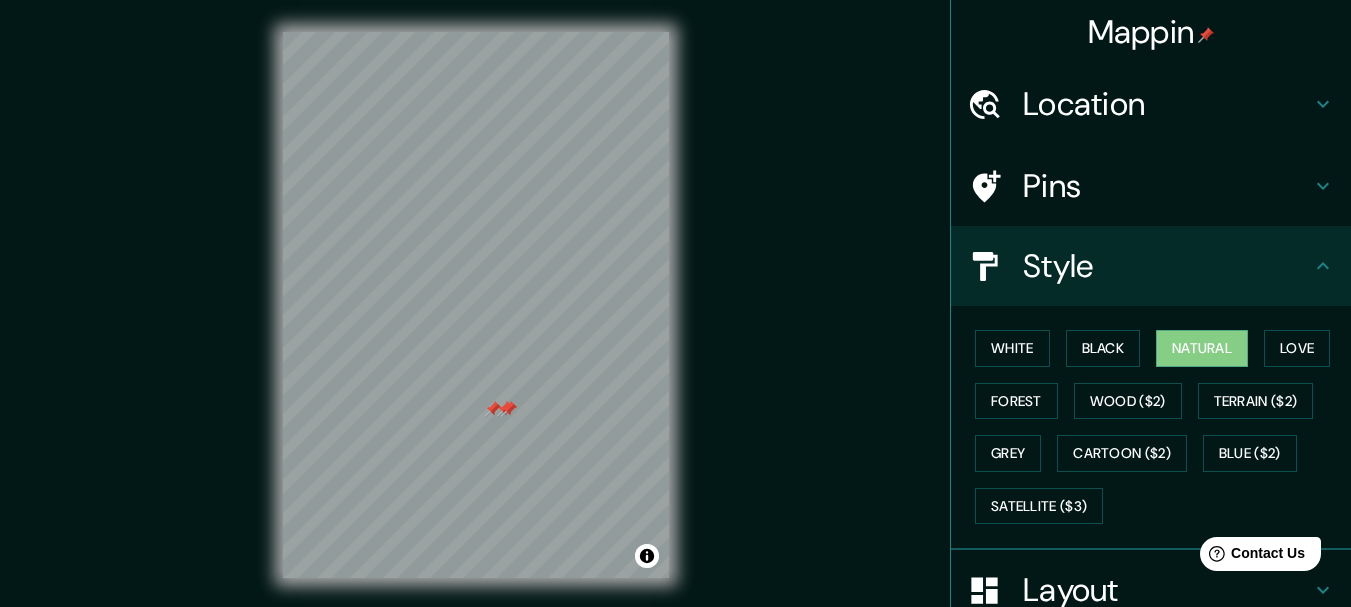 click on "Pins" at bounding box center (1167, 186) 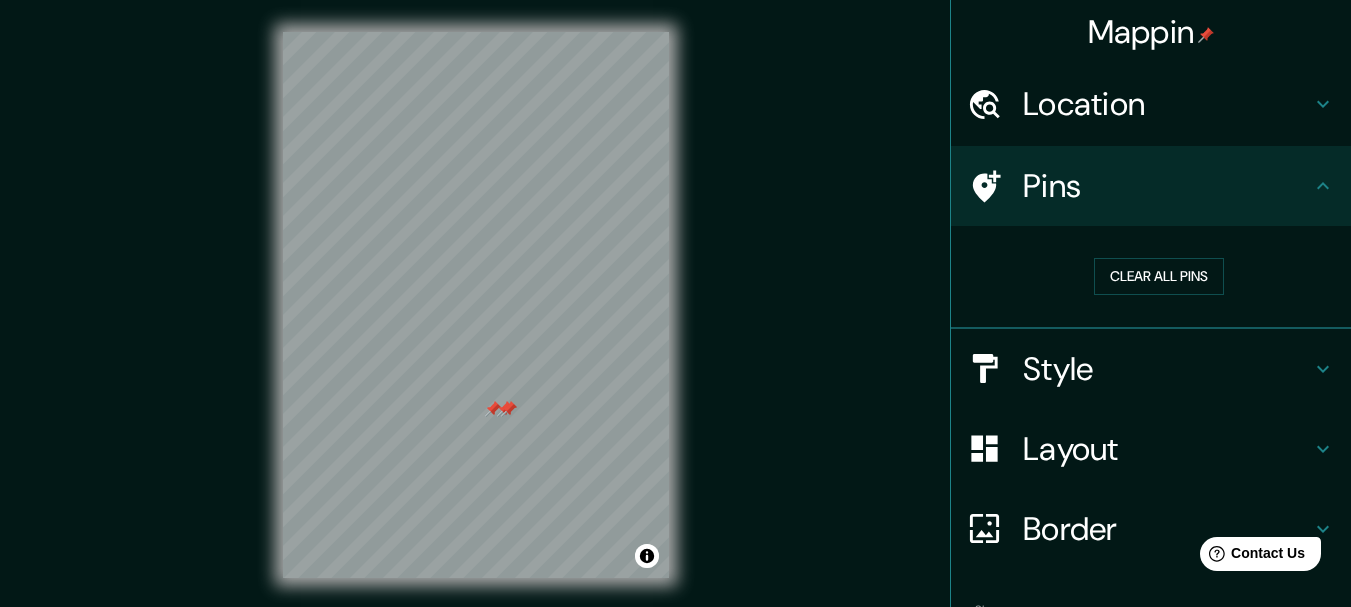 click on "Pins" at bounding box center (1167, 186) 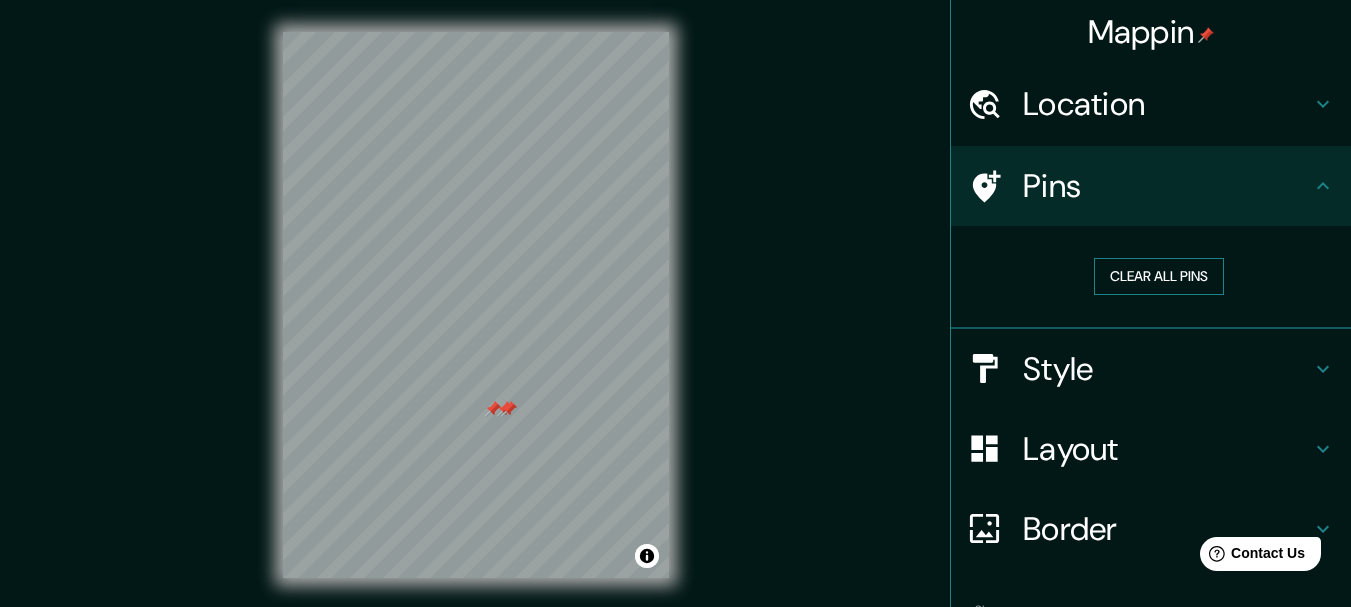 click on "Clear all pins" at bounding box center (1159, 276) 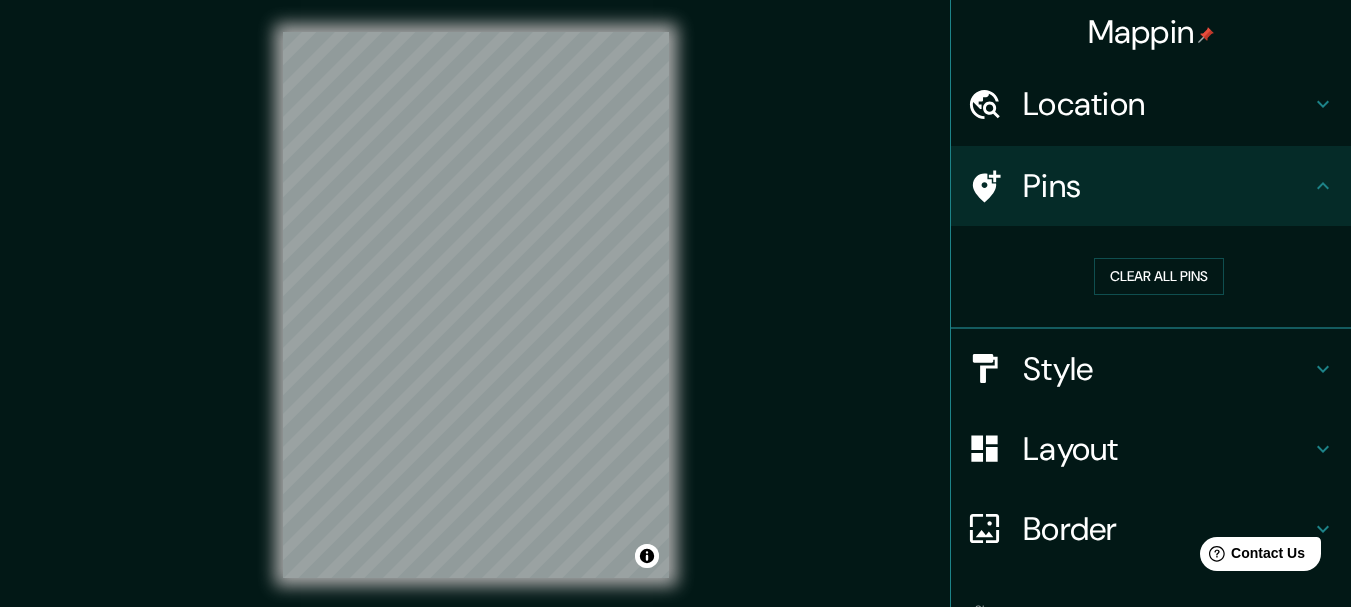 click on "Layout" at bounding box center (1167, 449) 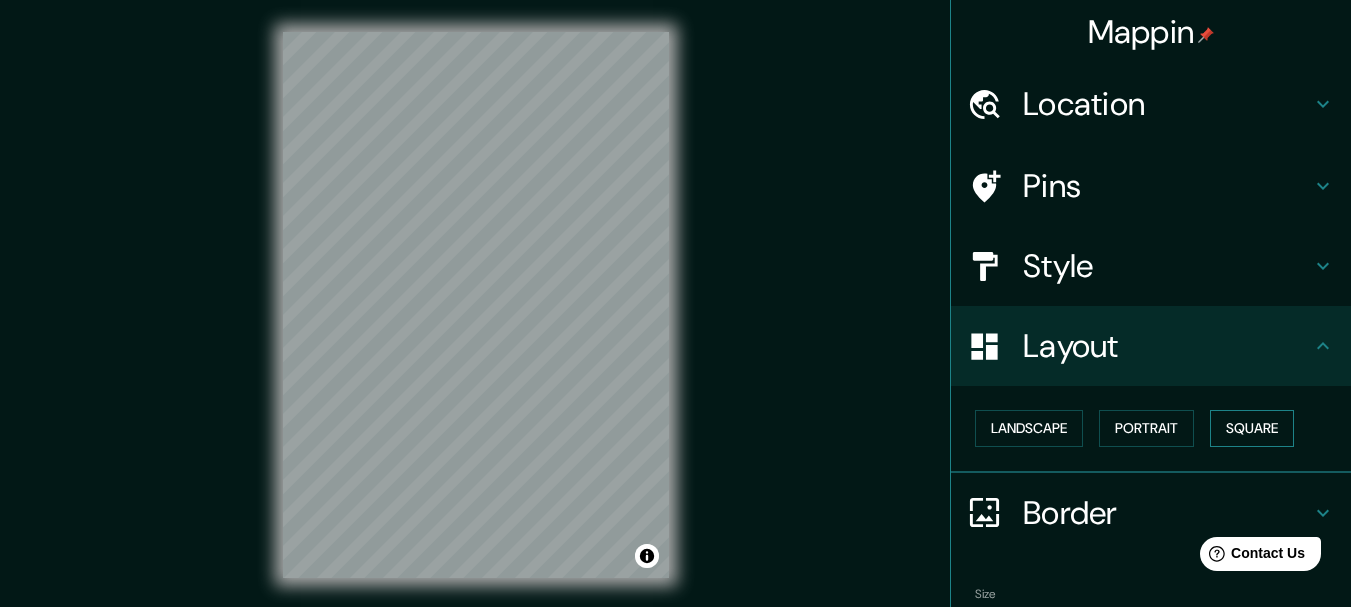 click on "Square" at bounding box center [1252, 428] 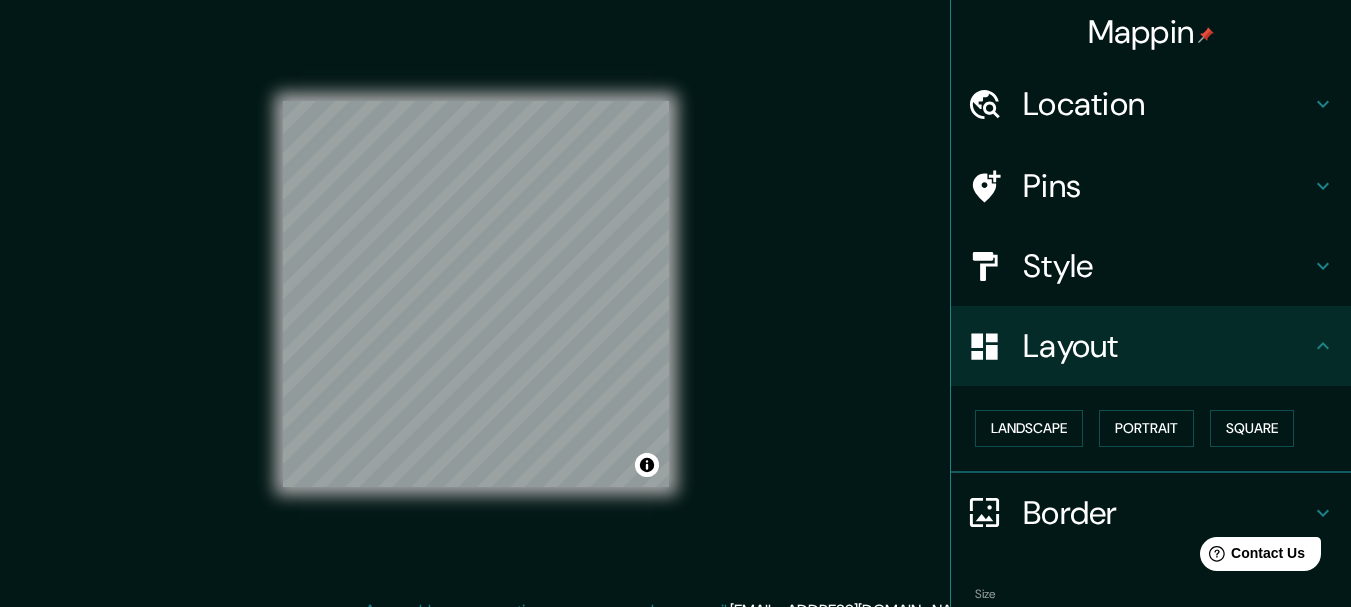 scroll, scrollTop: 35, scrollLeft: 0, axis: vertical 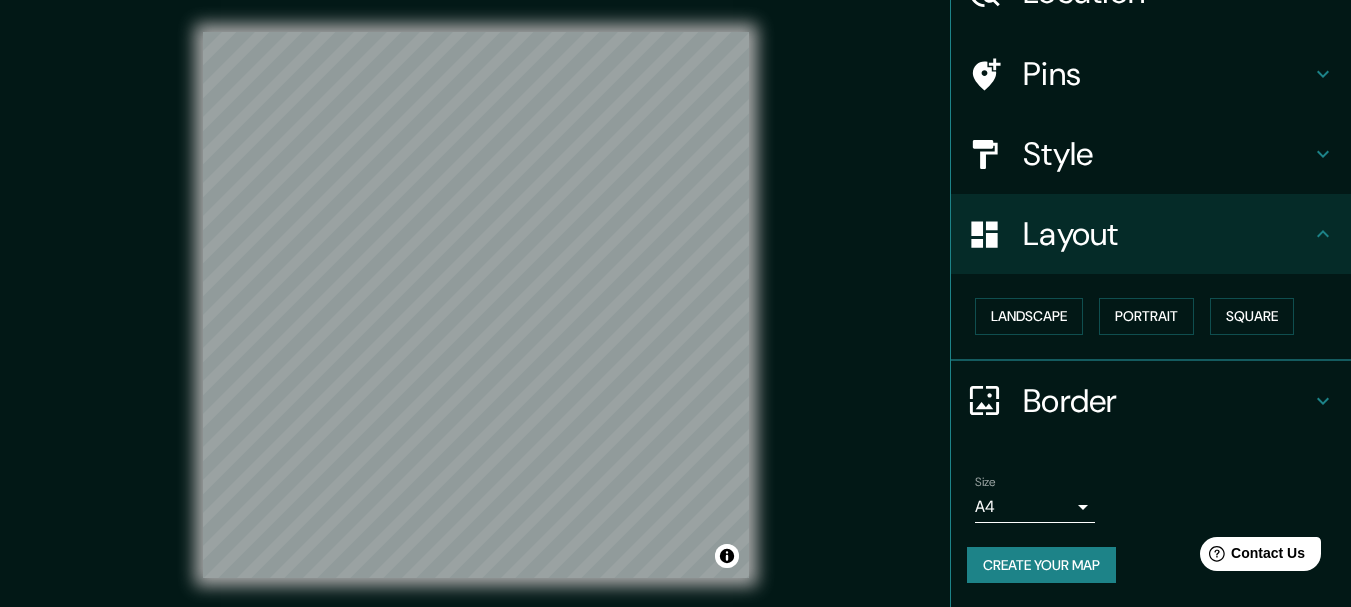 click on "Create your map" at bounding box center (1041, 565) 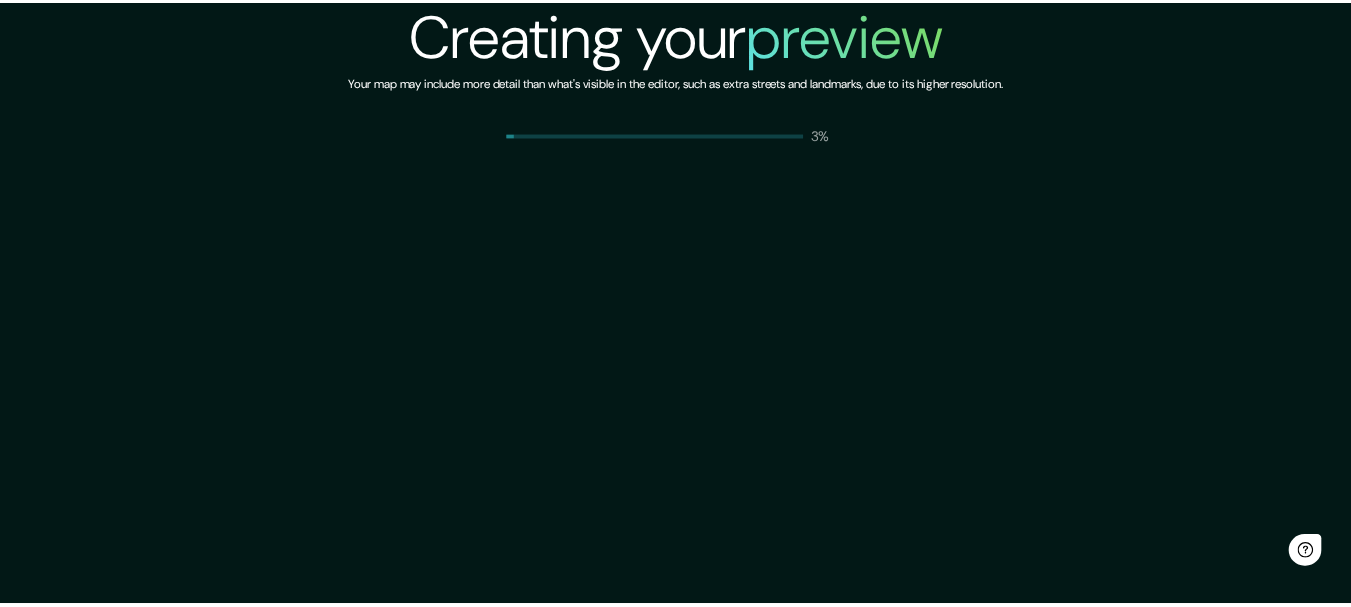 scroll, scrollTop: 0, scrollLeft: 0, axis: both 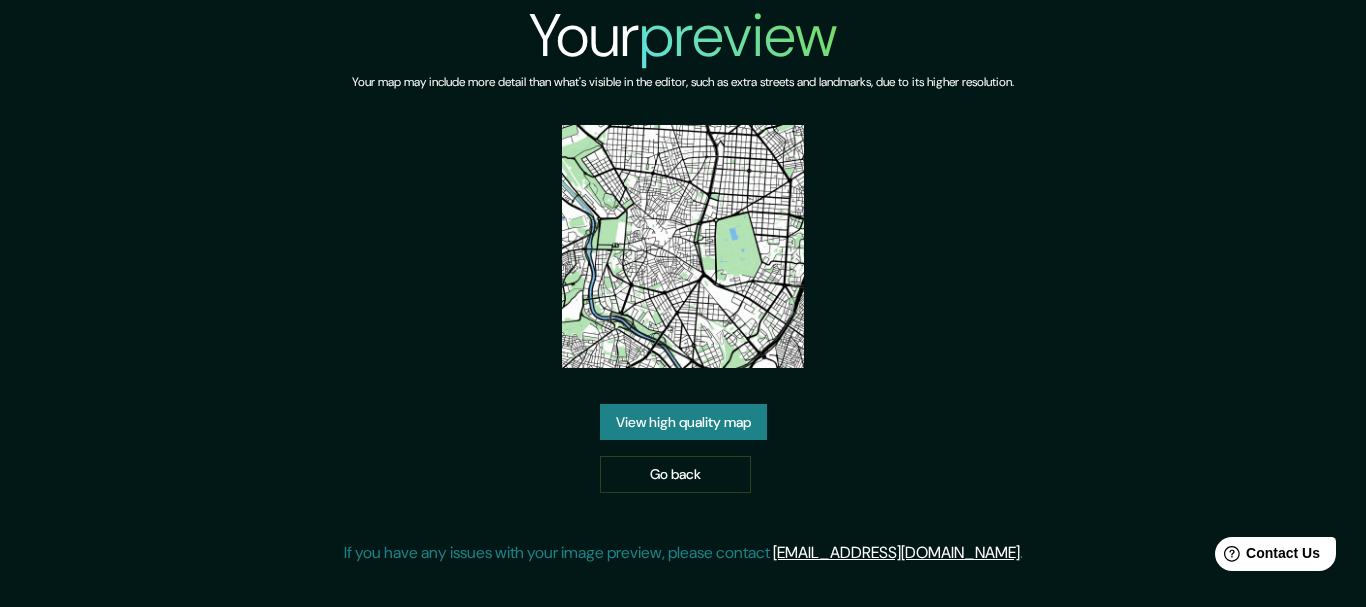 click on "View high quality map" at bounding box center (683, 422) 